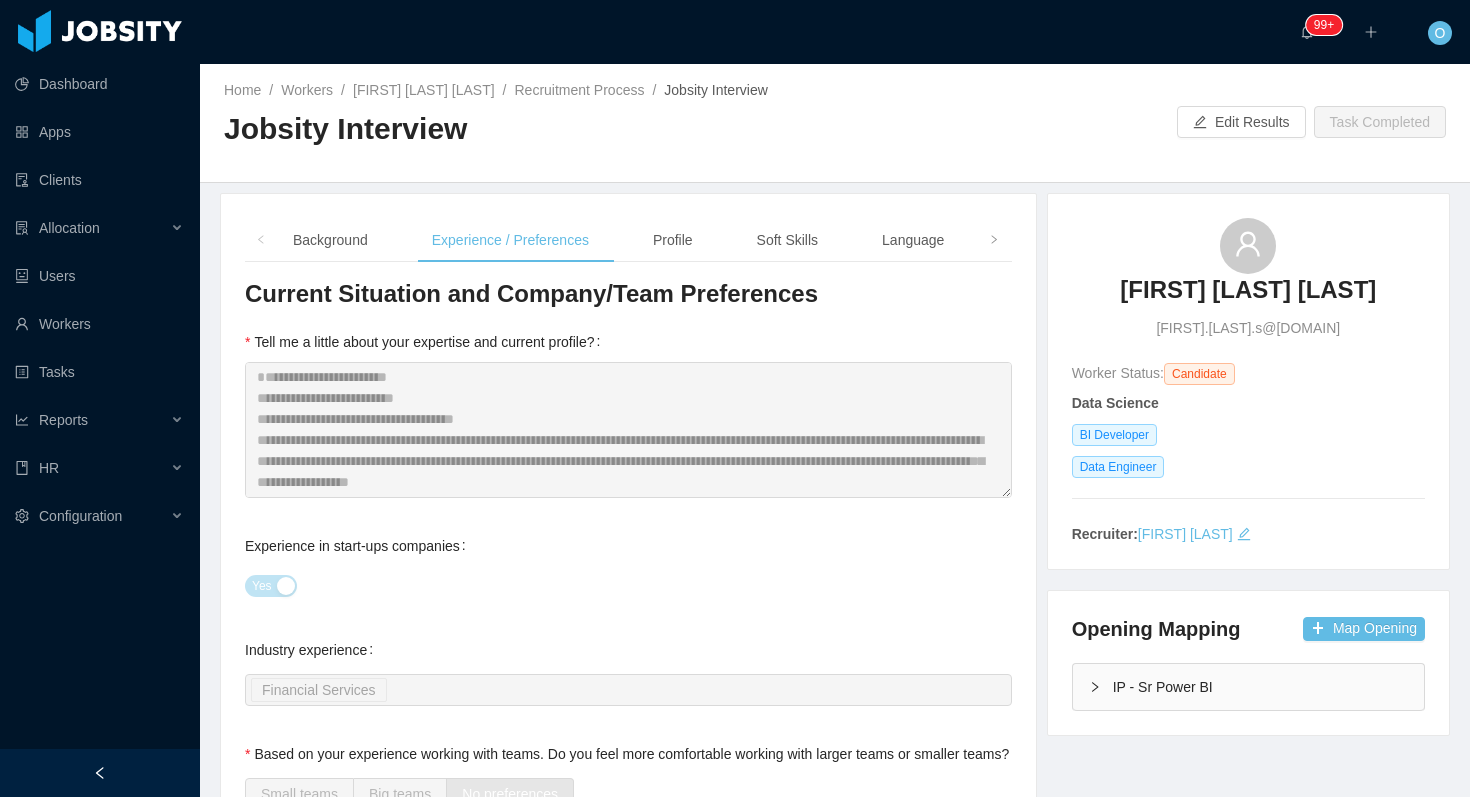 scroll, scrollTop: 0, scrollLeft: 0, axis: both 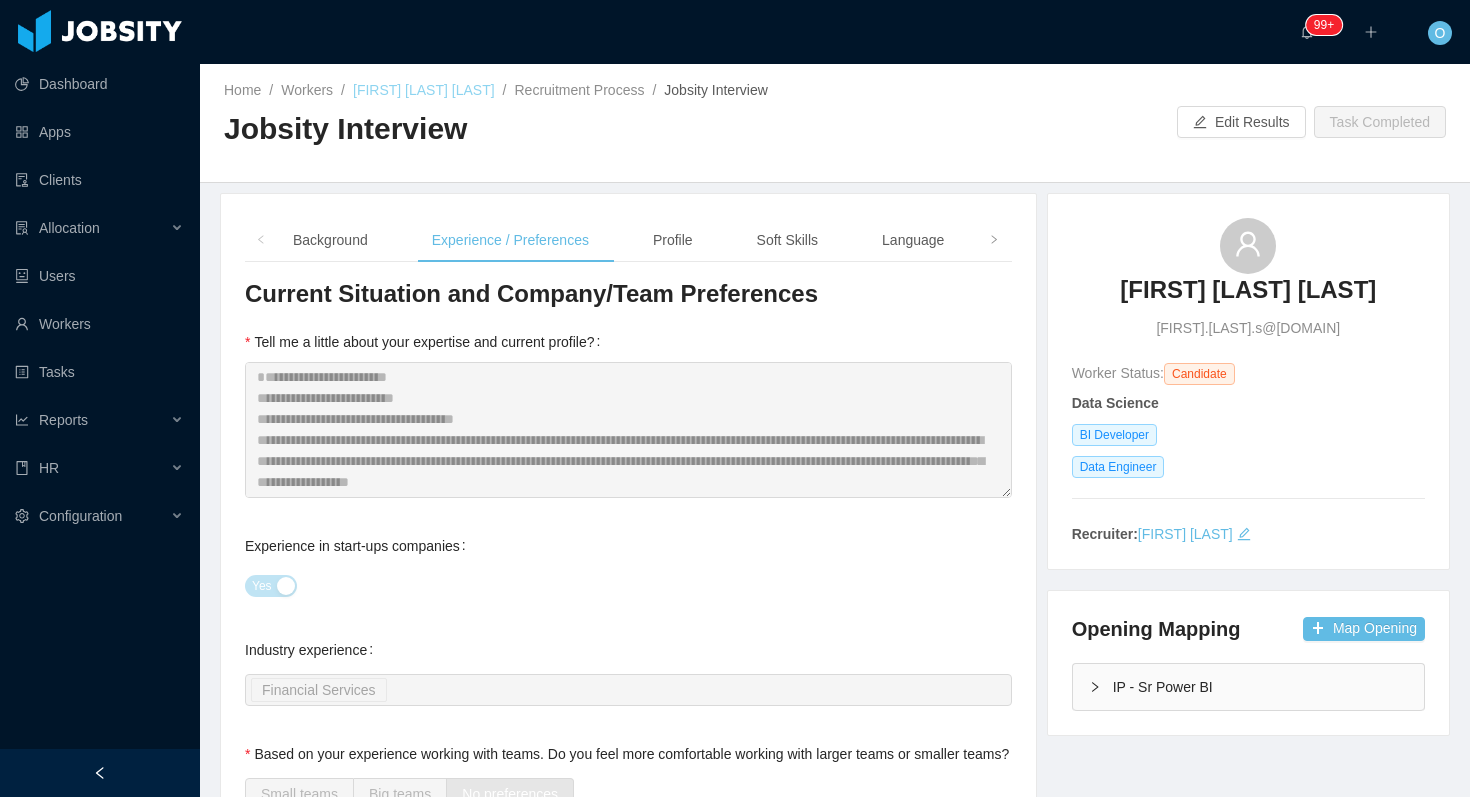 click on "[FIRST] [LAST] [LAST]" at bounding box center [424, 90] 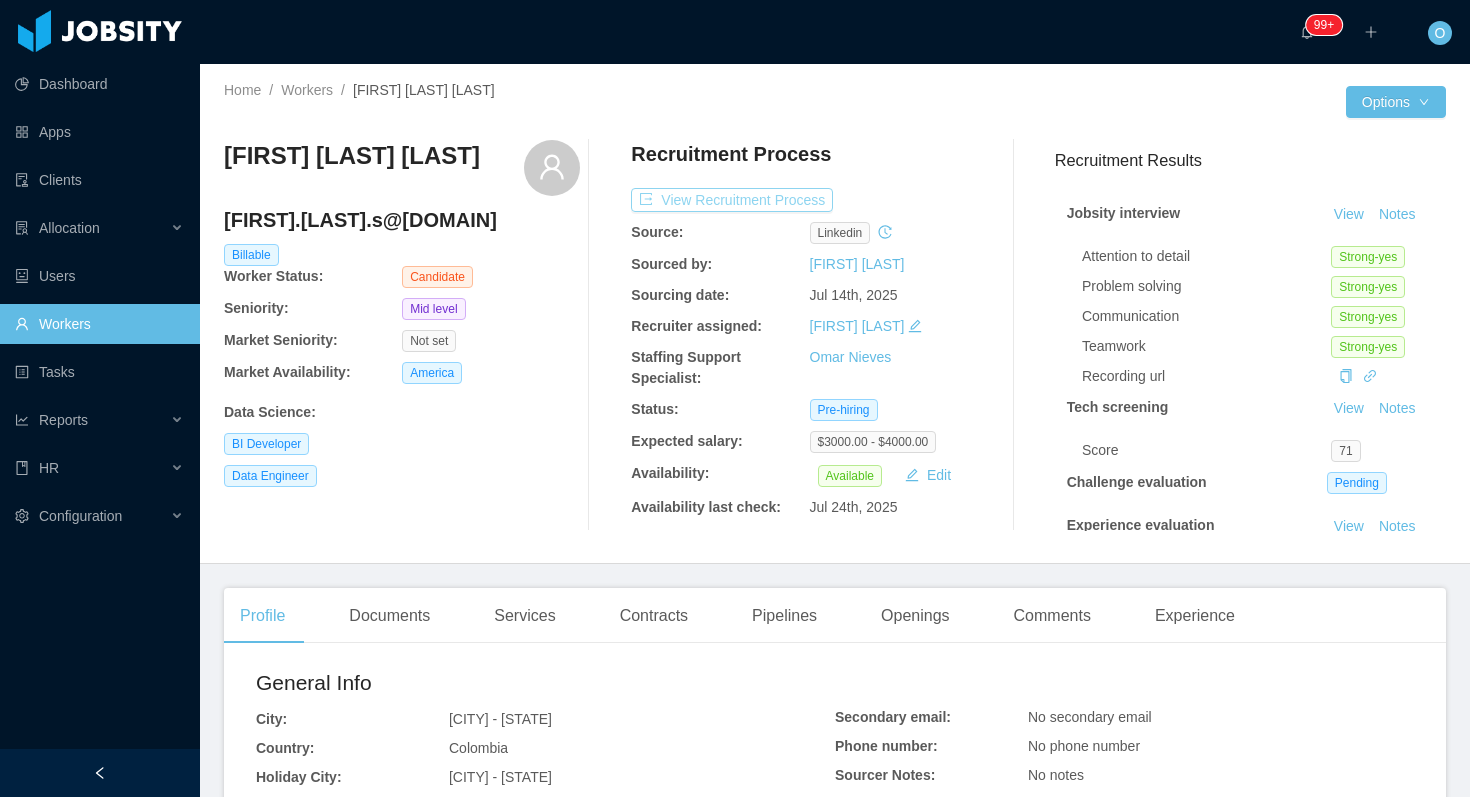click on "View Recruitment Process" at bounding box center [732, 200] 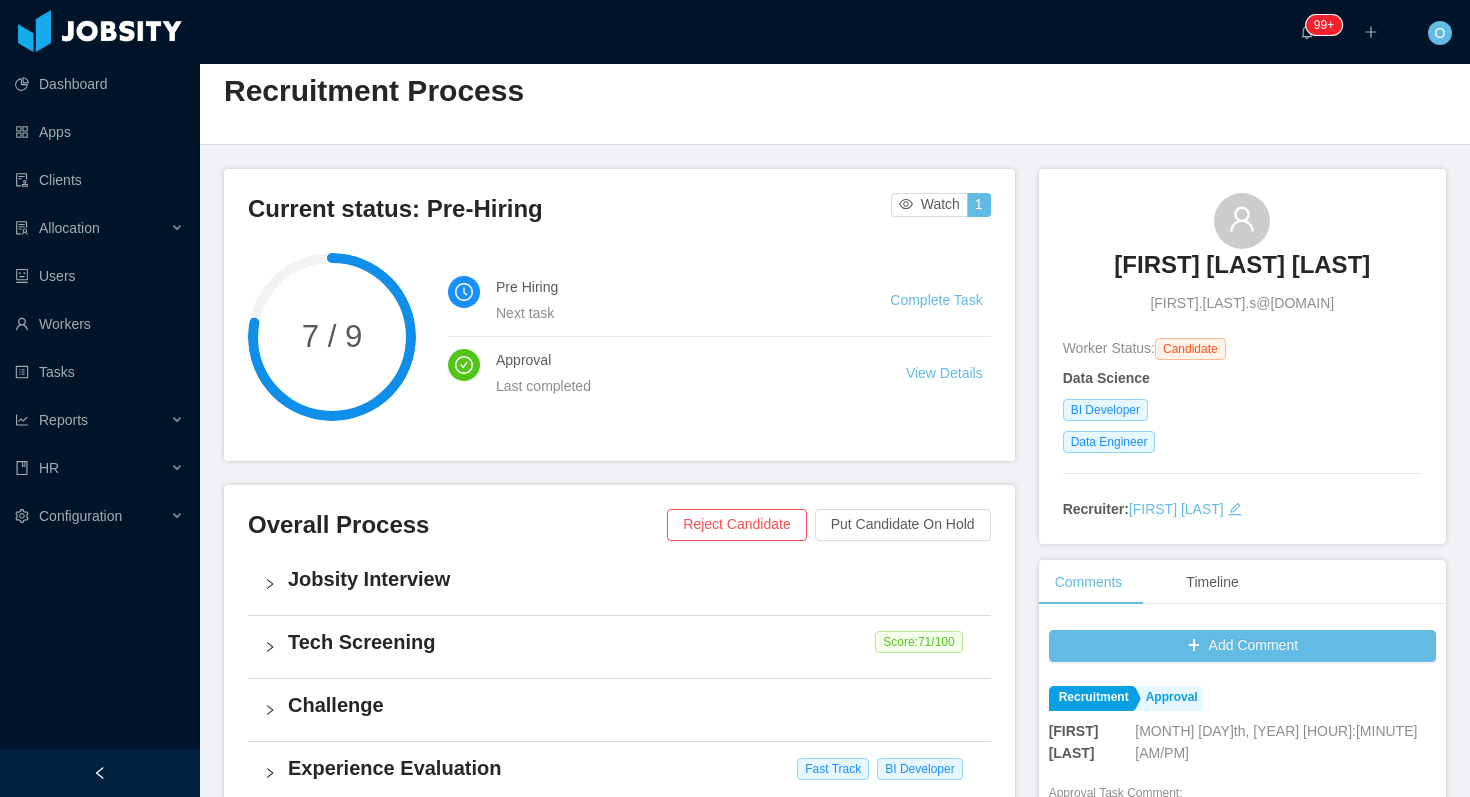 scroll, scrollTop: 0, scrollLeft: 0, axis: both 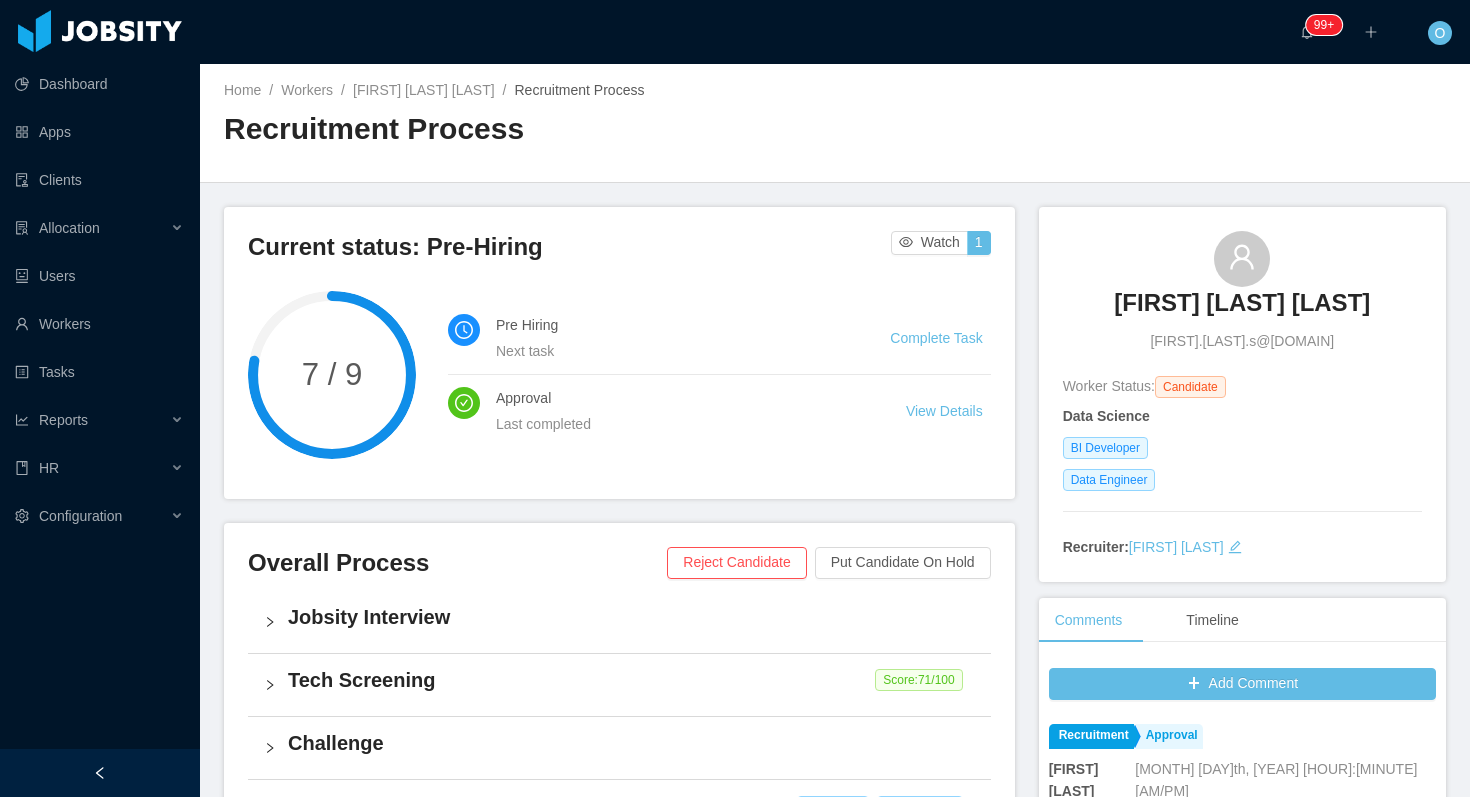 drag, startPoint x: 501, startPoint y: 89, endPoint x: 629, endPoint y: 5, distance: 153.10127 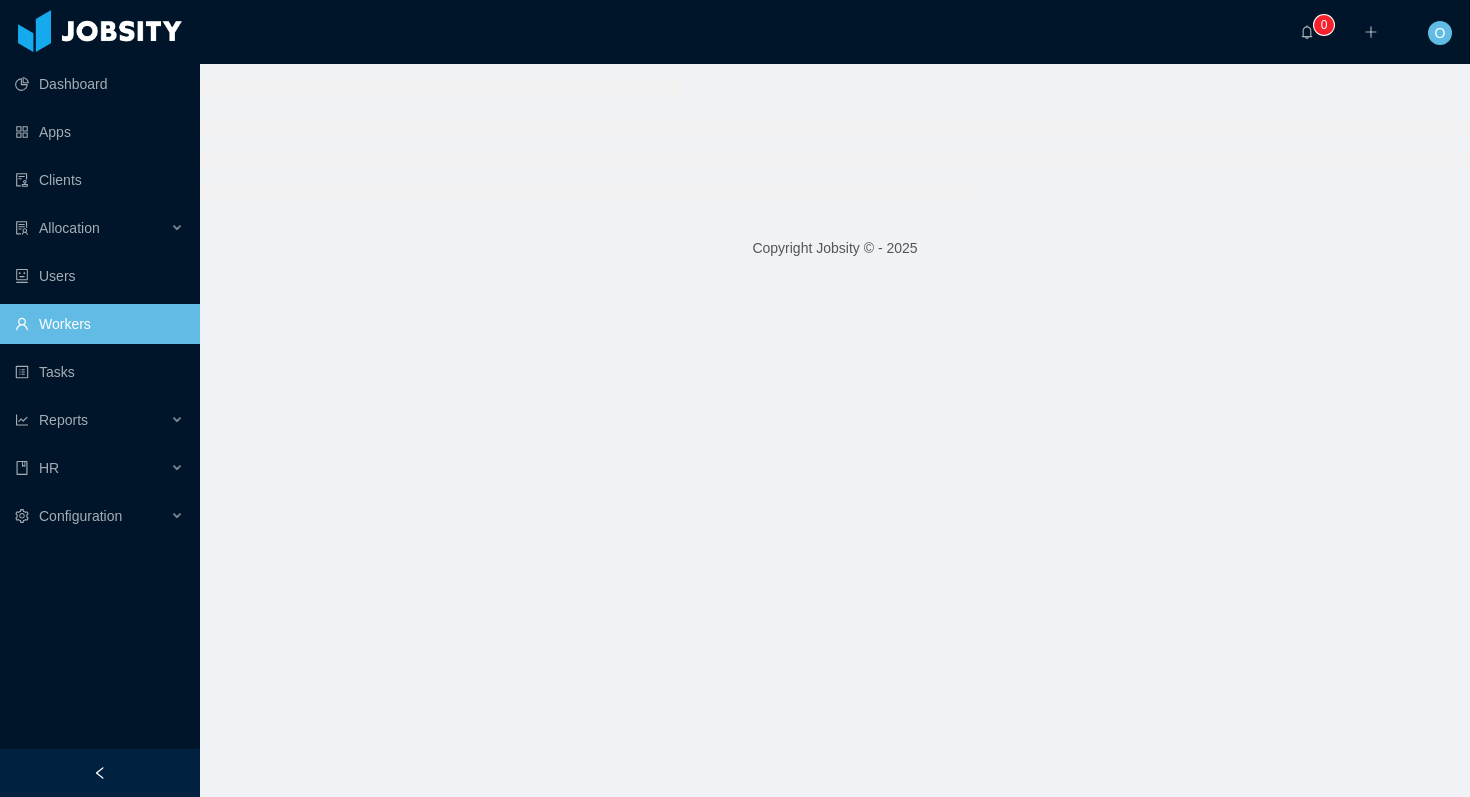 scroll, scrollTop: 0, scrollLeft: 0, axis: both 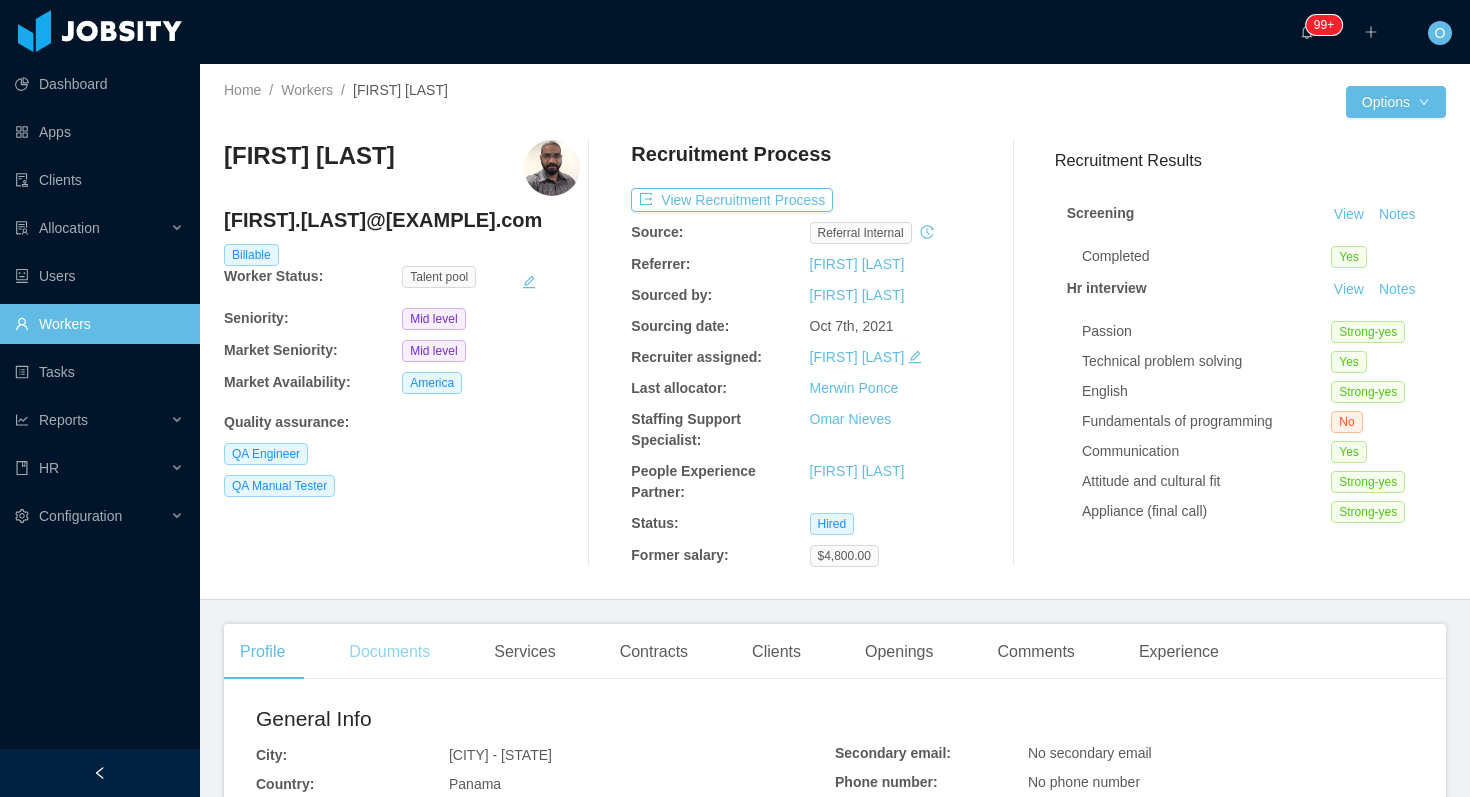 click on "Documents" at bounding box center [389, 652] 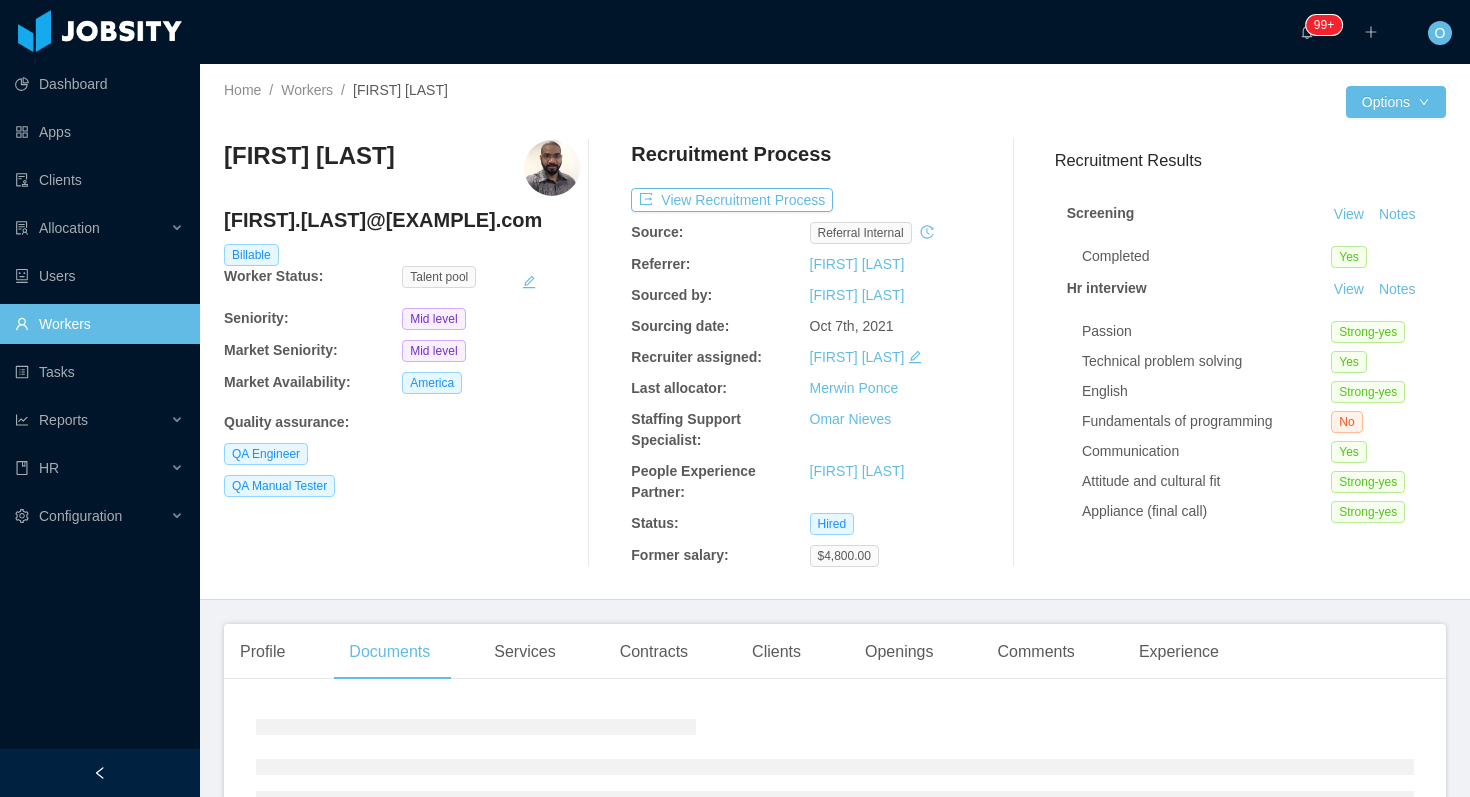 scroll, scrollTop: 181, scrollLeft: 0, axis: vertical 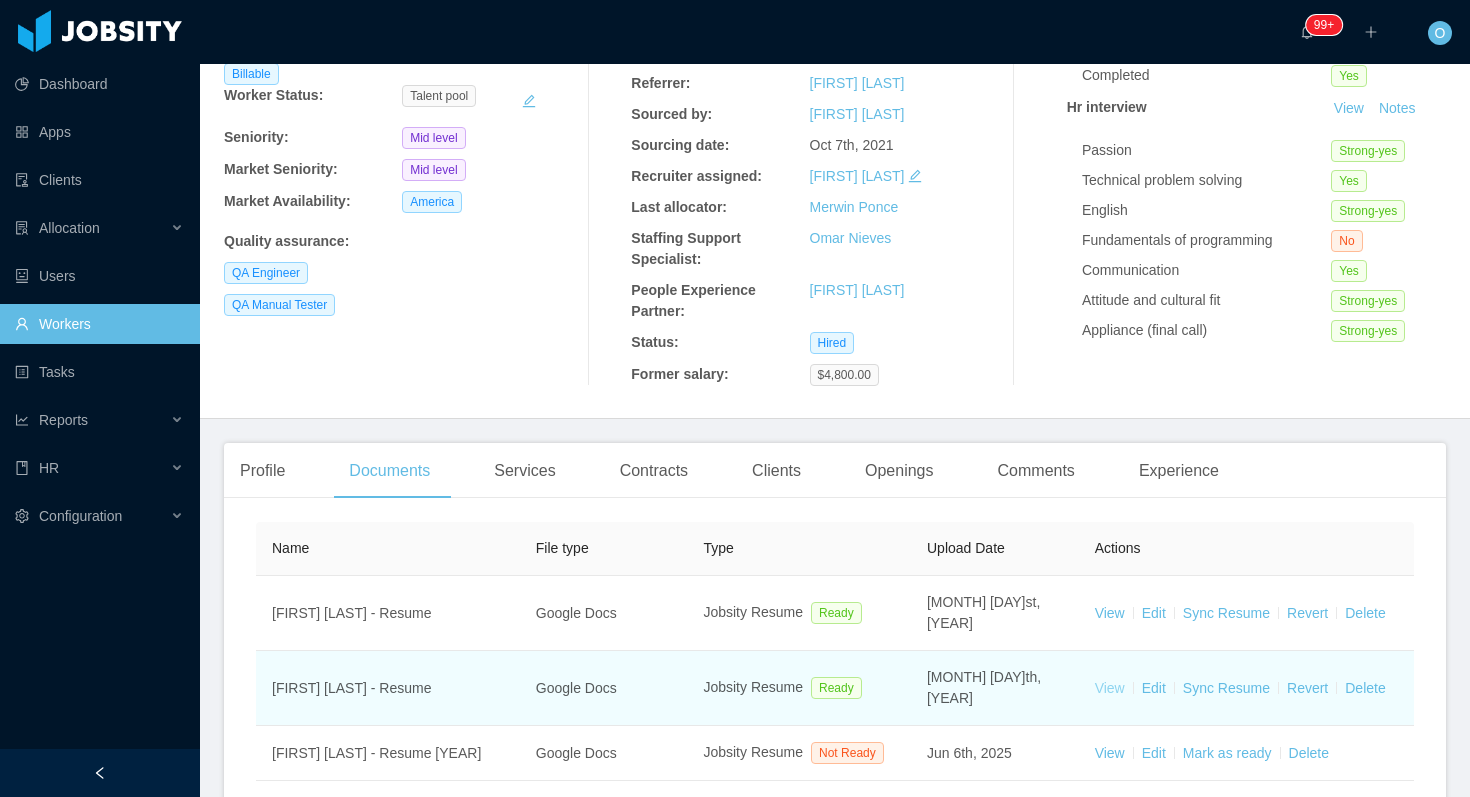 click on "View" at bounding box center [1110, 688] 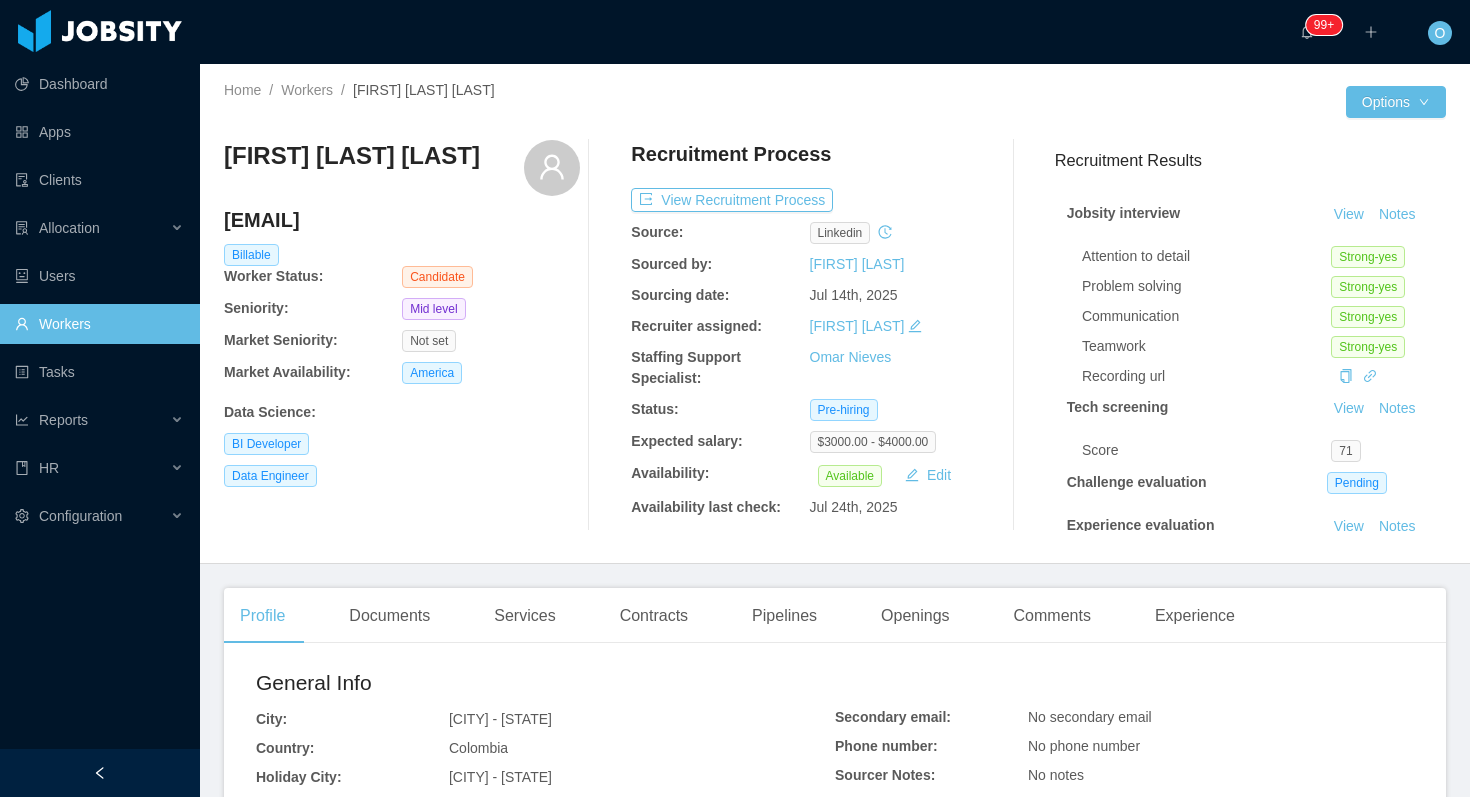 scroll, scrollTop: 0, scrollLeft: 0, axis: both 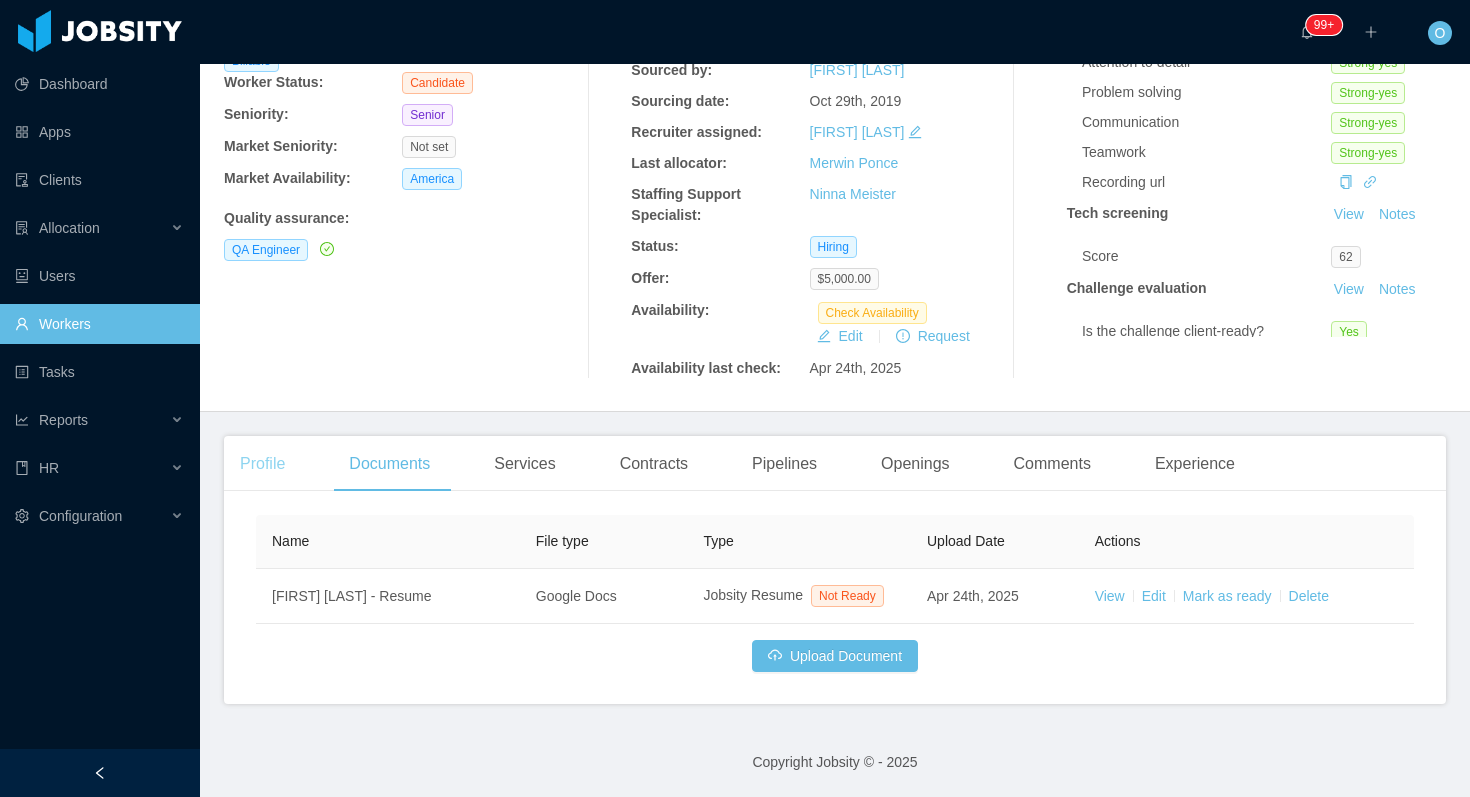 click on "Profile" at bounding box center [262, 464] 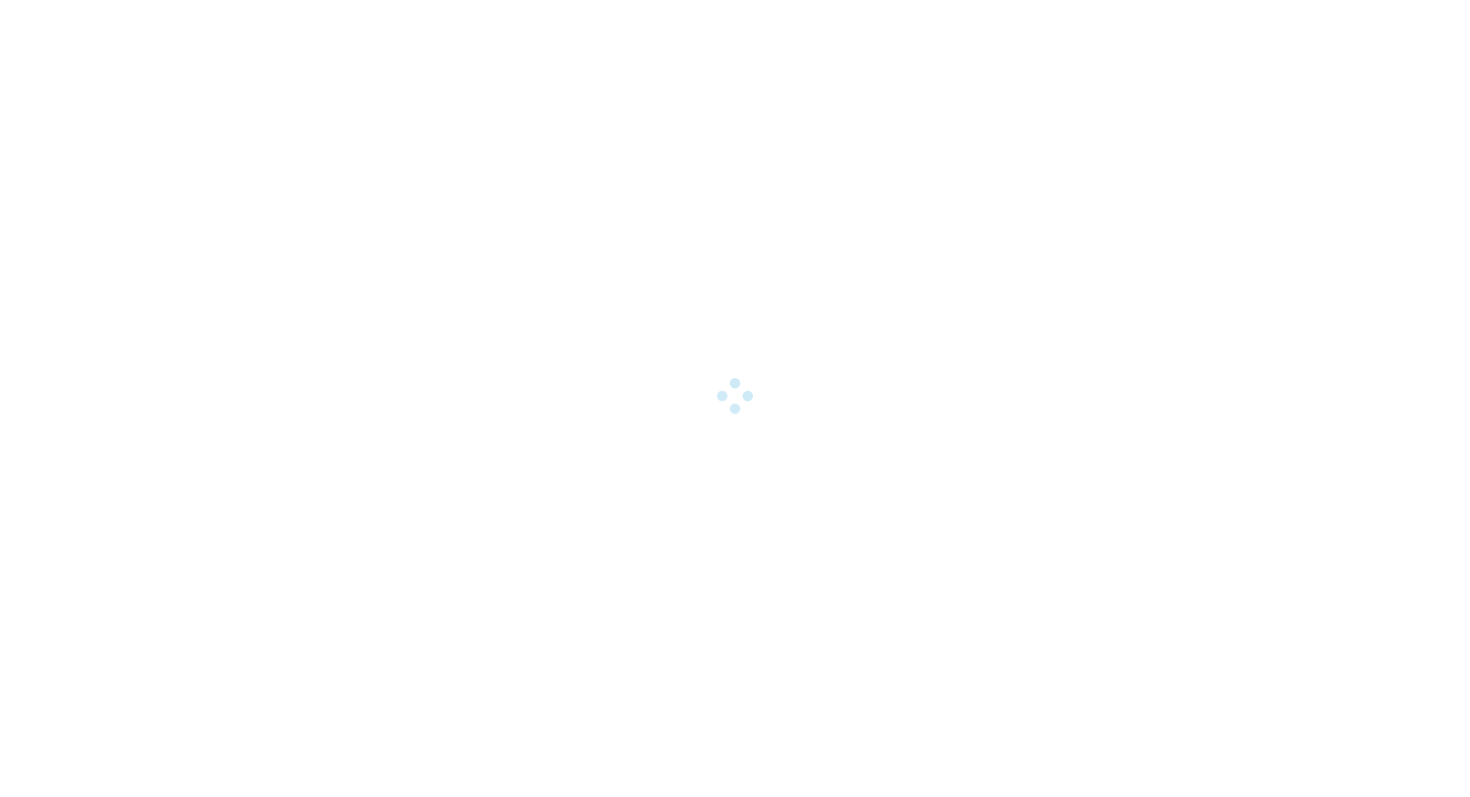 scroll, scrollTop: 0, scrollLeft: 0, axis: both 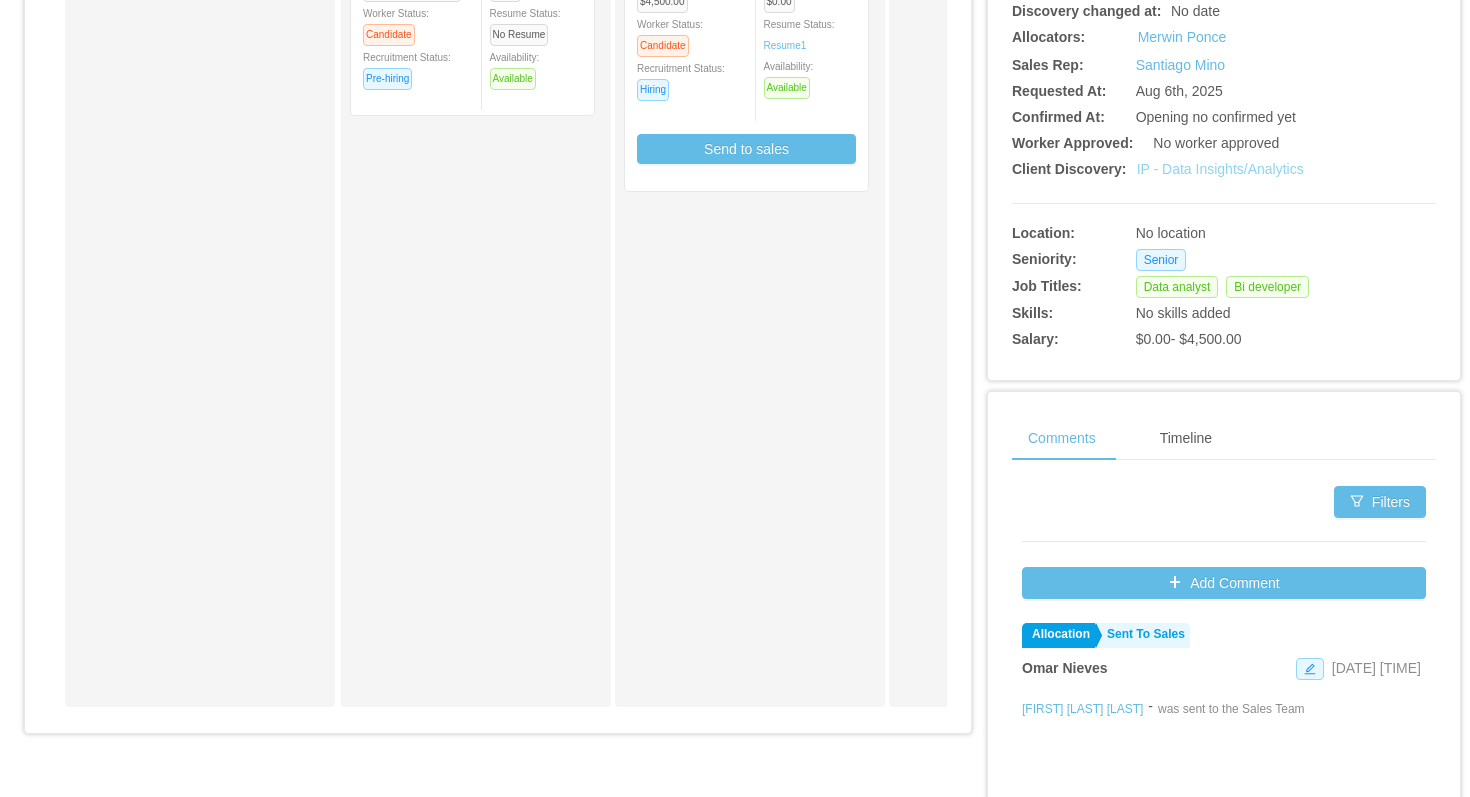 click on "IP -  Data Insights/Analytics" at bounding box center [1220, 169] 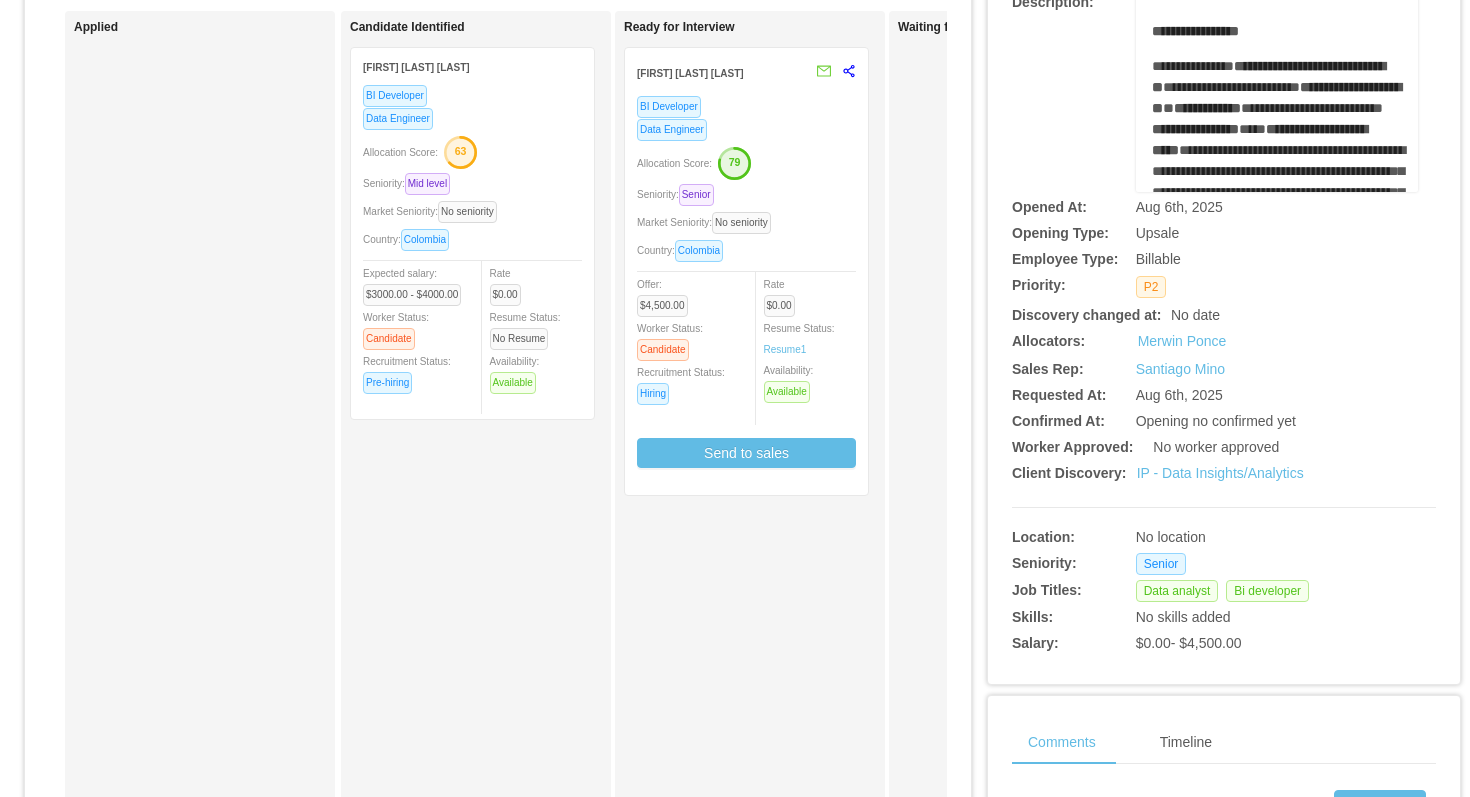 scroll, scrollTop: 0, scrollLeft: 0, axis: both 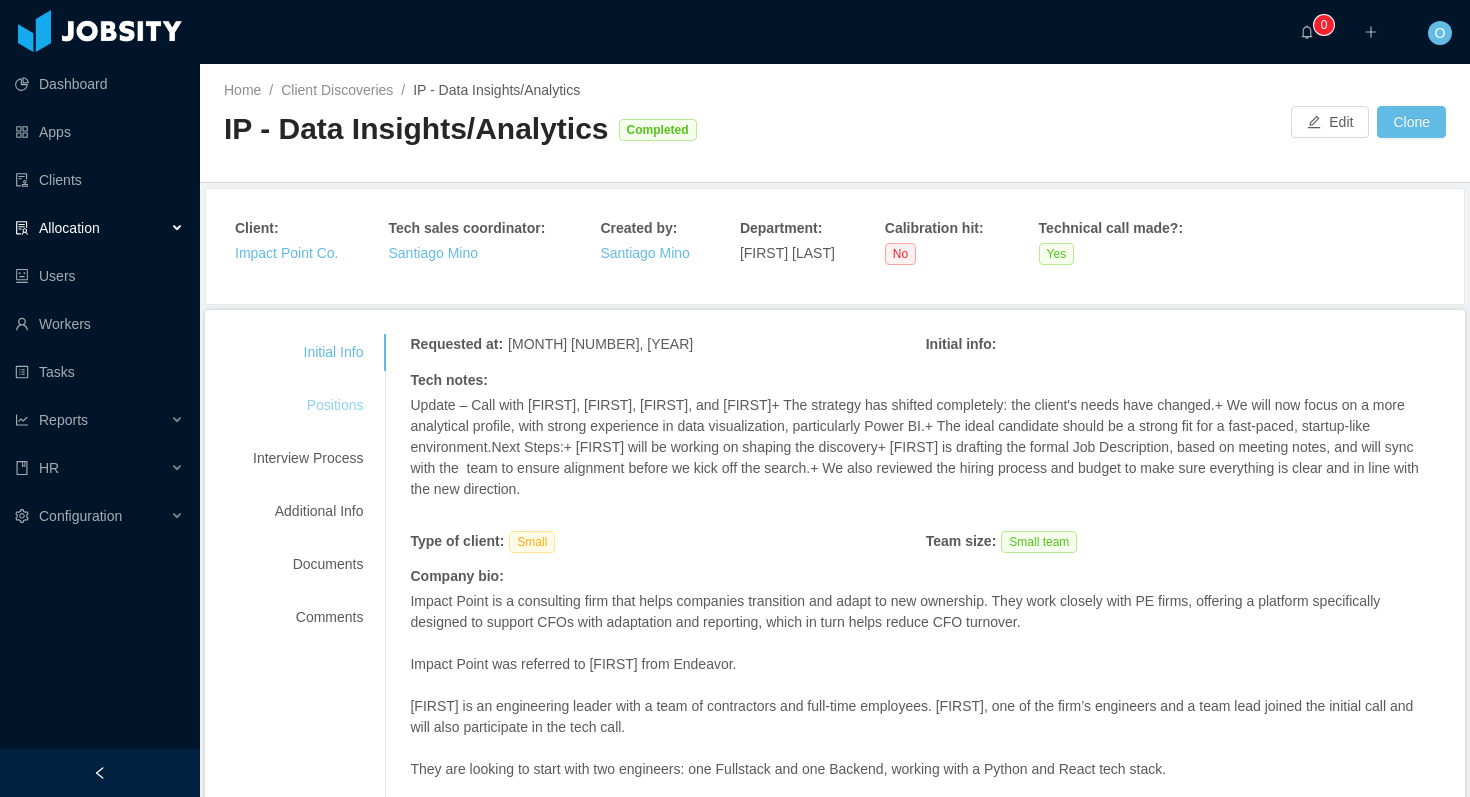 click on "Positions" at bounding box center [308, 405] 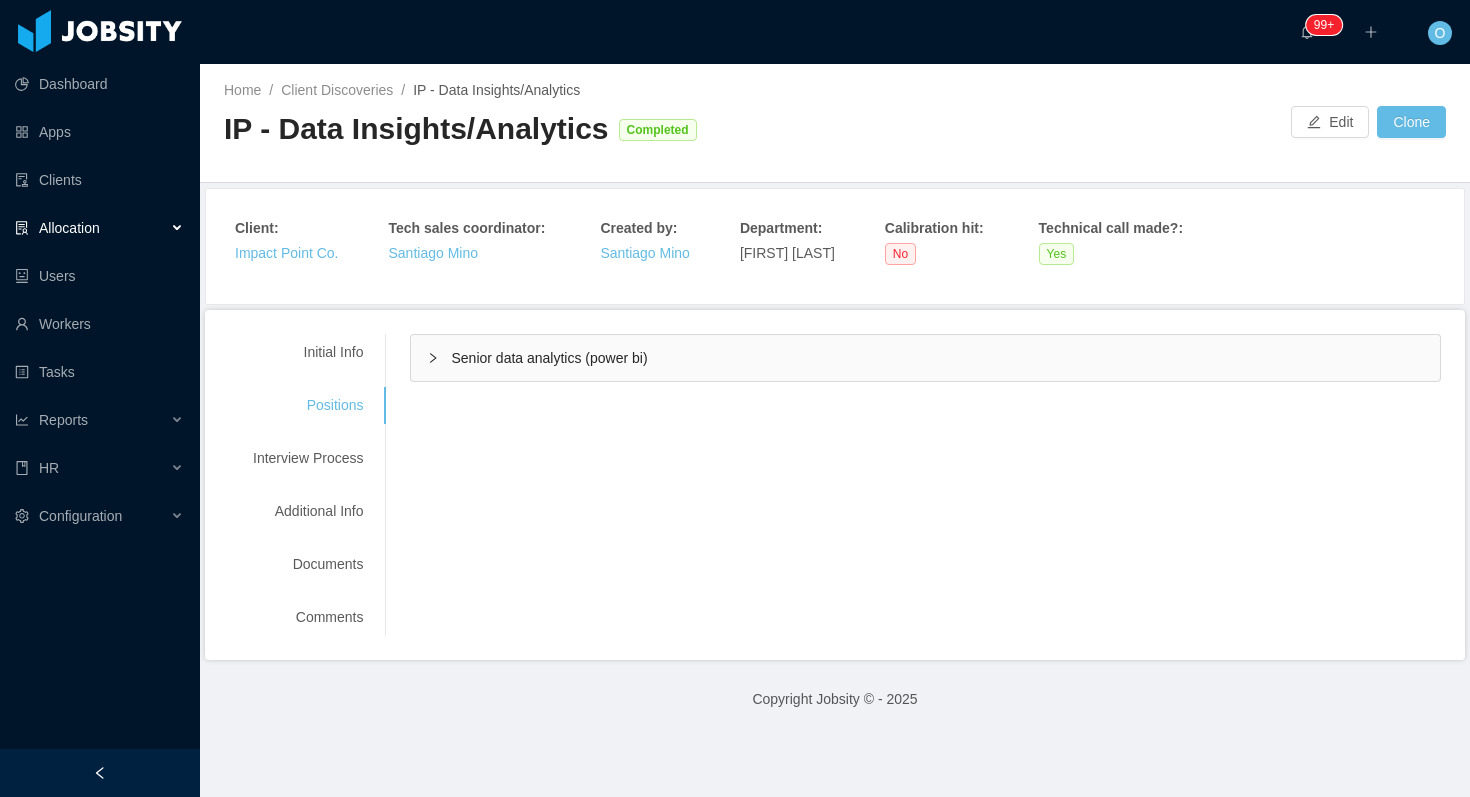 click 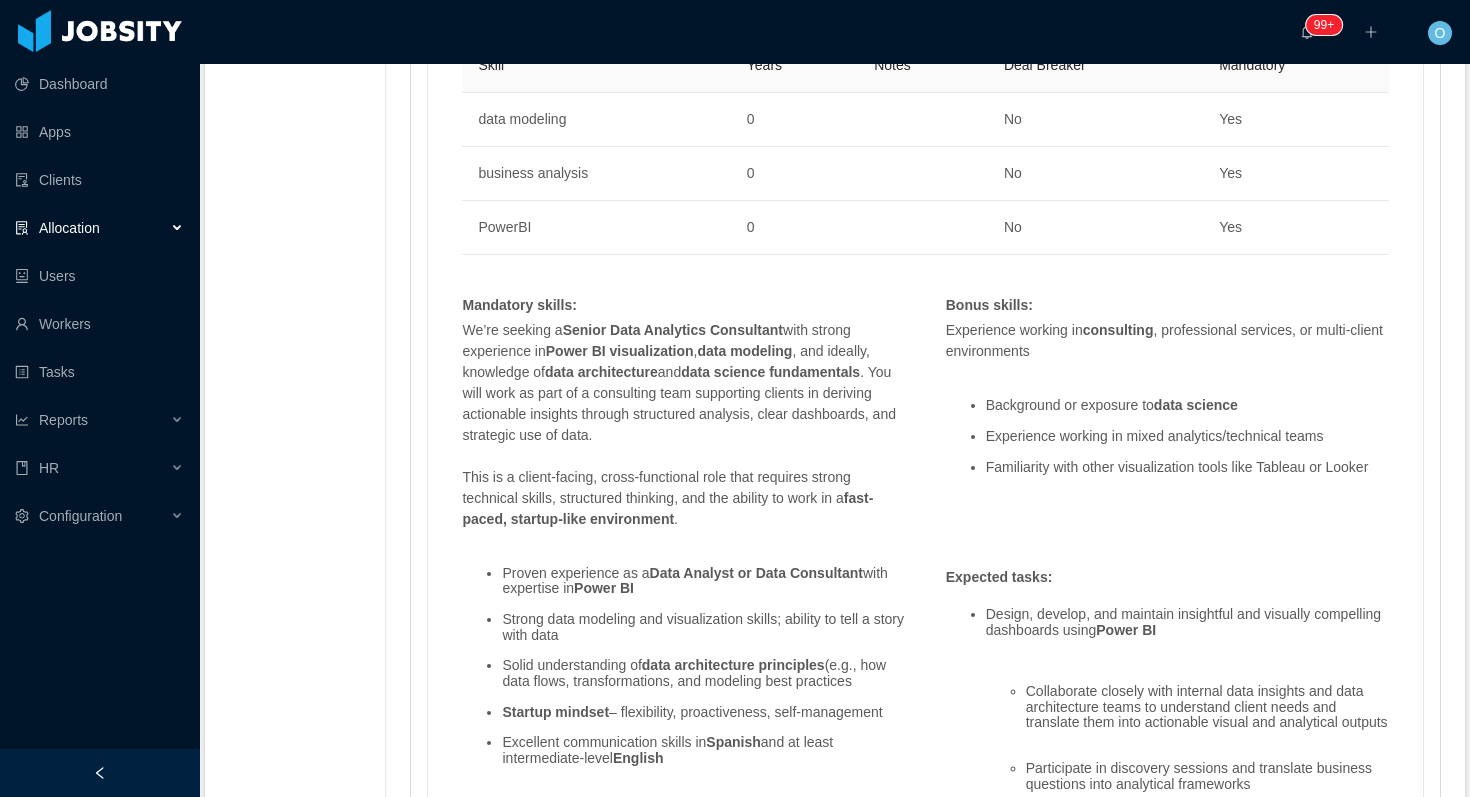 scroll, scrollTop: 1243, scrollLeft: 0, axis: vertical 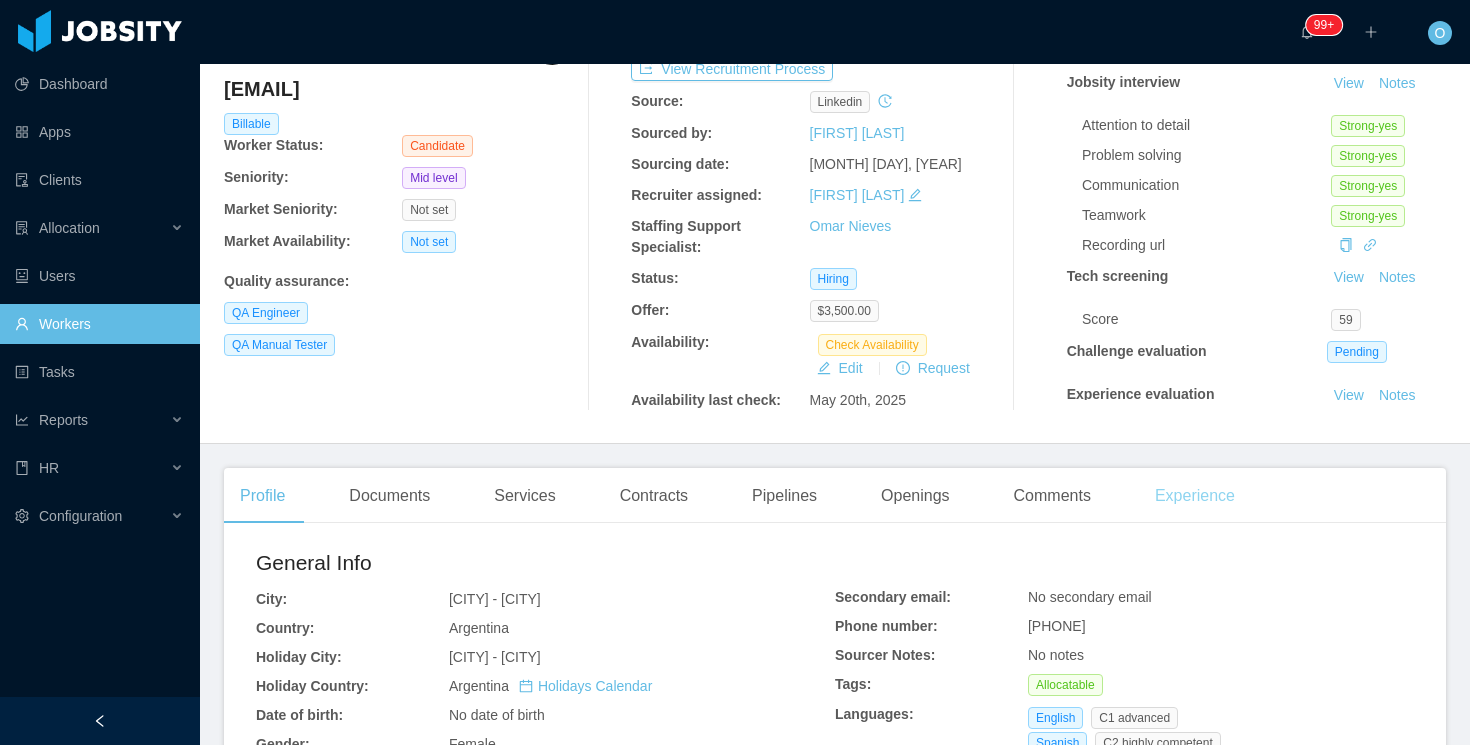 click on "Experience" at bounding box center (1195, 496) 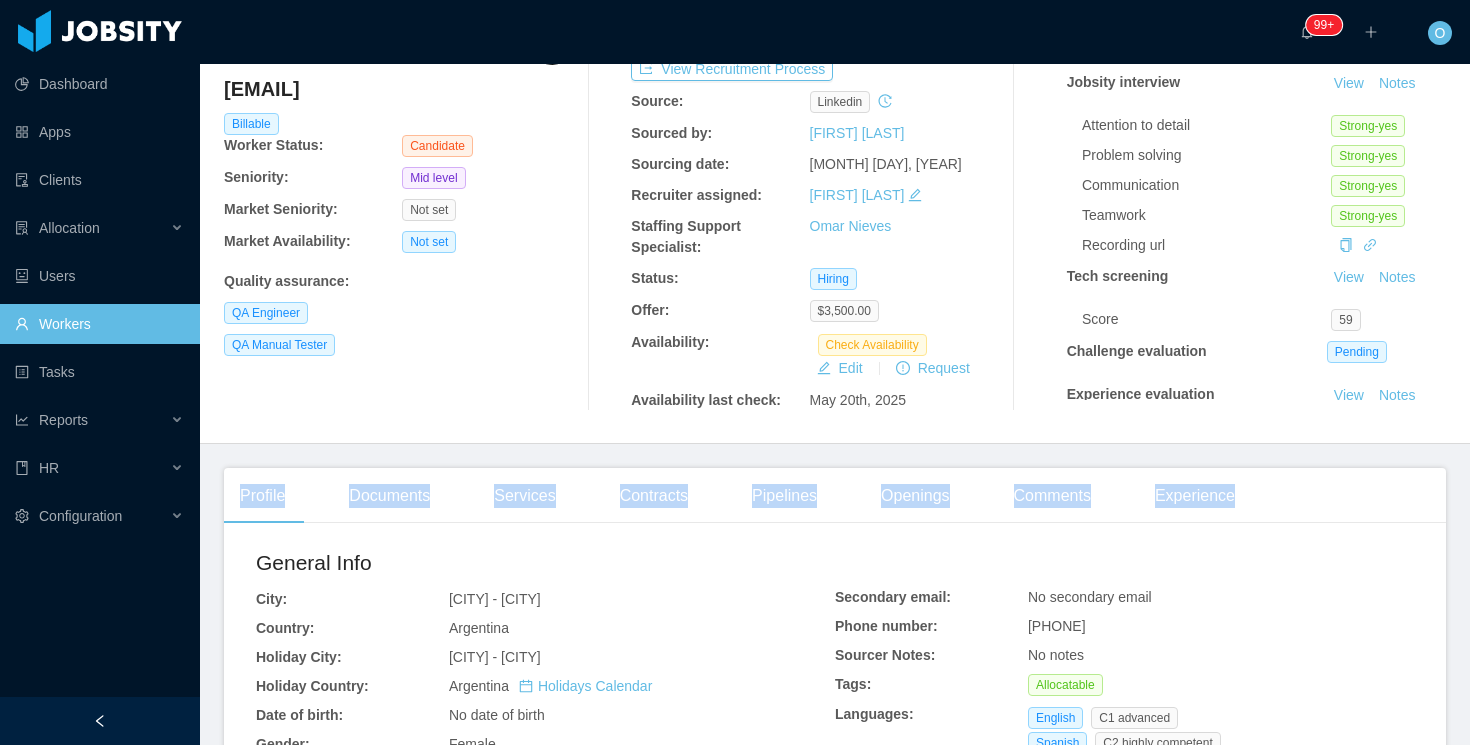 click on "Experience" at bounding box center [1195, 496] 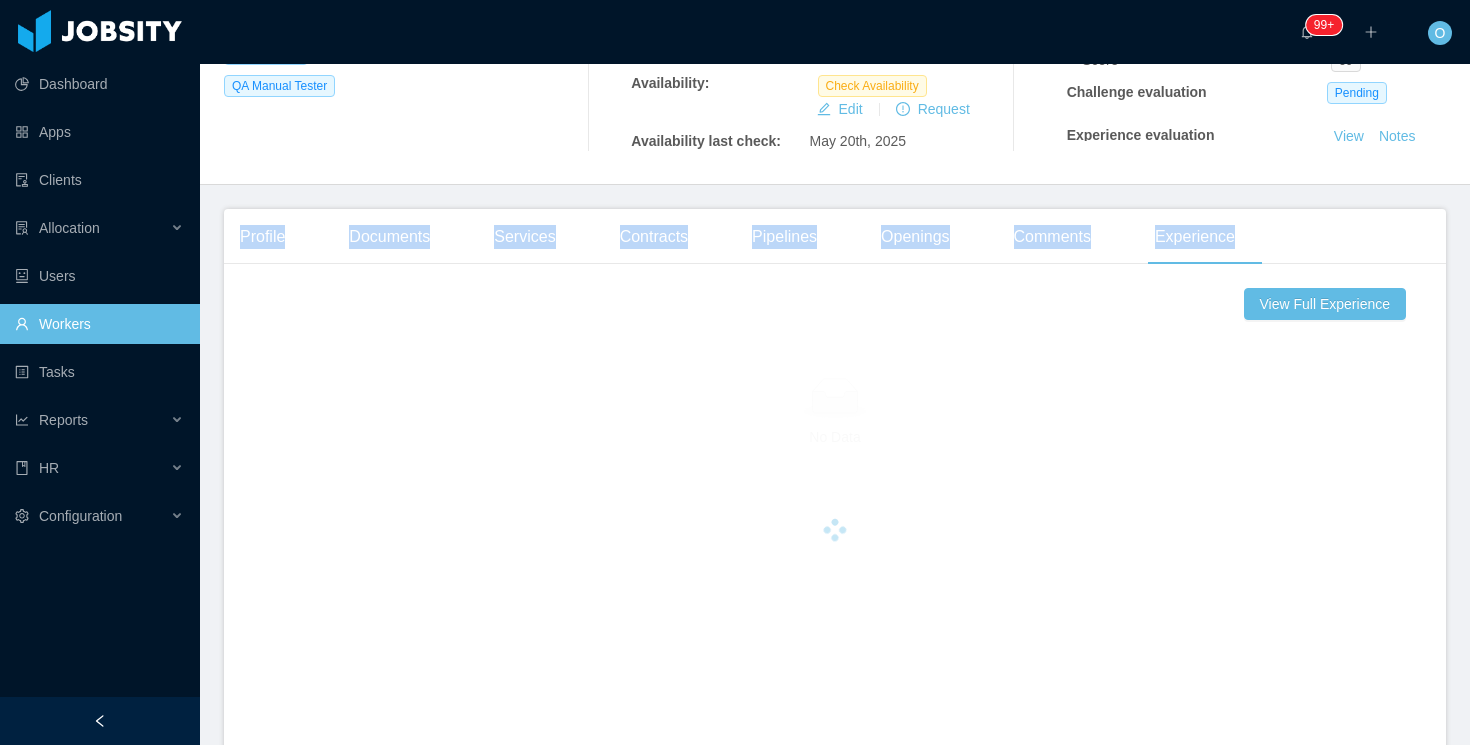 scroll, scrollTop: 409, scrollLeft: 0, axis: vertical 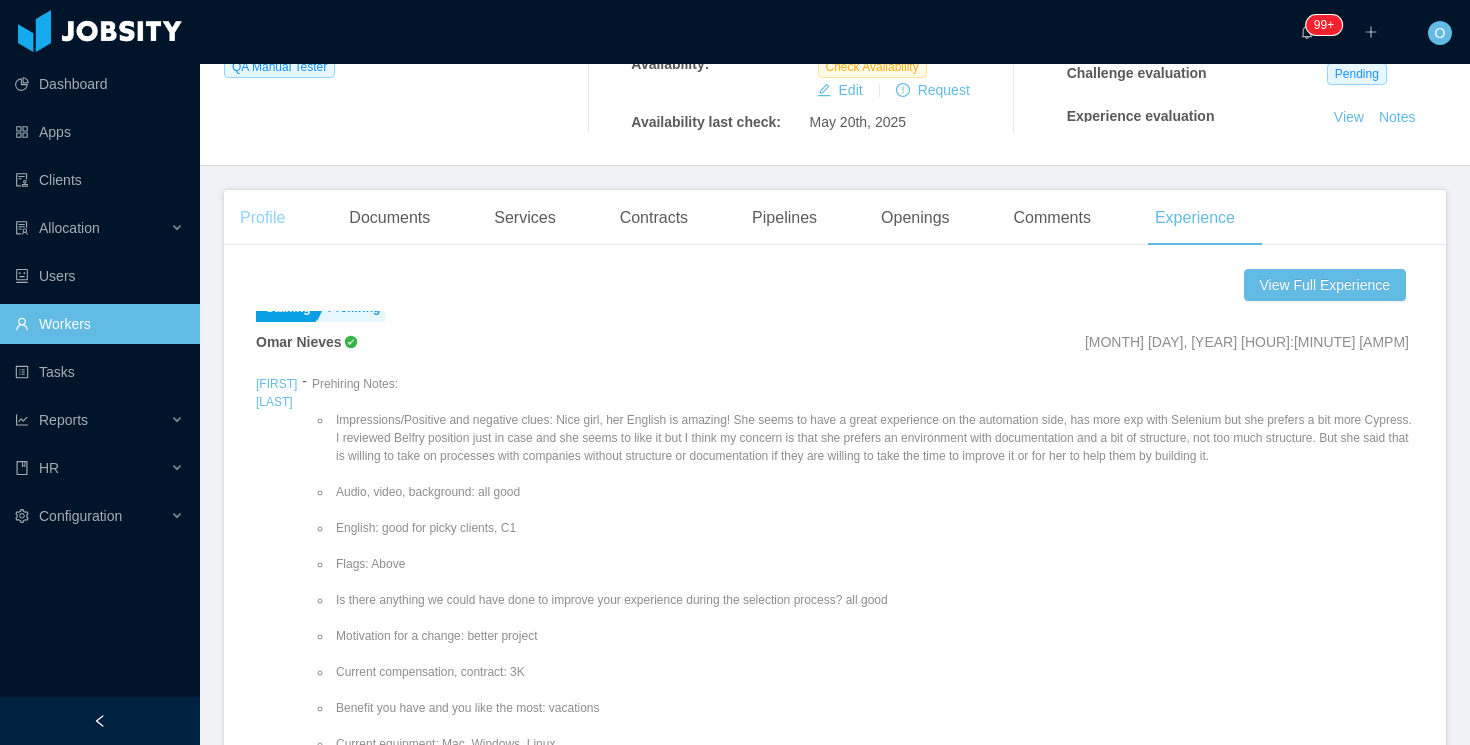 click on "Profile" at bounding box center (262, 218) 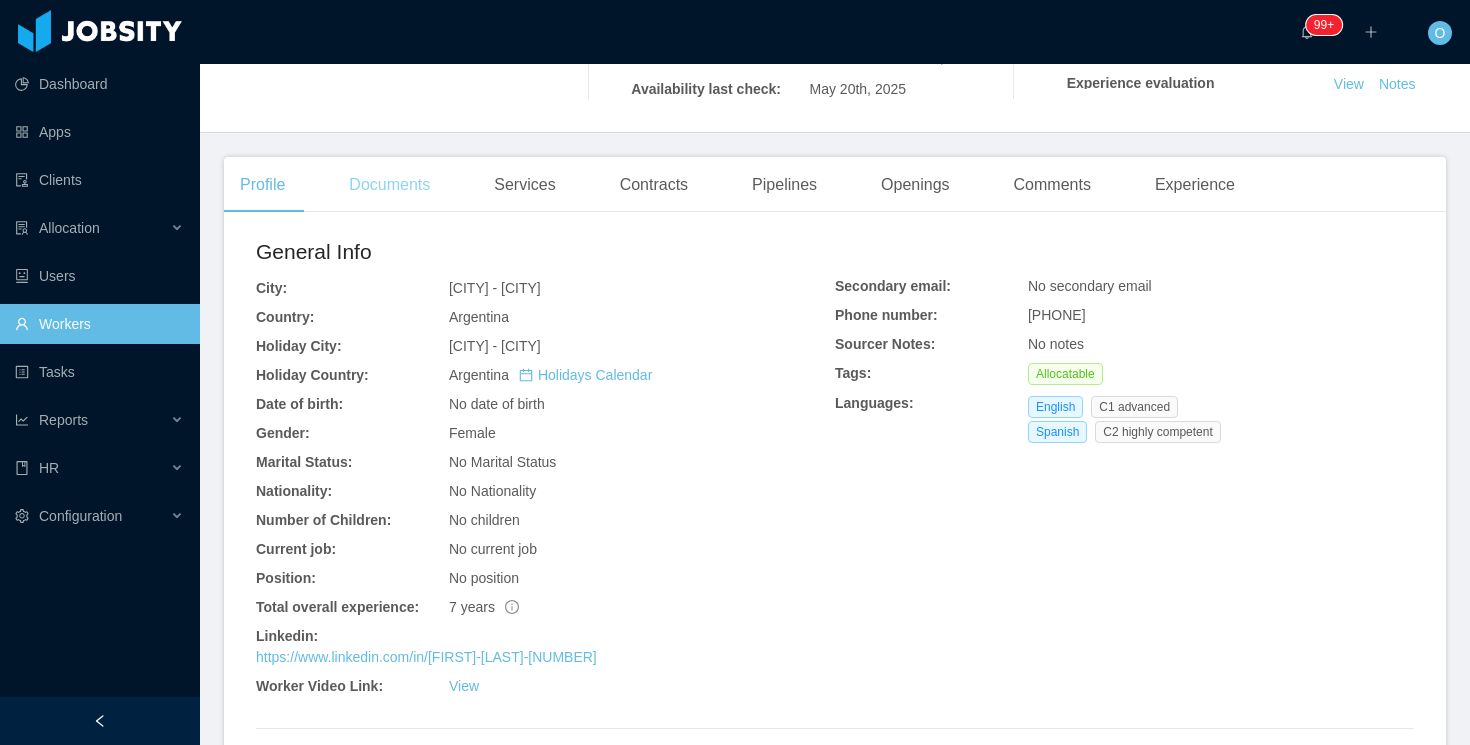 click on "Documents" at bounding box center (389, 185) 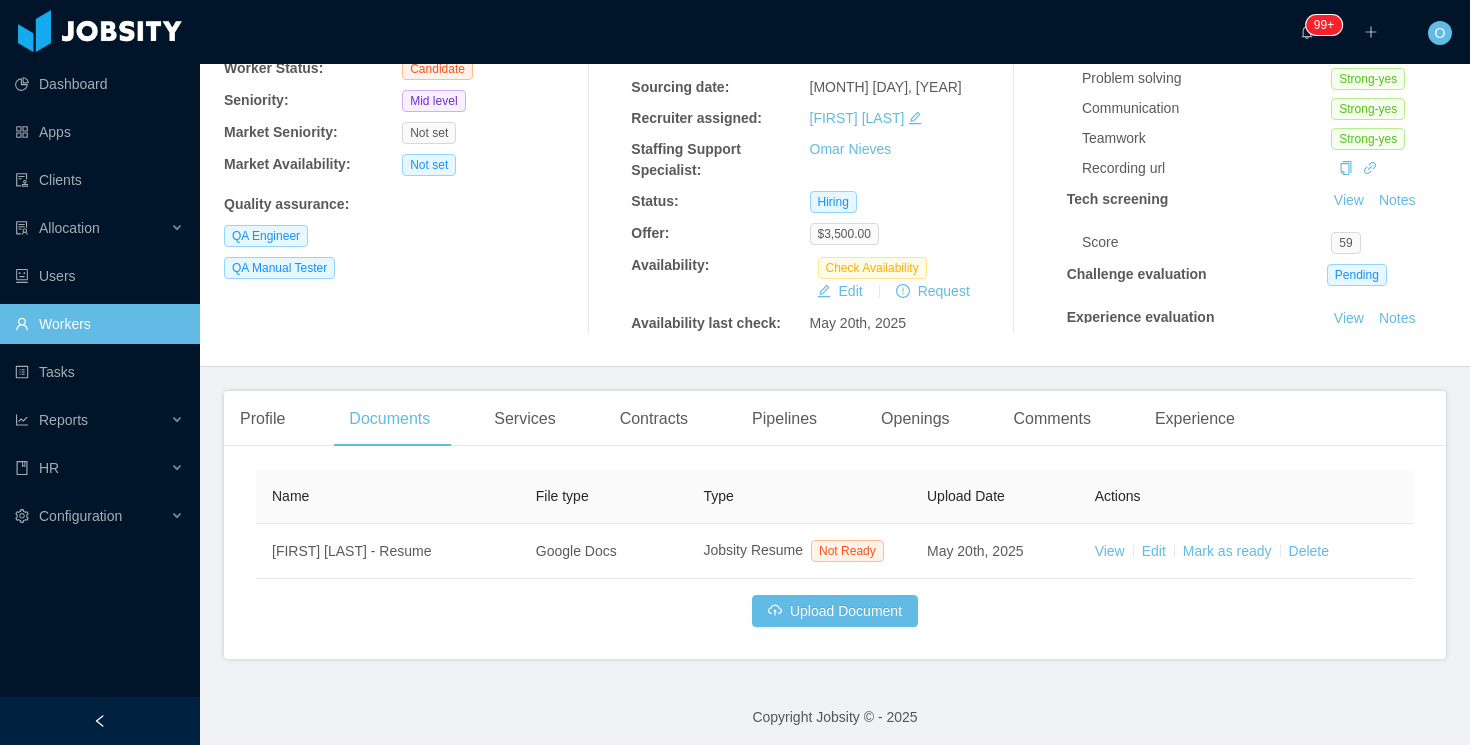 scroll, scrollTop: 236, scrollLeft: 0, axis: vertical 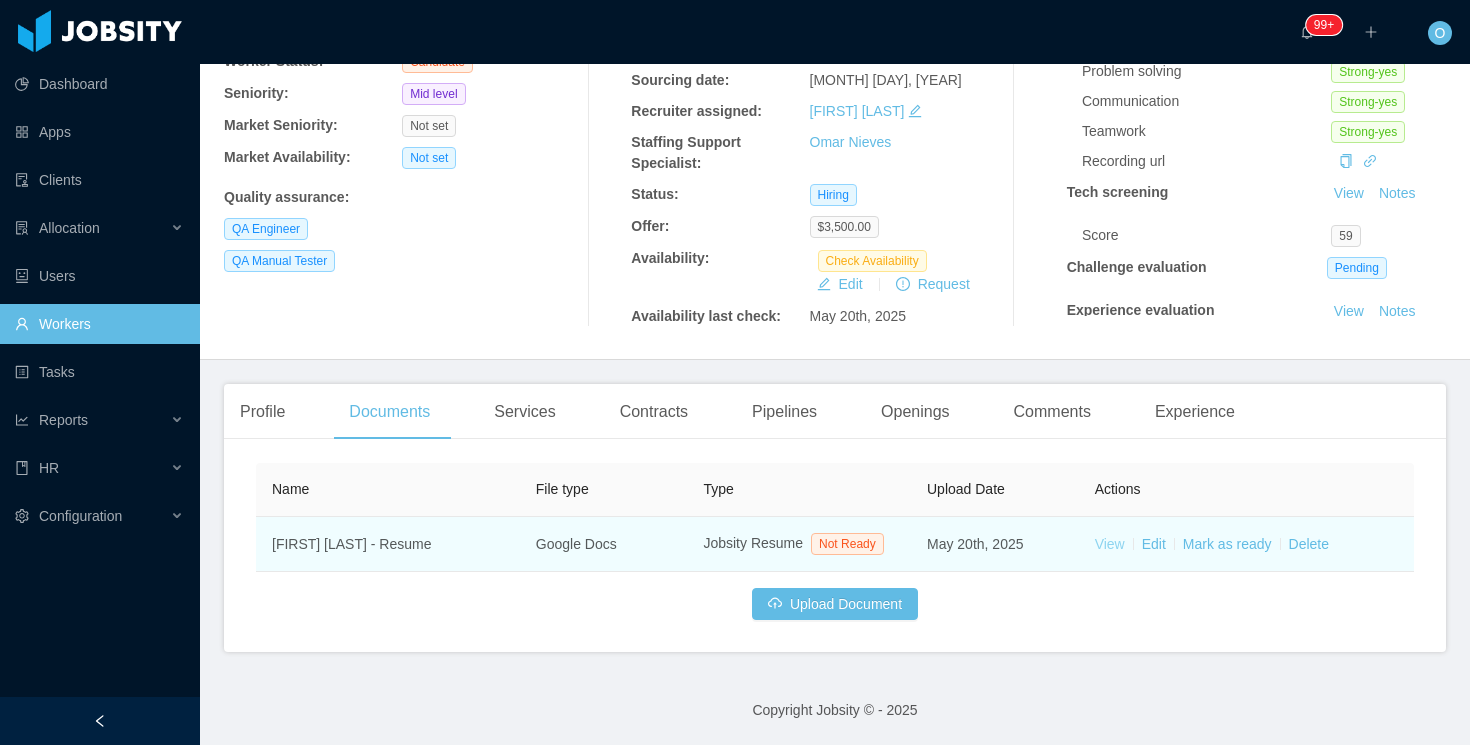 click on "View" at bounding box center (1110, 544) 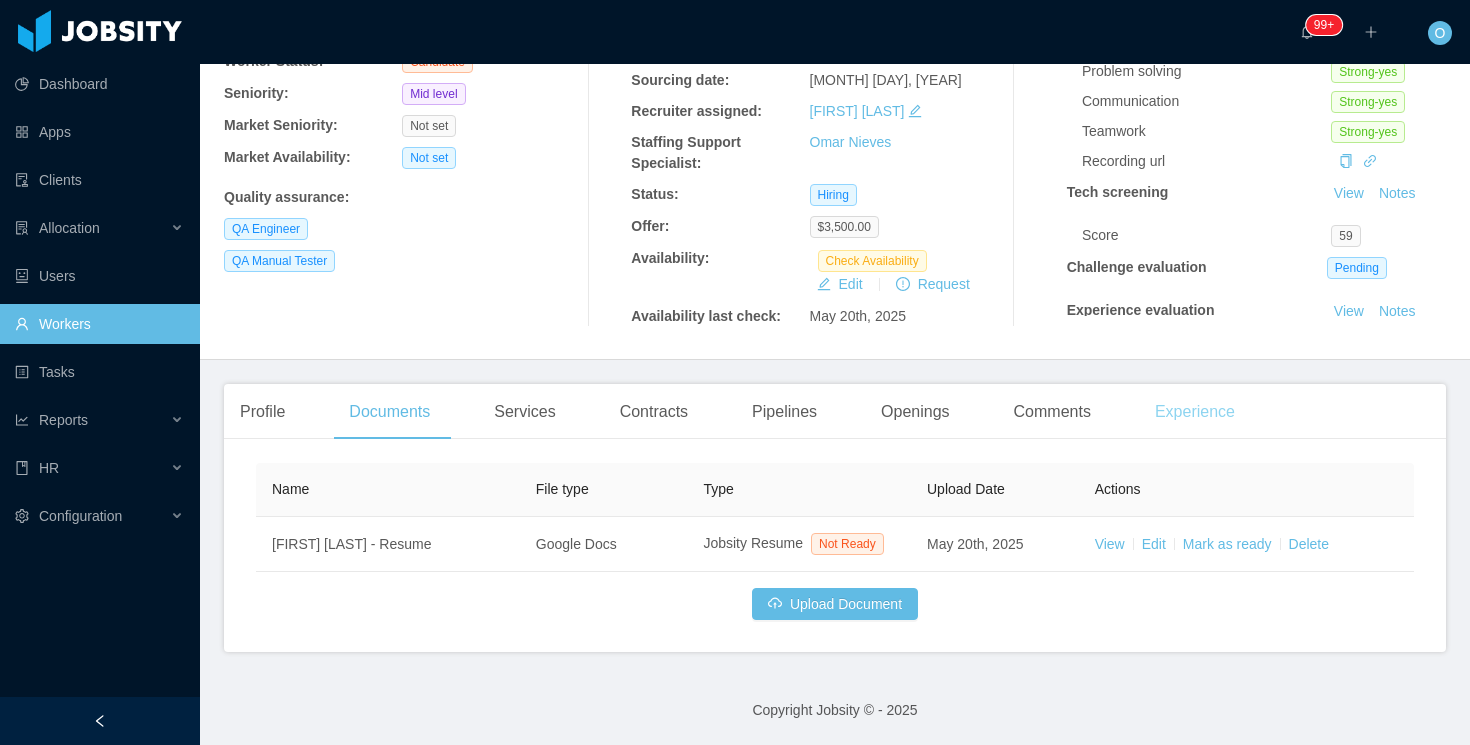 click on "Experience" at bounding box center (1195, 412) 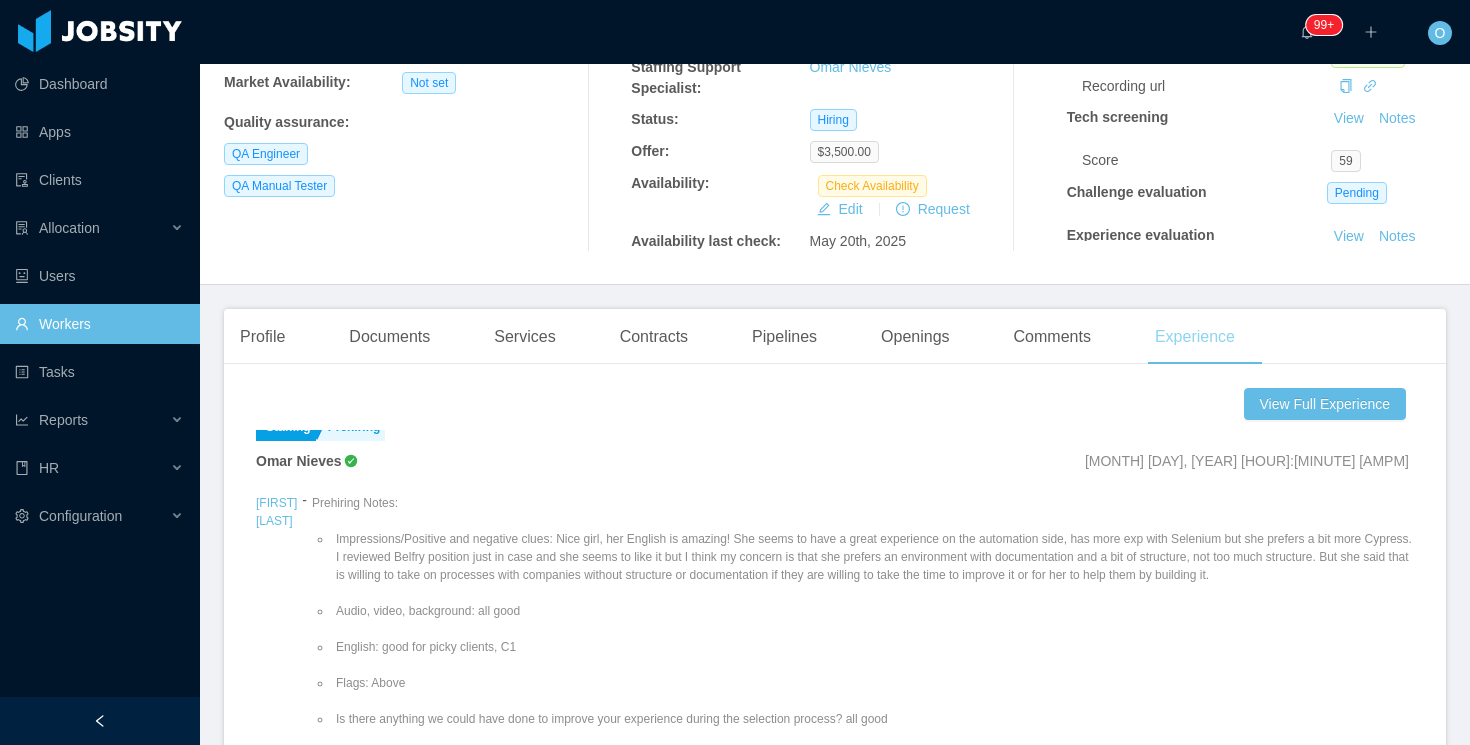 scroll, scrollTop: 294, scrollLeft: 0, axis: vertical 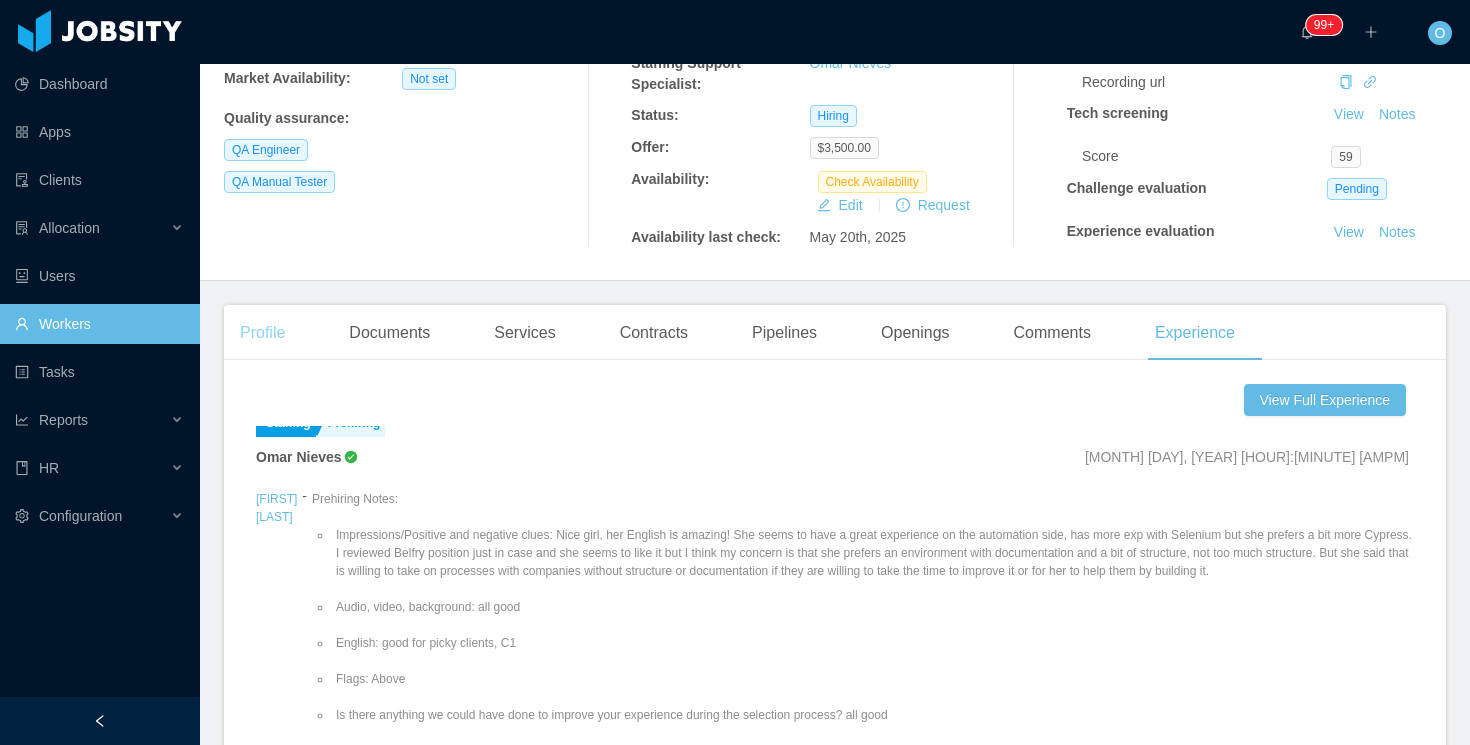 click on "Profile" at bounding box center [262, 333] 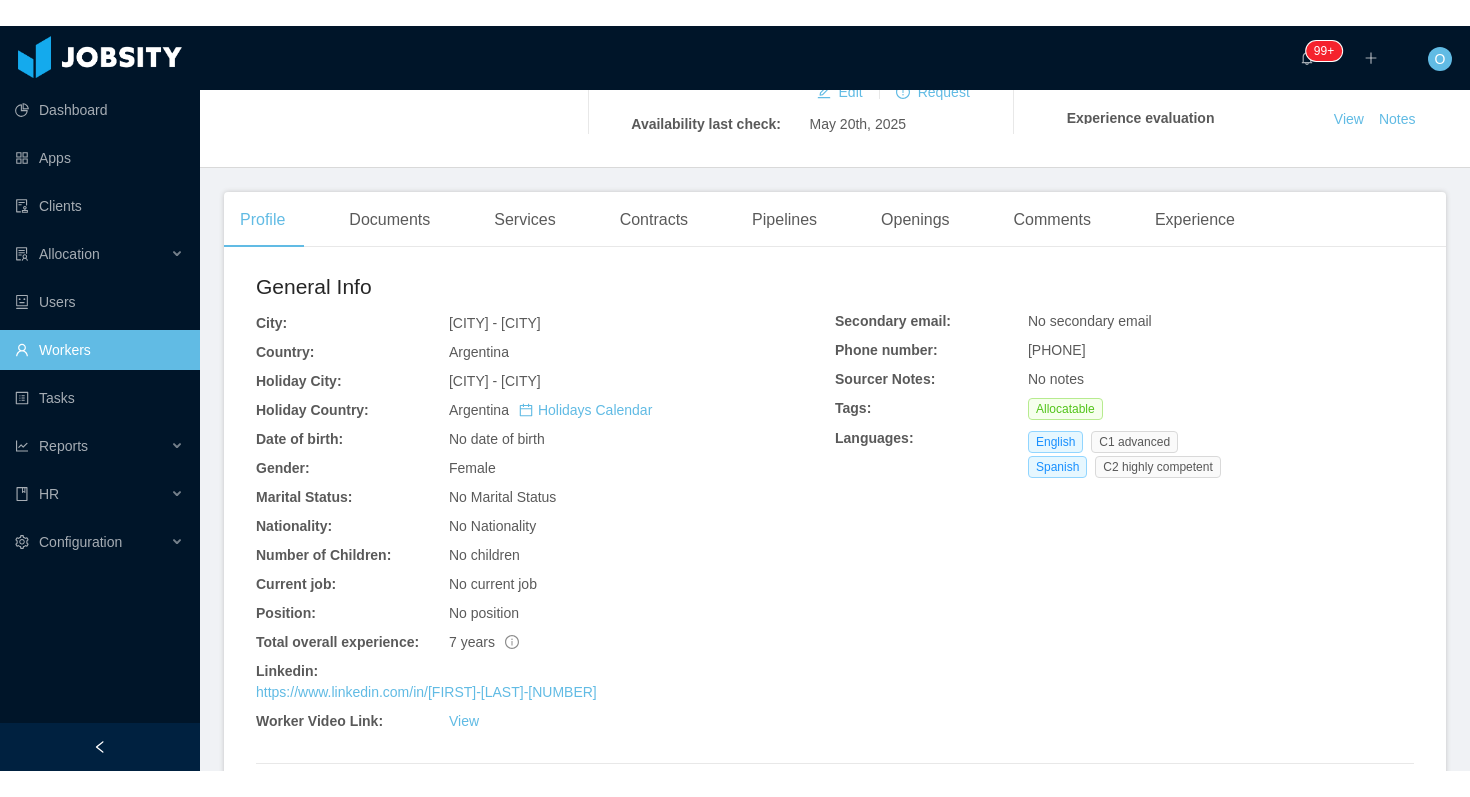 scroll, scrollTop: 437, scrollLeft: 0, axis: vertical 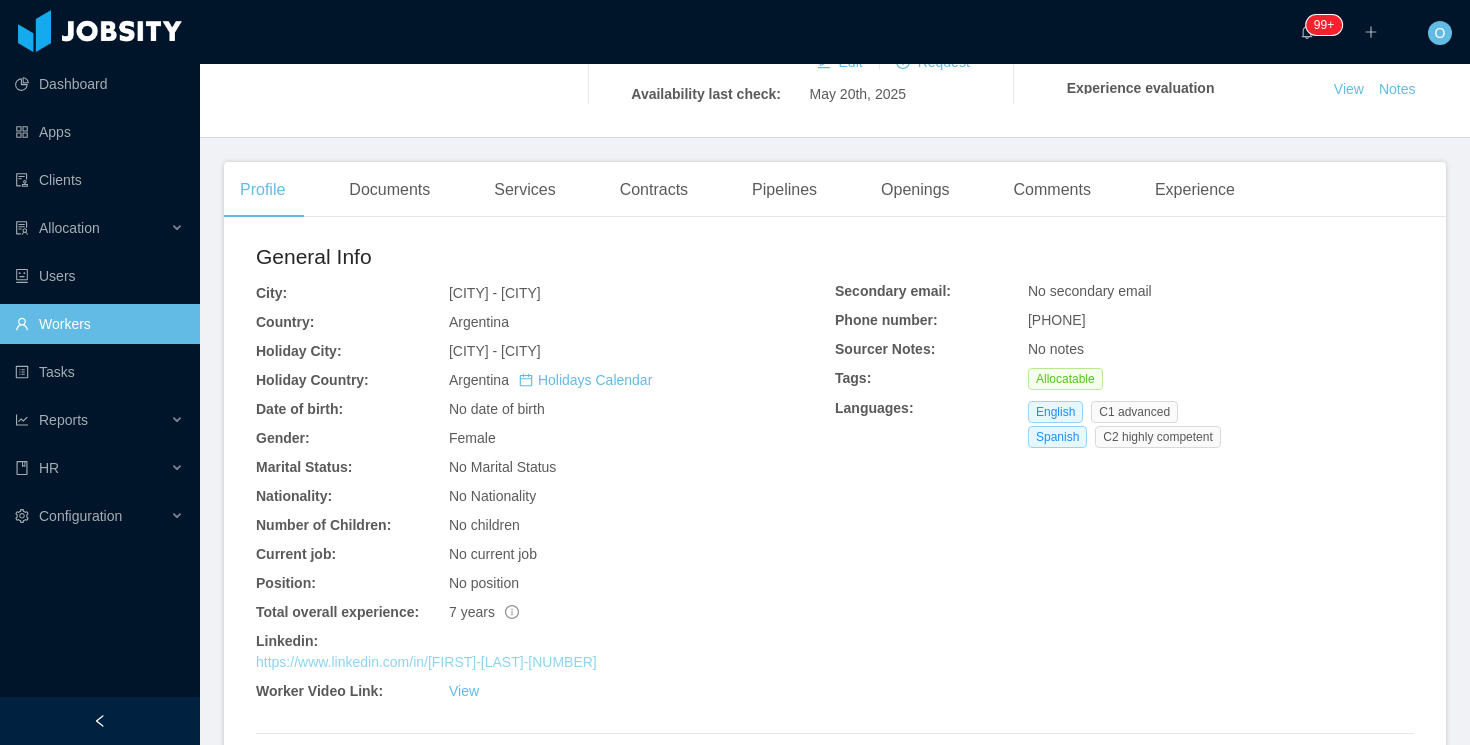 click on "https://www.linkedin.com/in/[FIRST]-[LAST]-[NUMBER]" at bounding box center (426, 662) 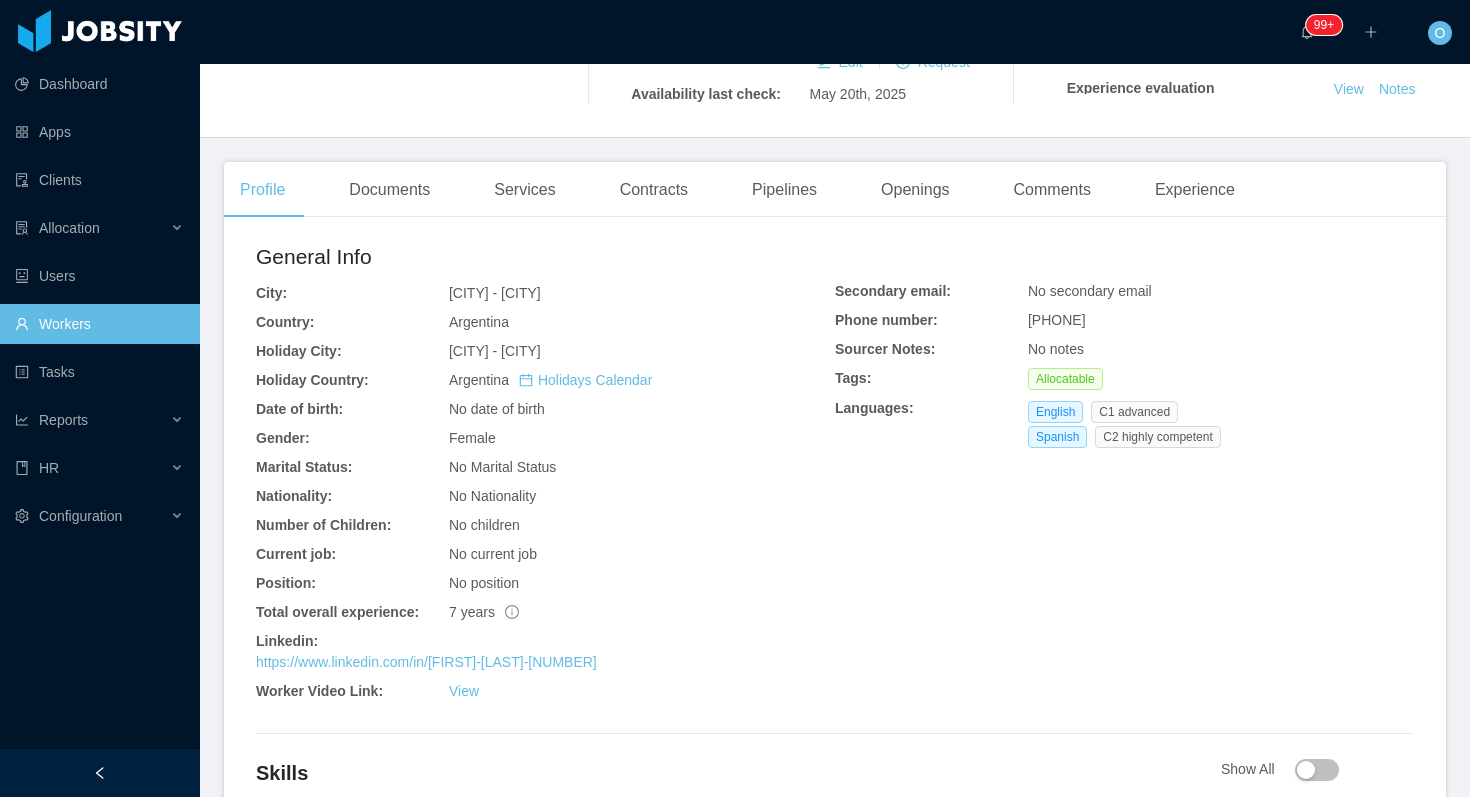 scroll, scrollTop: 0, scrollLeft: 0, axis: both 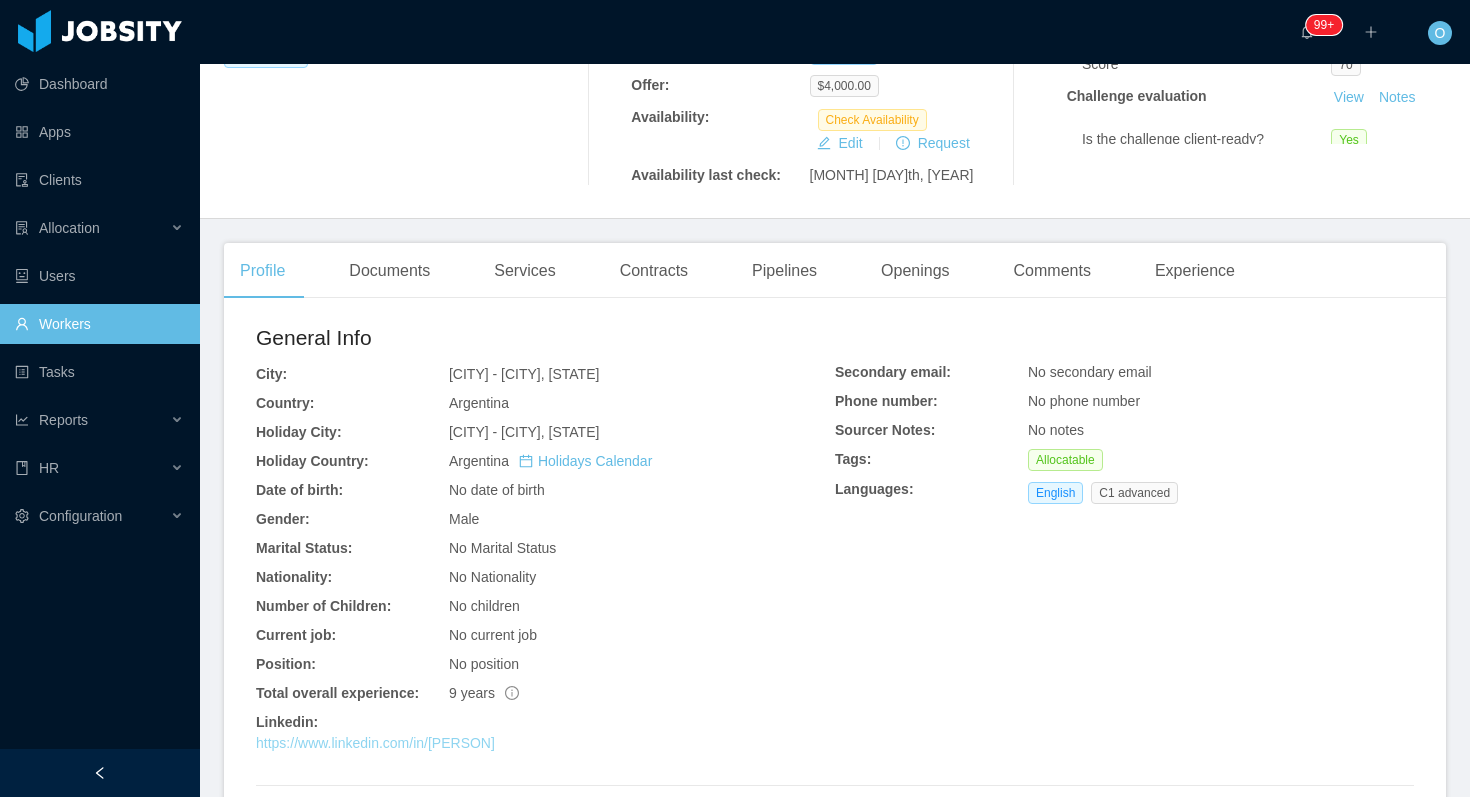 click on "https://www.linkedin.com/in/juan-pablo-sanchez-b8409b103" at bounding box center (375, 743) 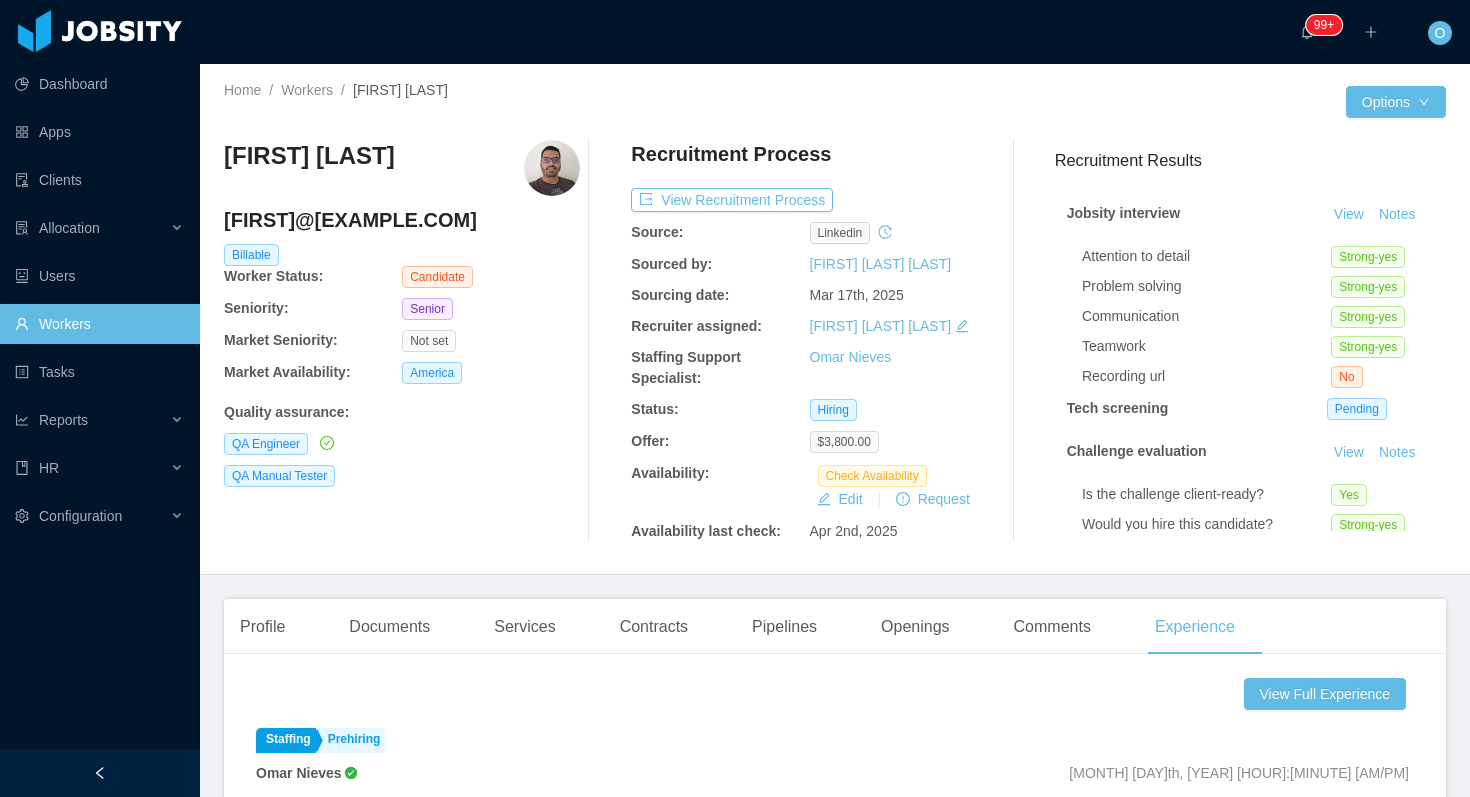 scroll, scrollTop: 0, scrollLeft: 0, axis: both 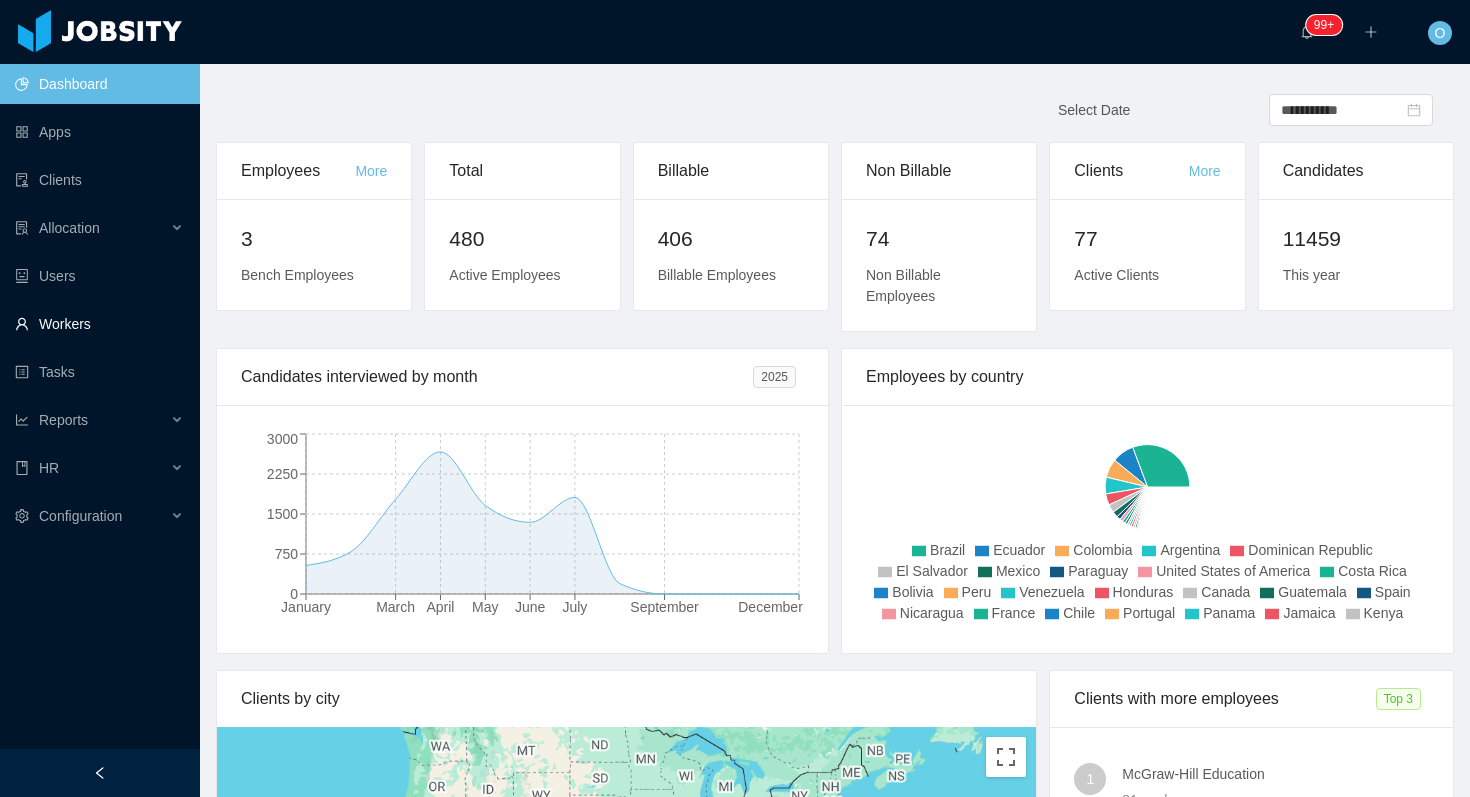 click on "Workers" at bounding box center [99, 324] 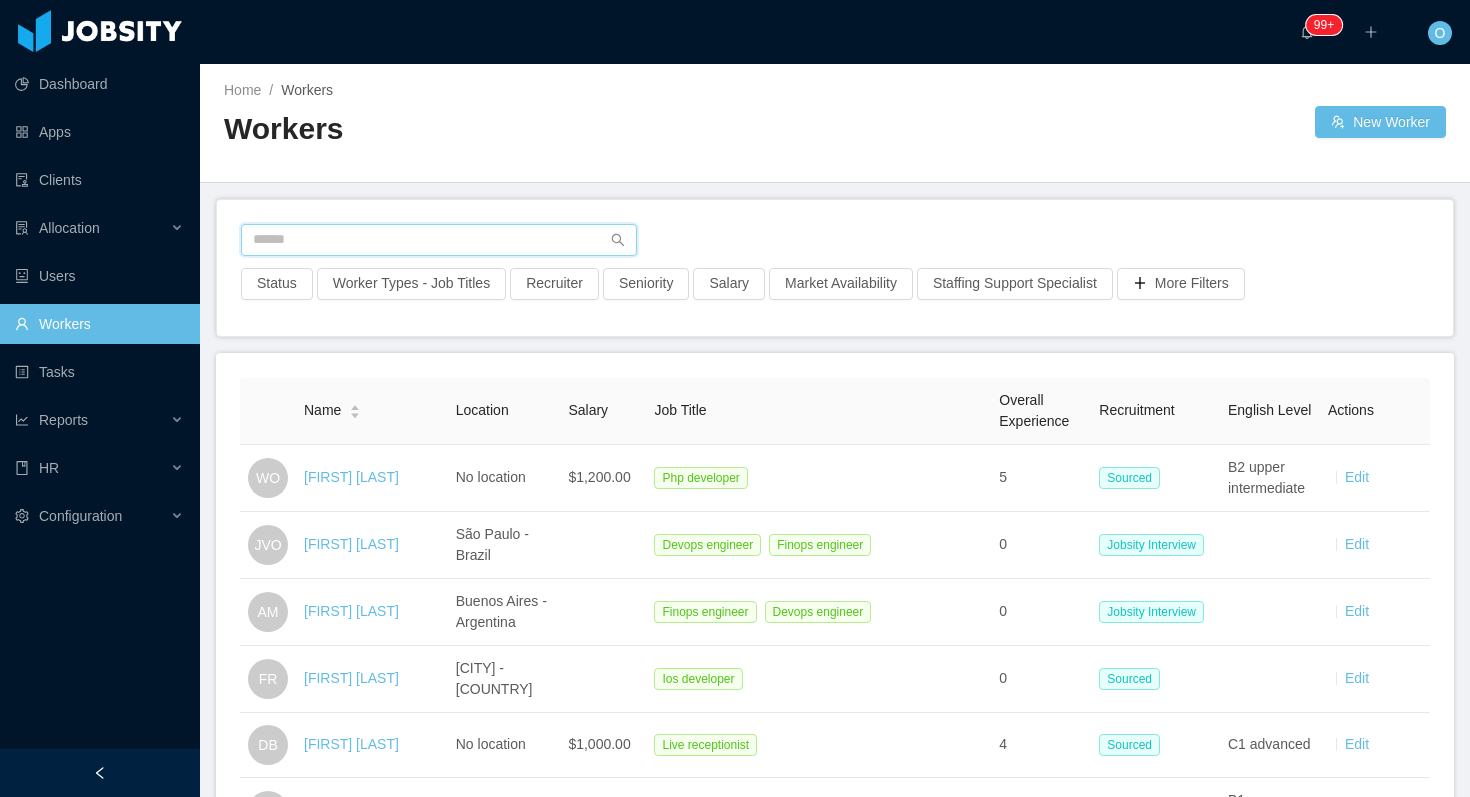 click at bounding box center (439, 240) 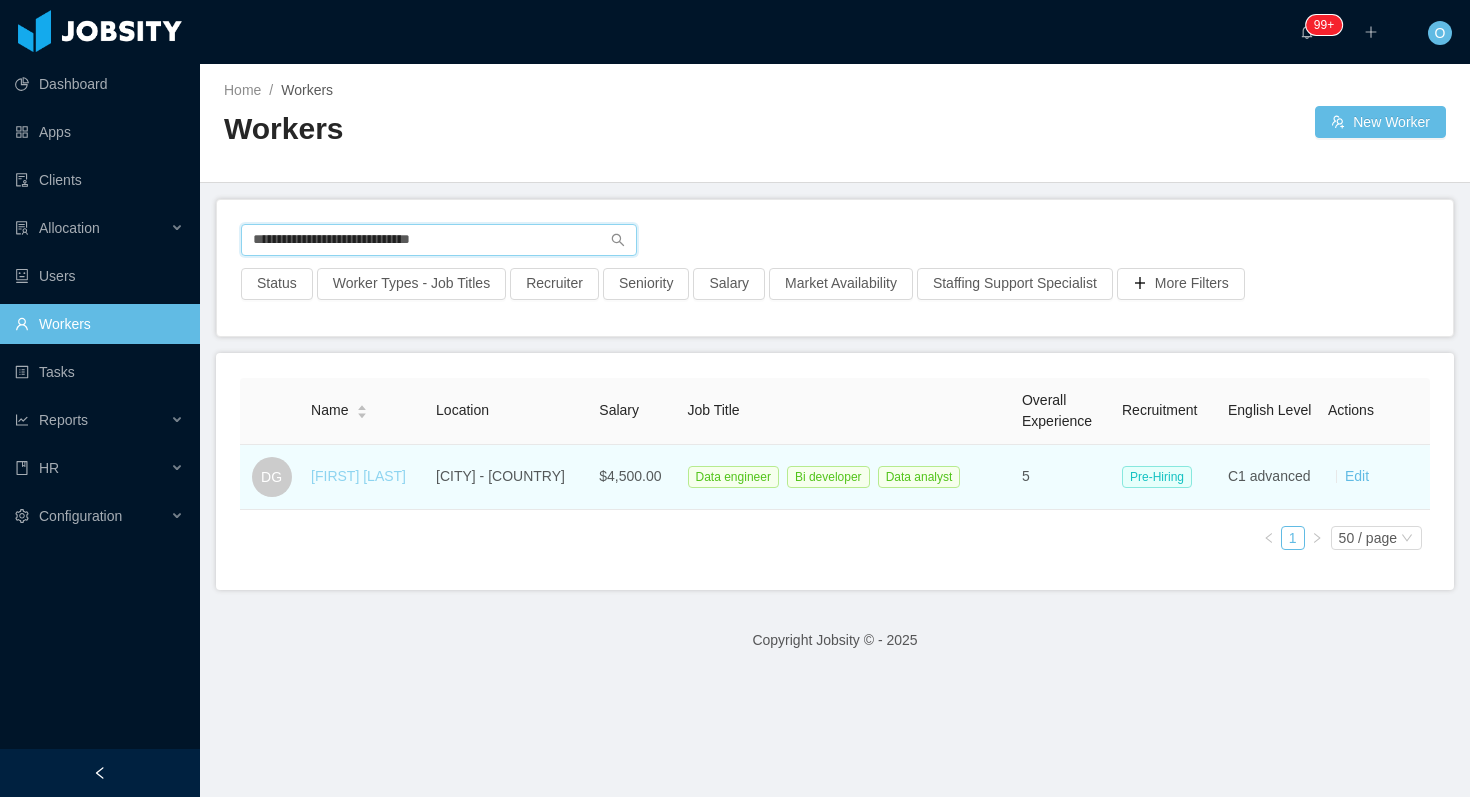 type on "**********" 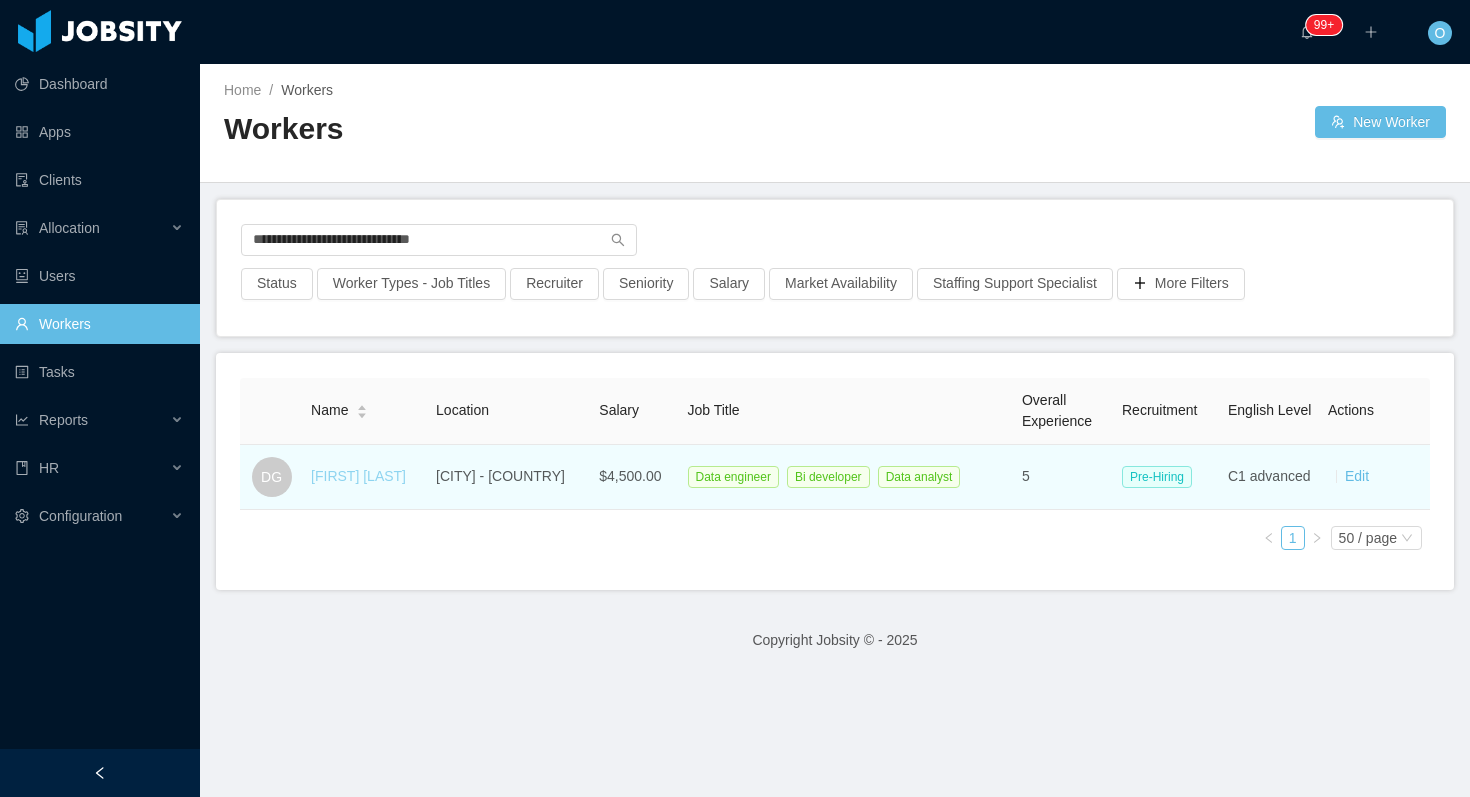 click on "Daniel Granja" at bounding box center [358, 476] 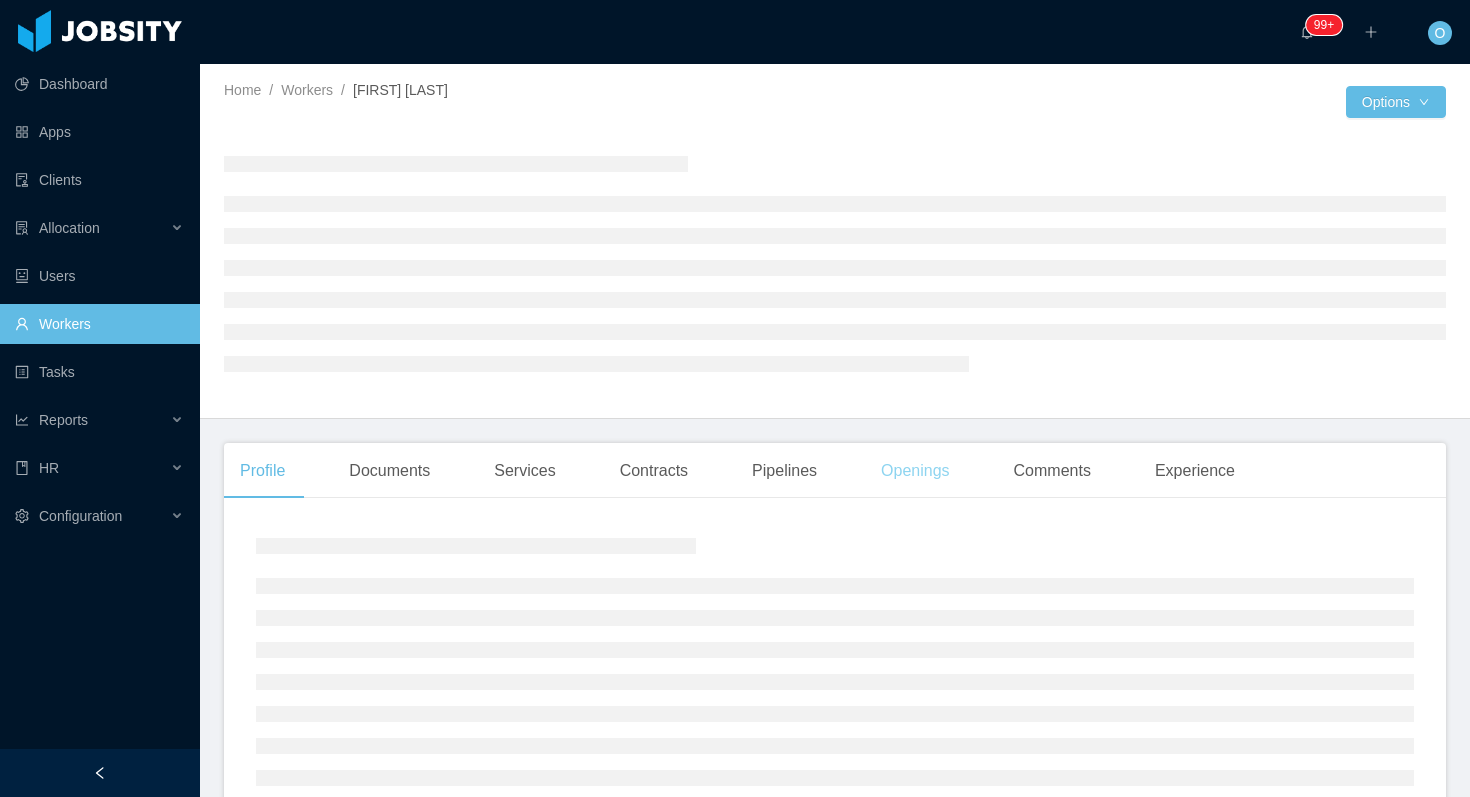 click on "Openings" at bounding box center [915, 471] 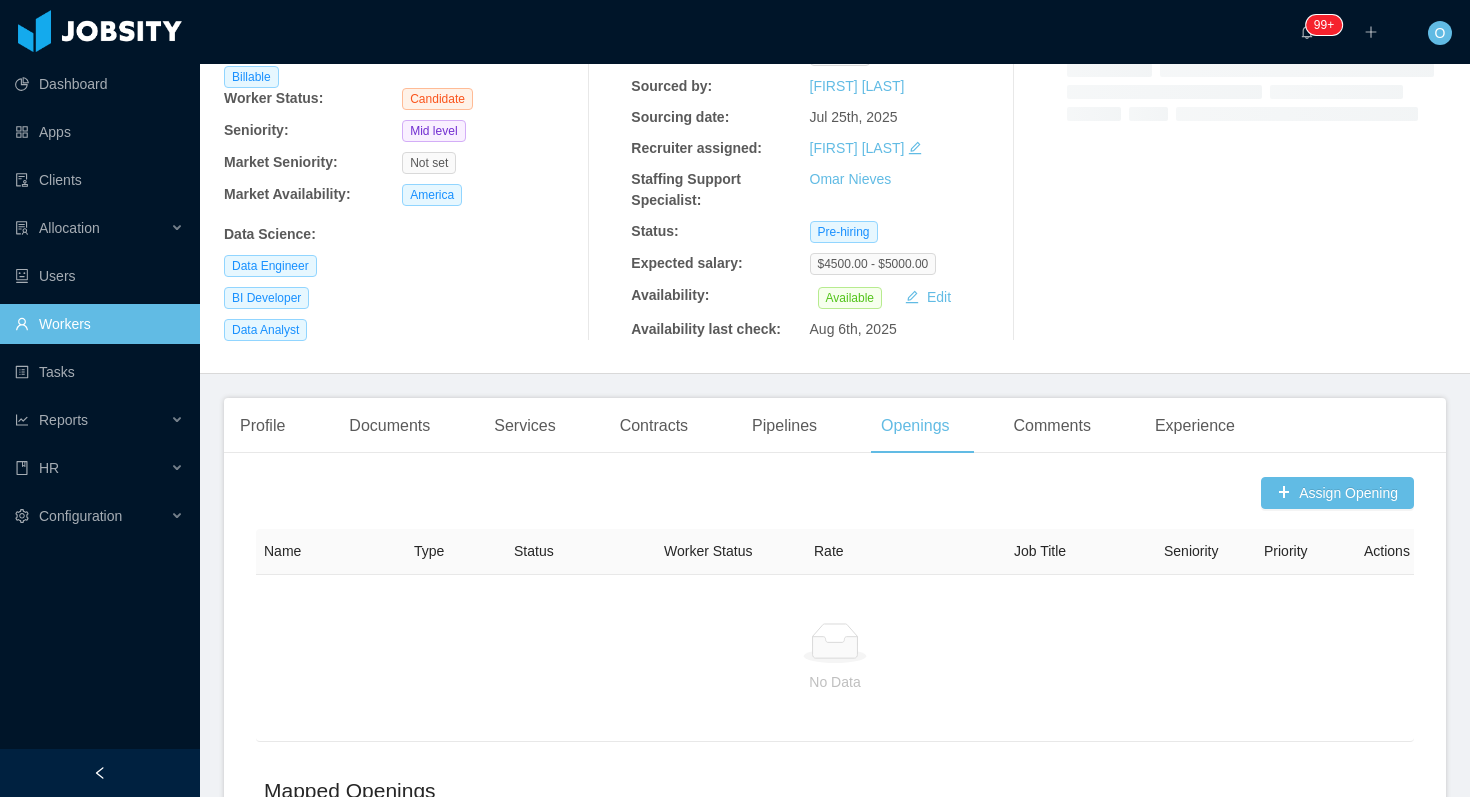 scroll, scrollTop: 0, scrollLeft: 0, axis: both 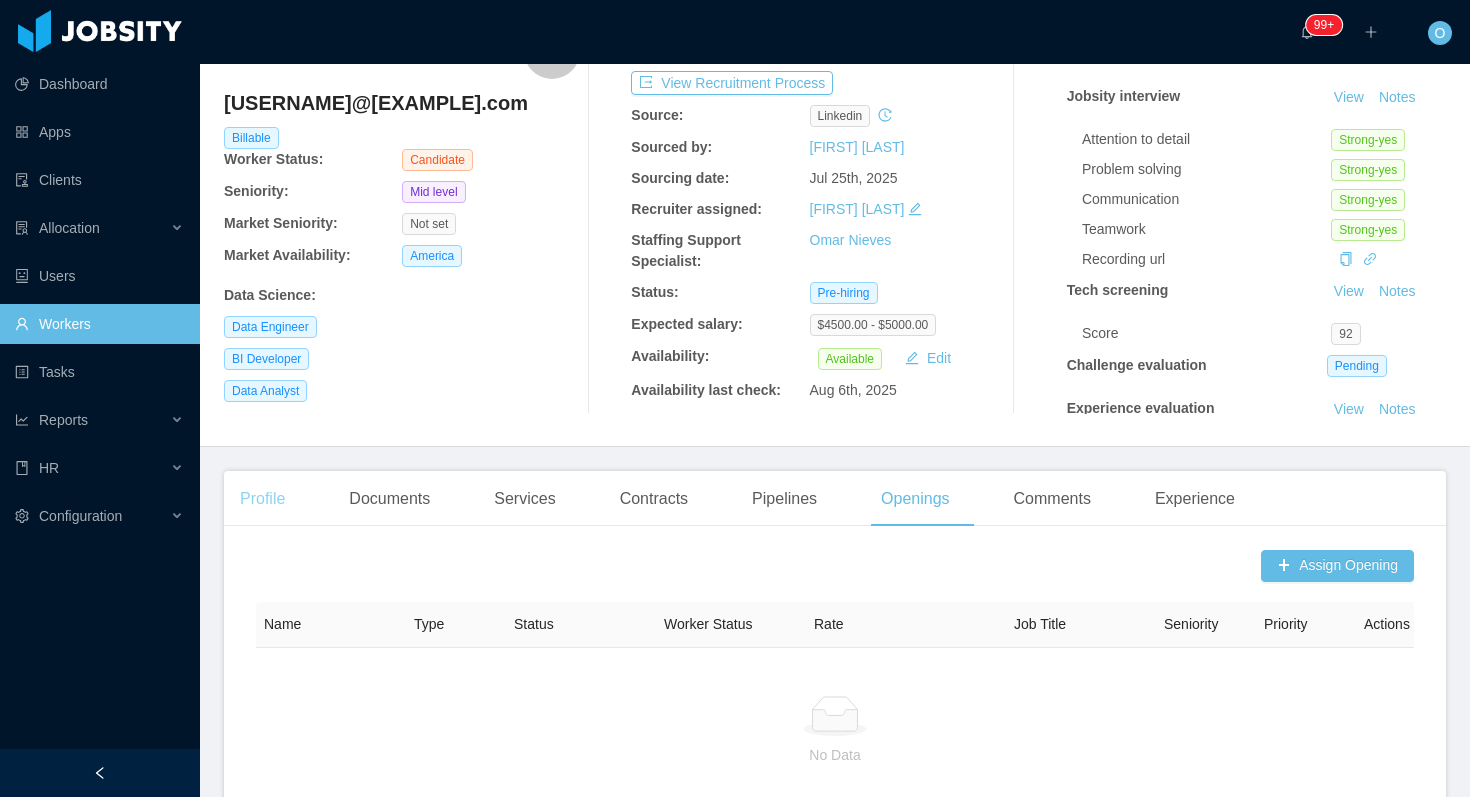 click on "Profile" at bounding box center [262, 499] 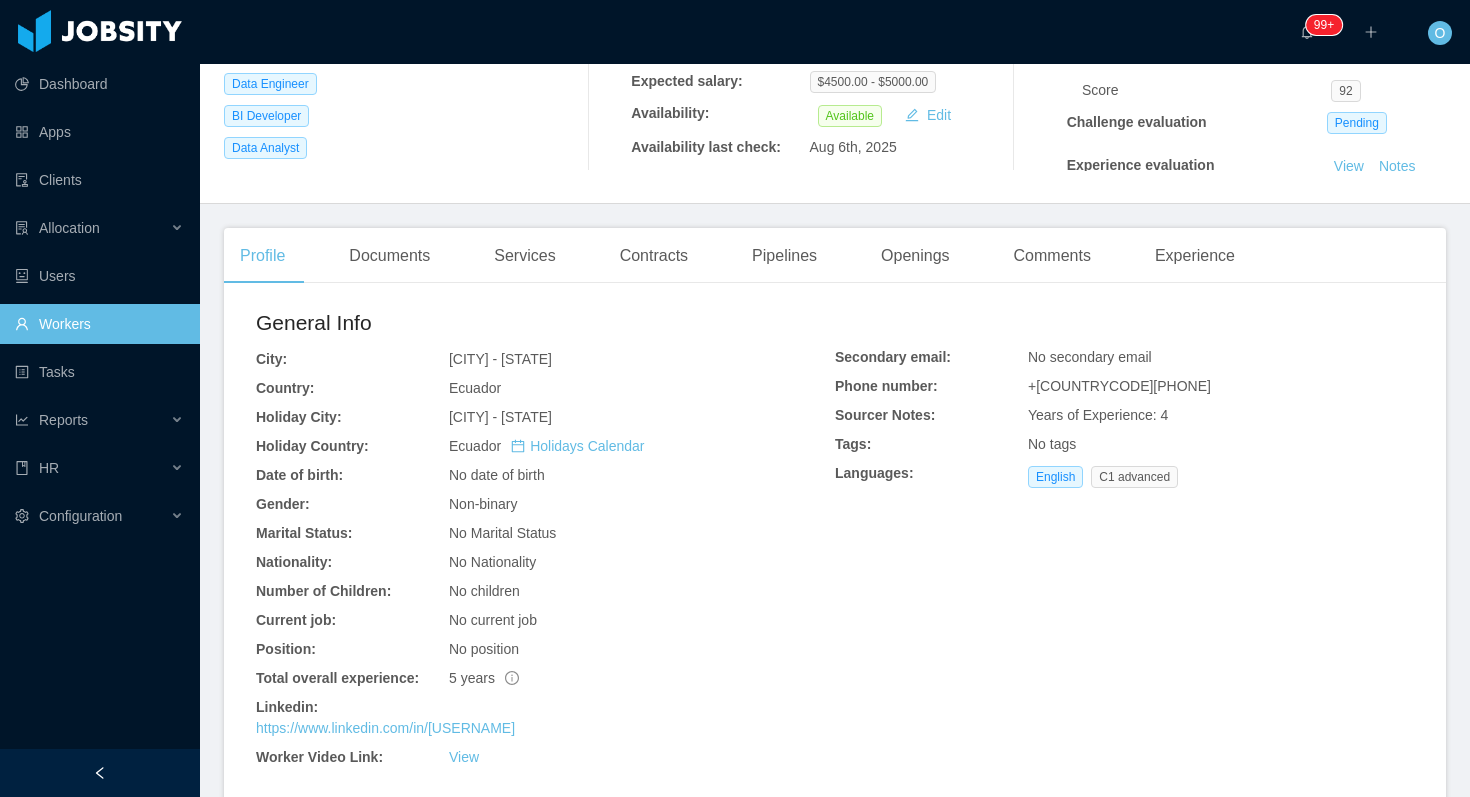 scroll, scrollTop: 421, scrollLeft: 0, axis: vertical 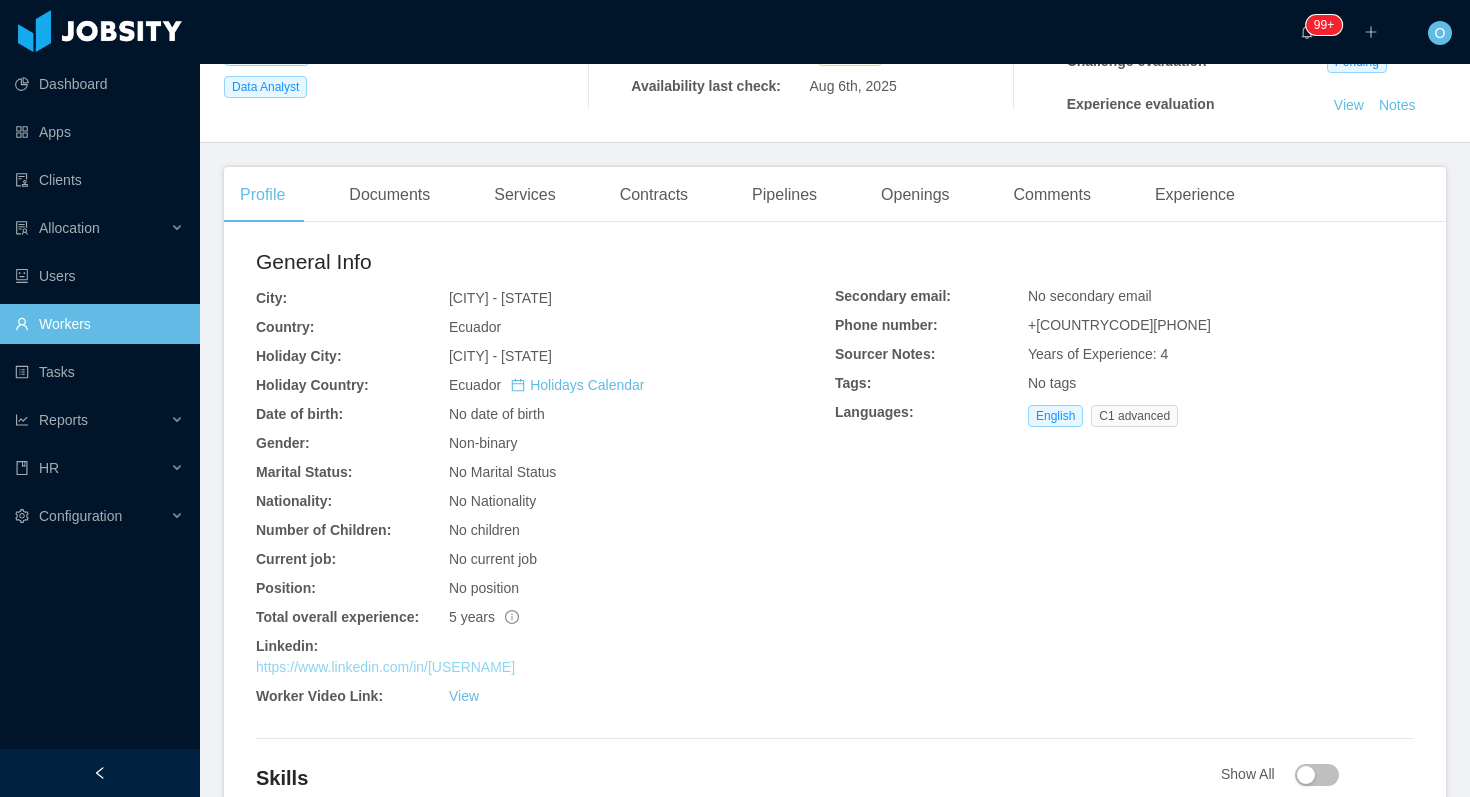 click on "https://www.linkedin.com/in/danielgranjac" at bounding box center (385, 667) 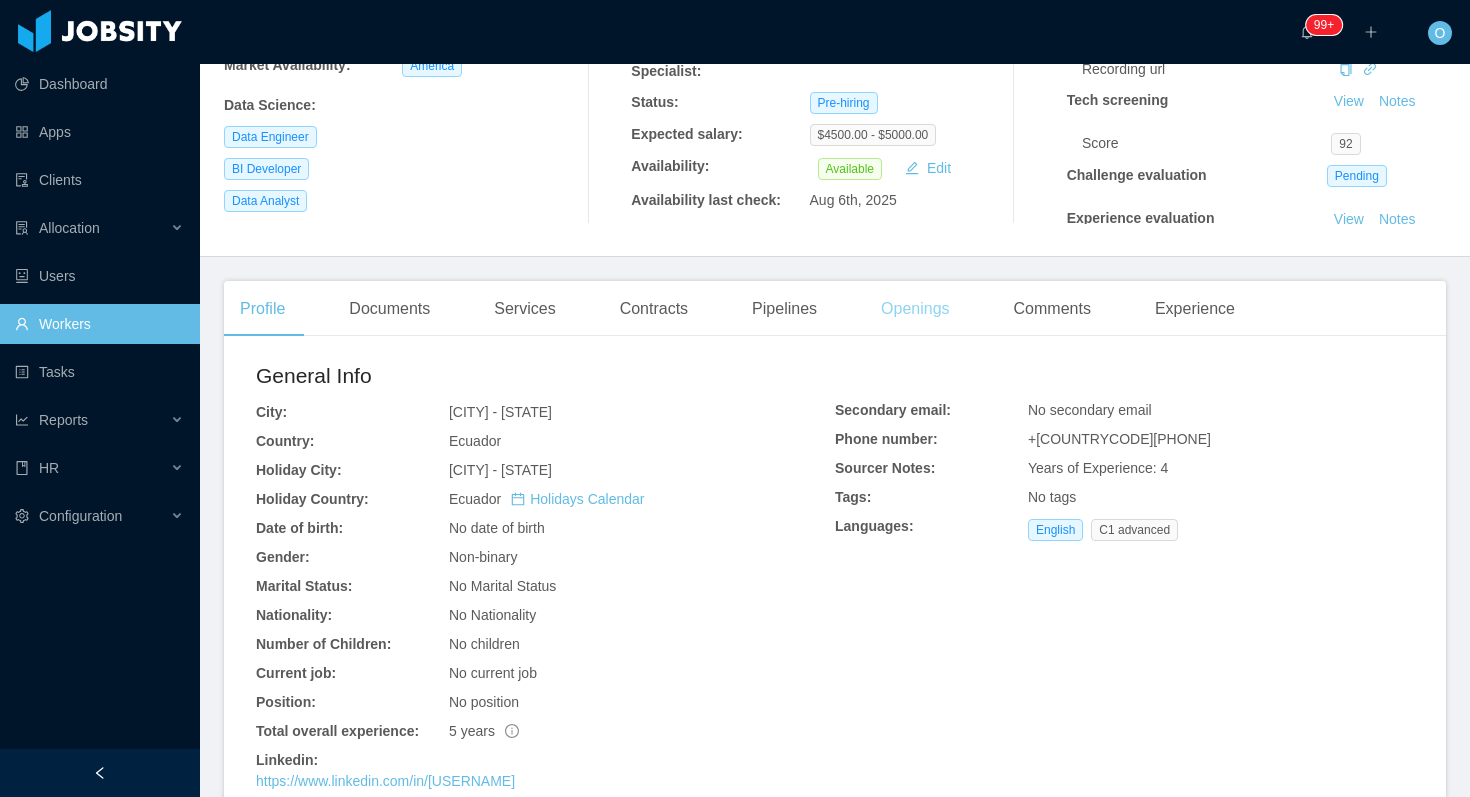 scroll, scrollTop: 0, scrollLeft: 0, axis: both 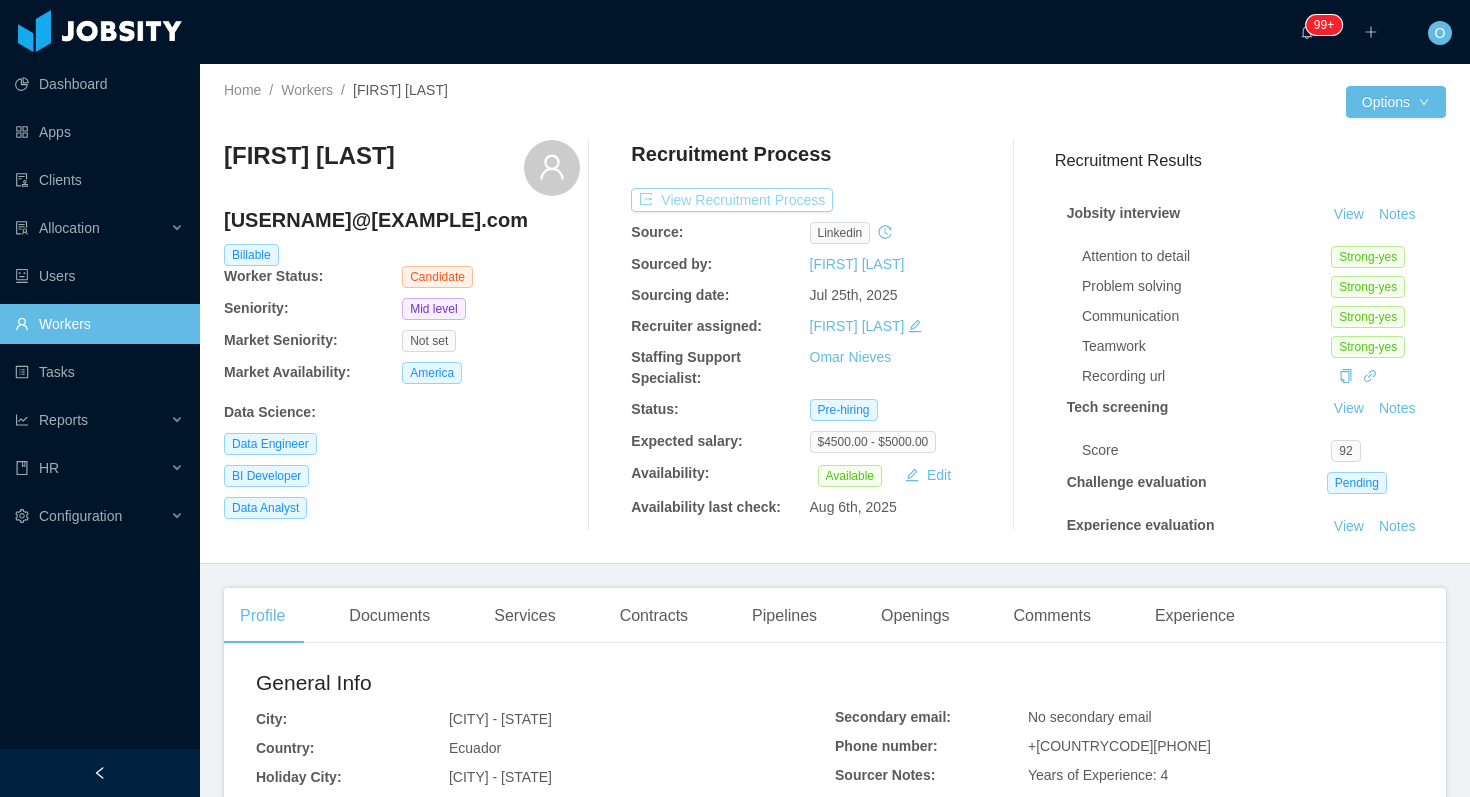 click on "View Recruitment Process" at bounding box center [732, 200] 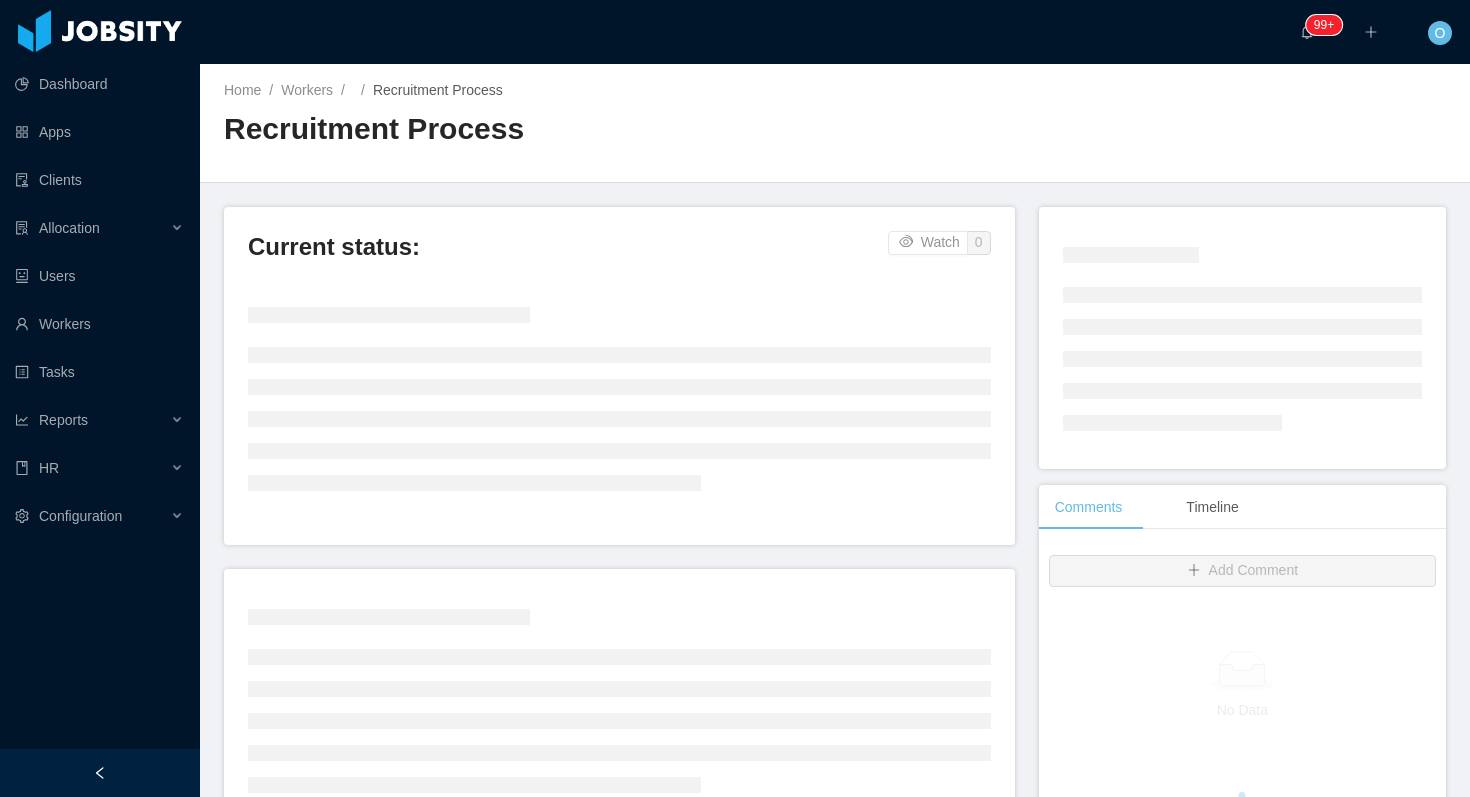 scroll, scrollTop: 508, scrollLeft: 0, axis: vertical 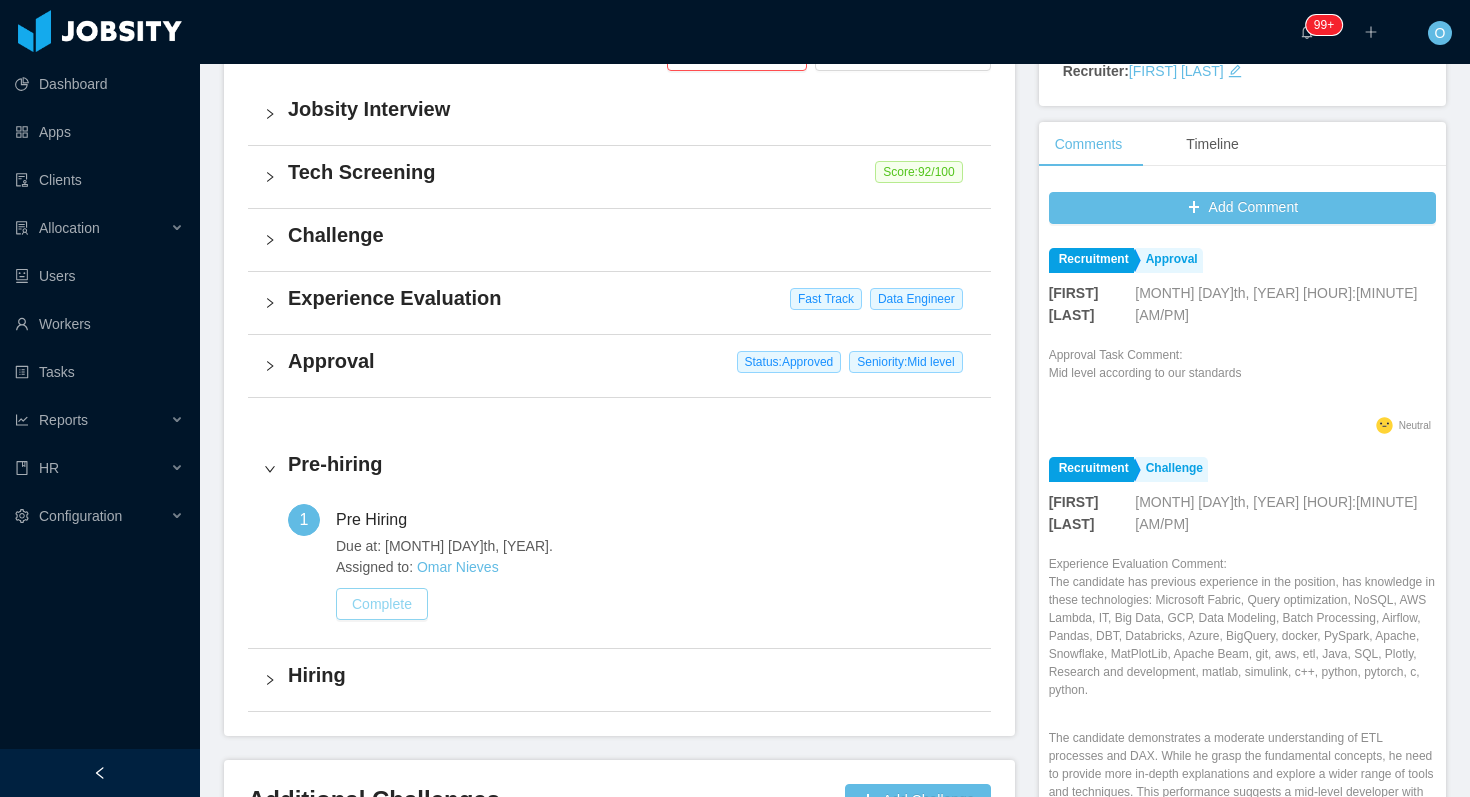 click on "Complete" at bounding box center [382, 604] 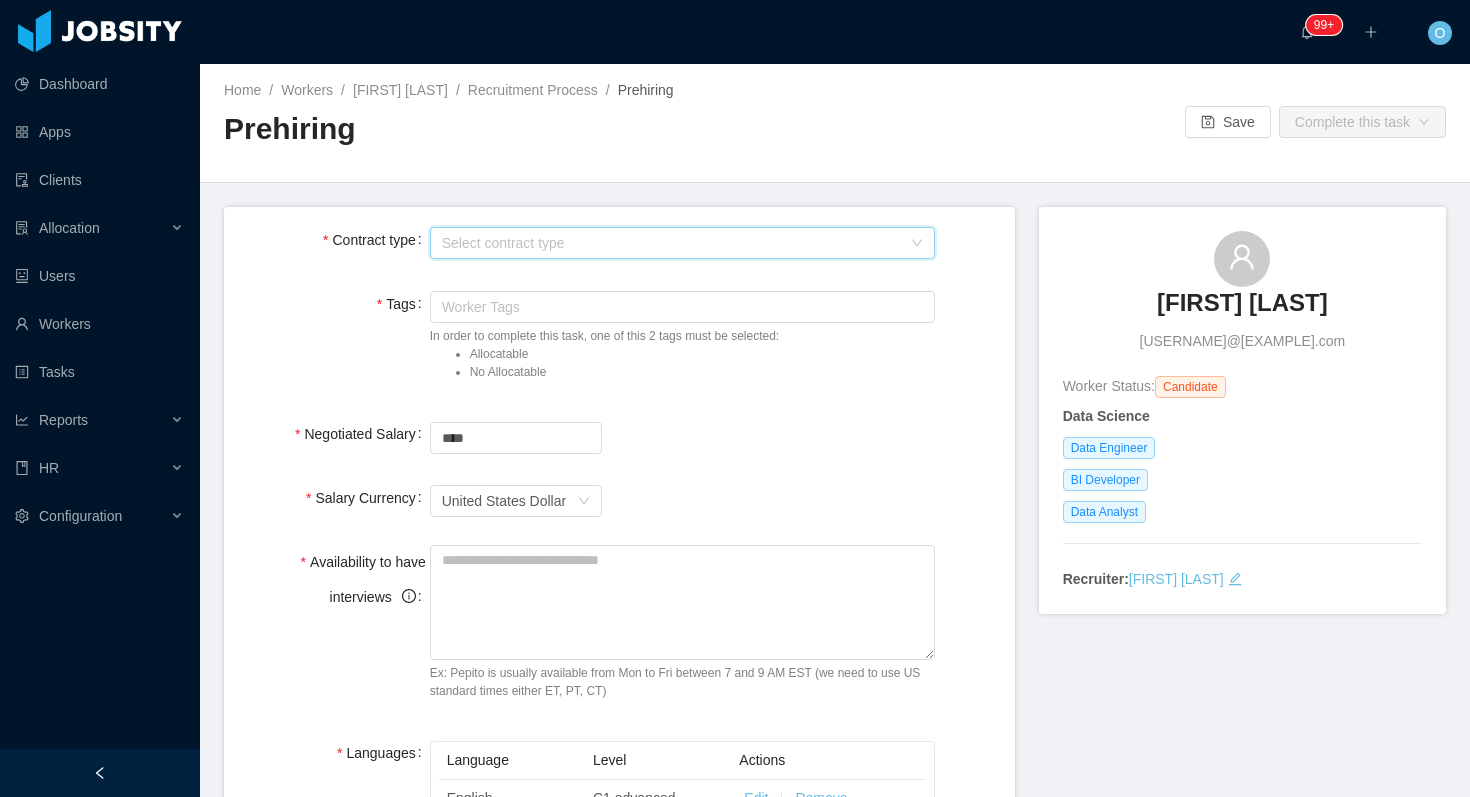 click on "Select contract type" at bounding box center [683, 243] 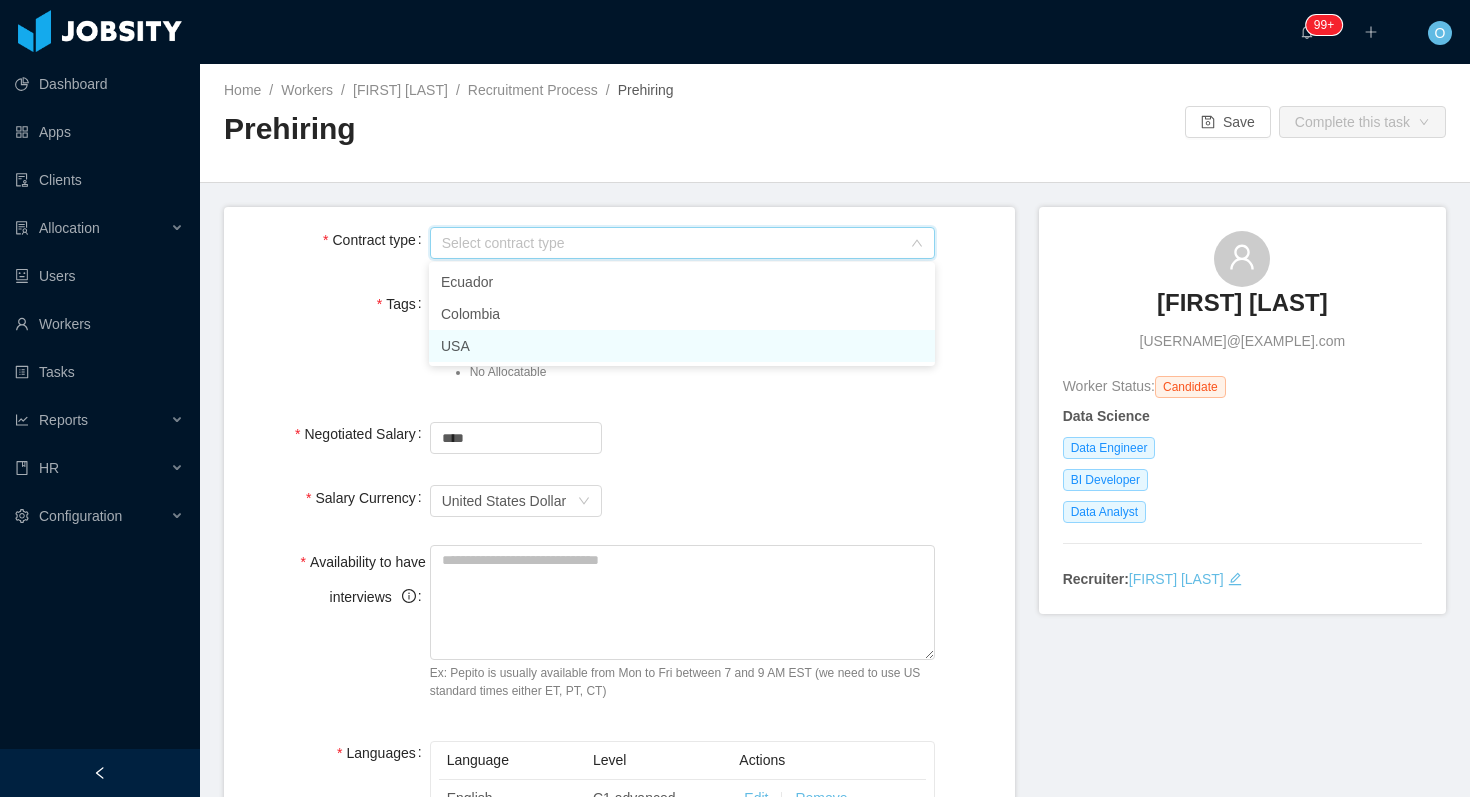 click on "USA" at bounding box center (682, 346) 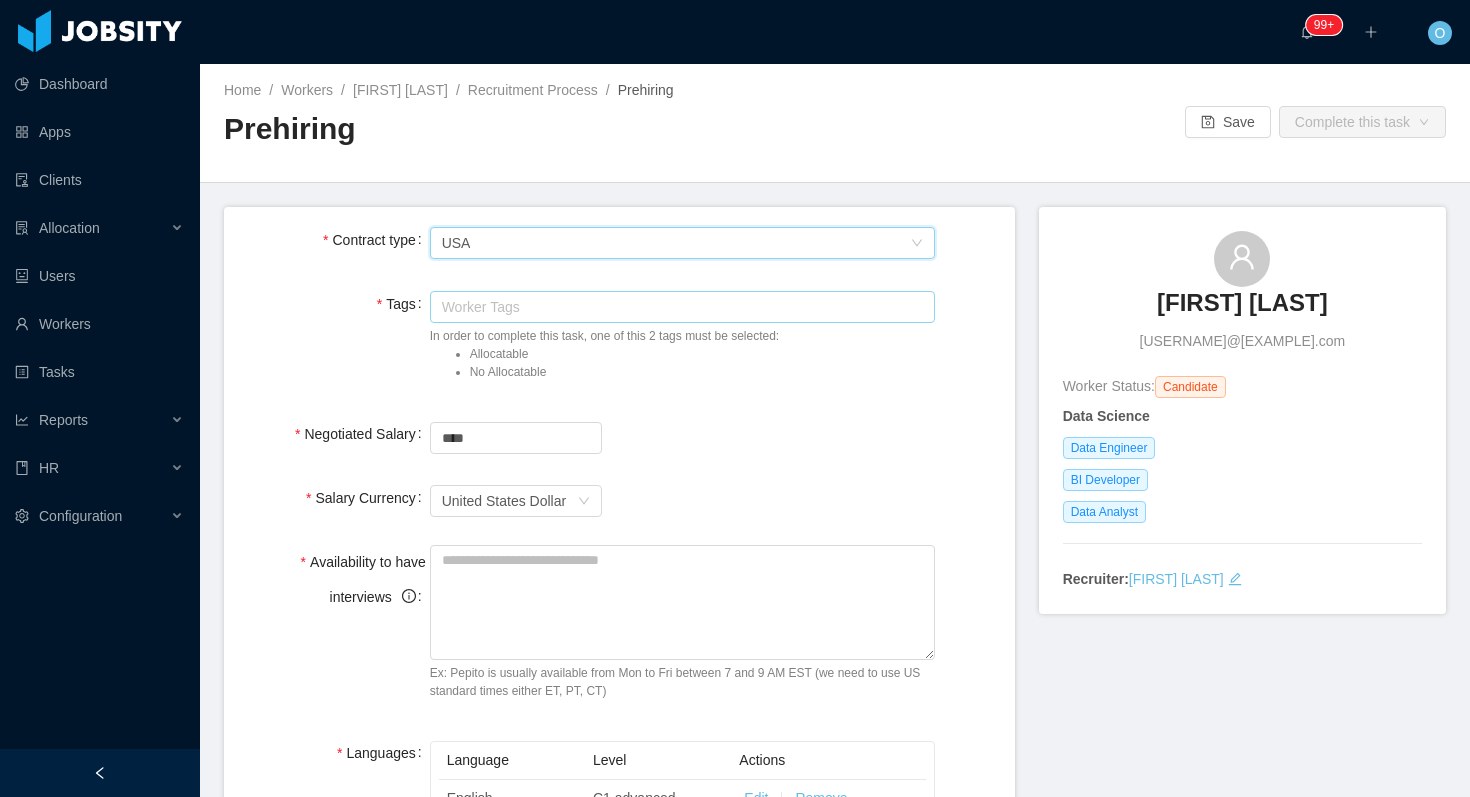 click on "Worker Tags" at bounding box center [678, 307] 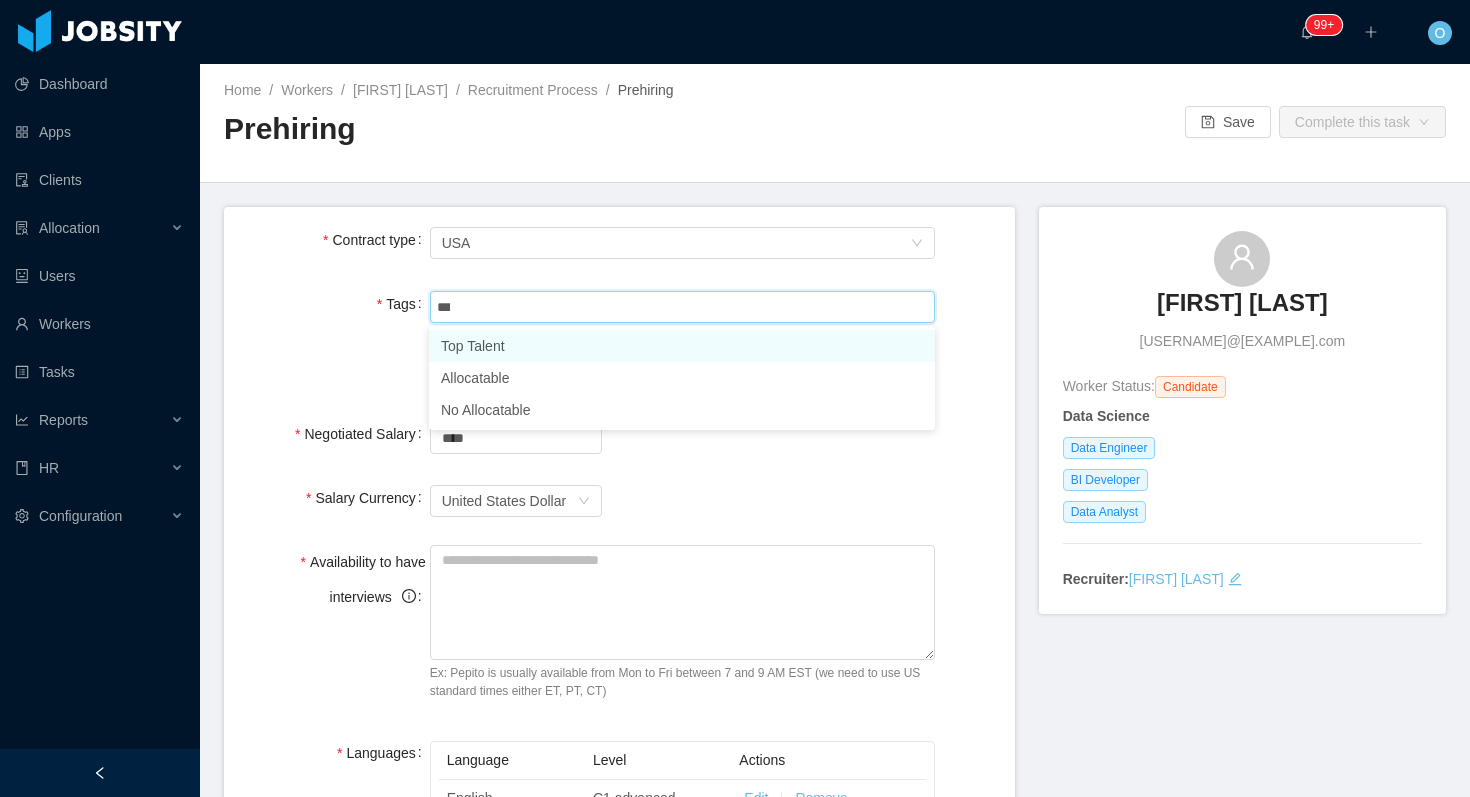 type on "****" 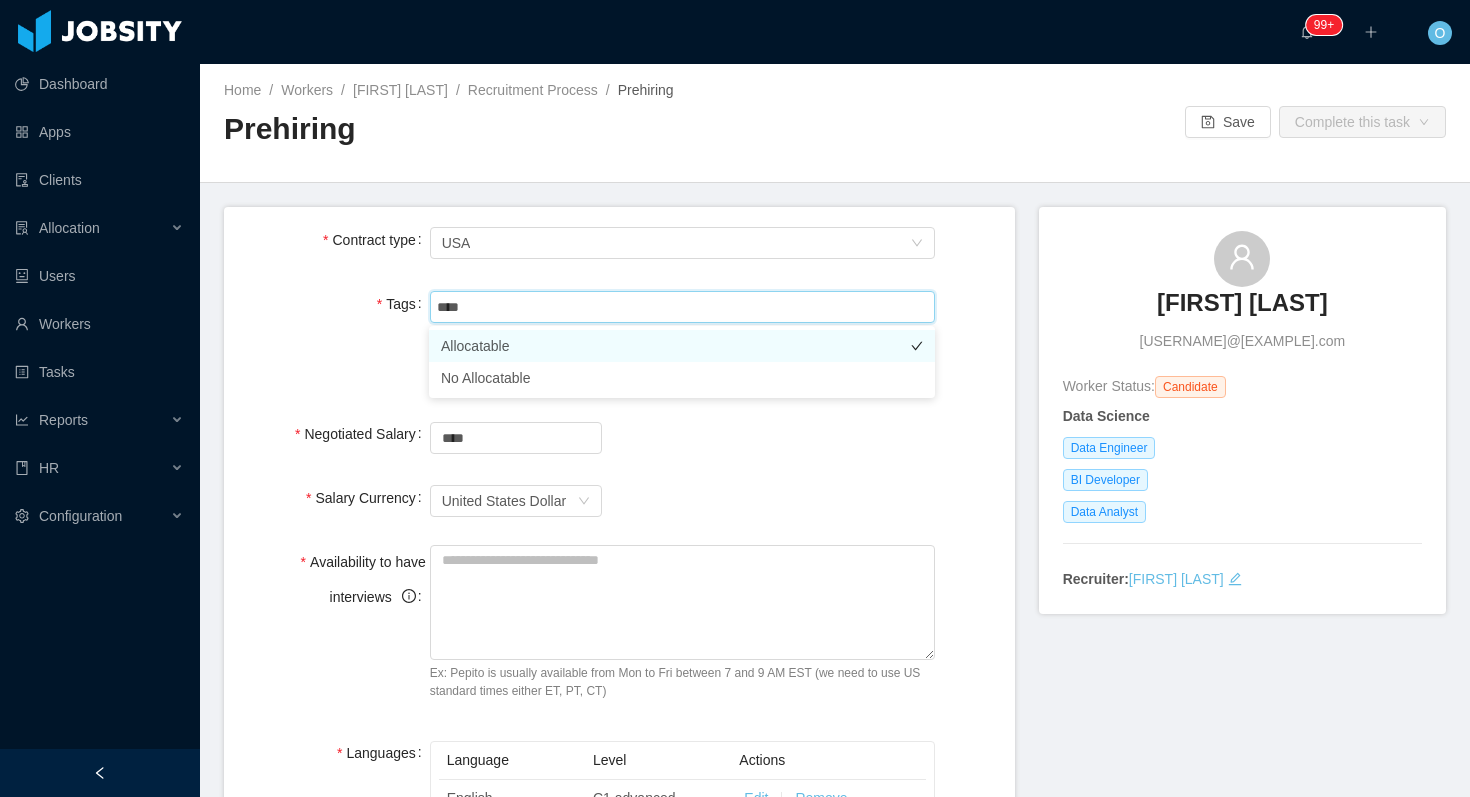 click on "Allocatable" at bounding box center (682, 346) 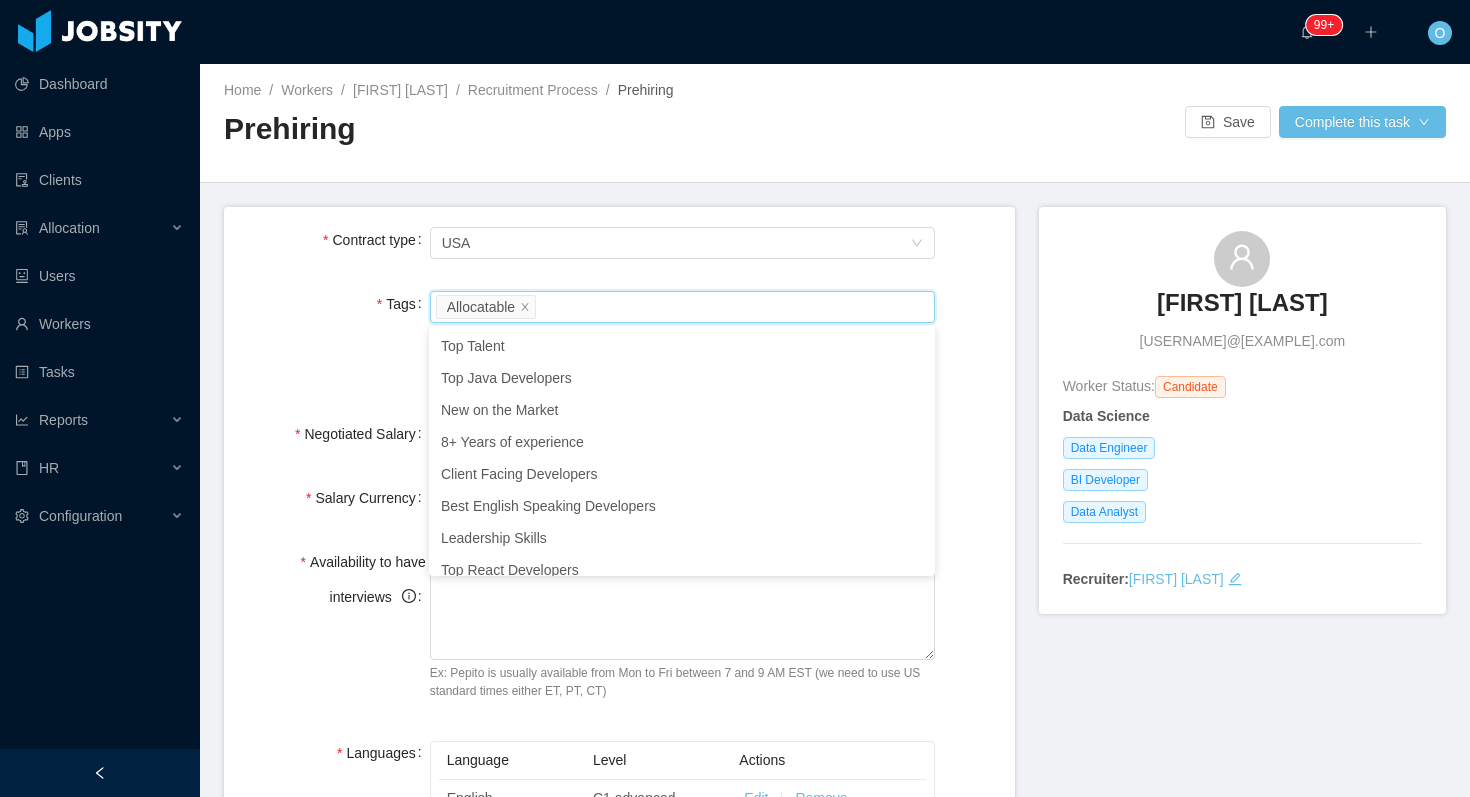 click on "Negotiated Salary" at bounding box center [335, 434] 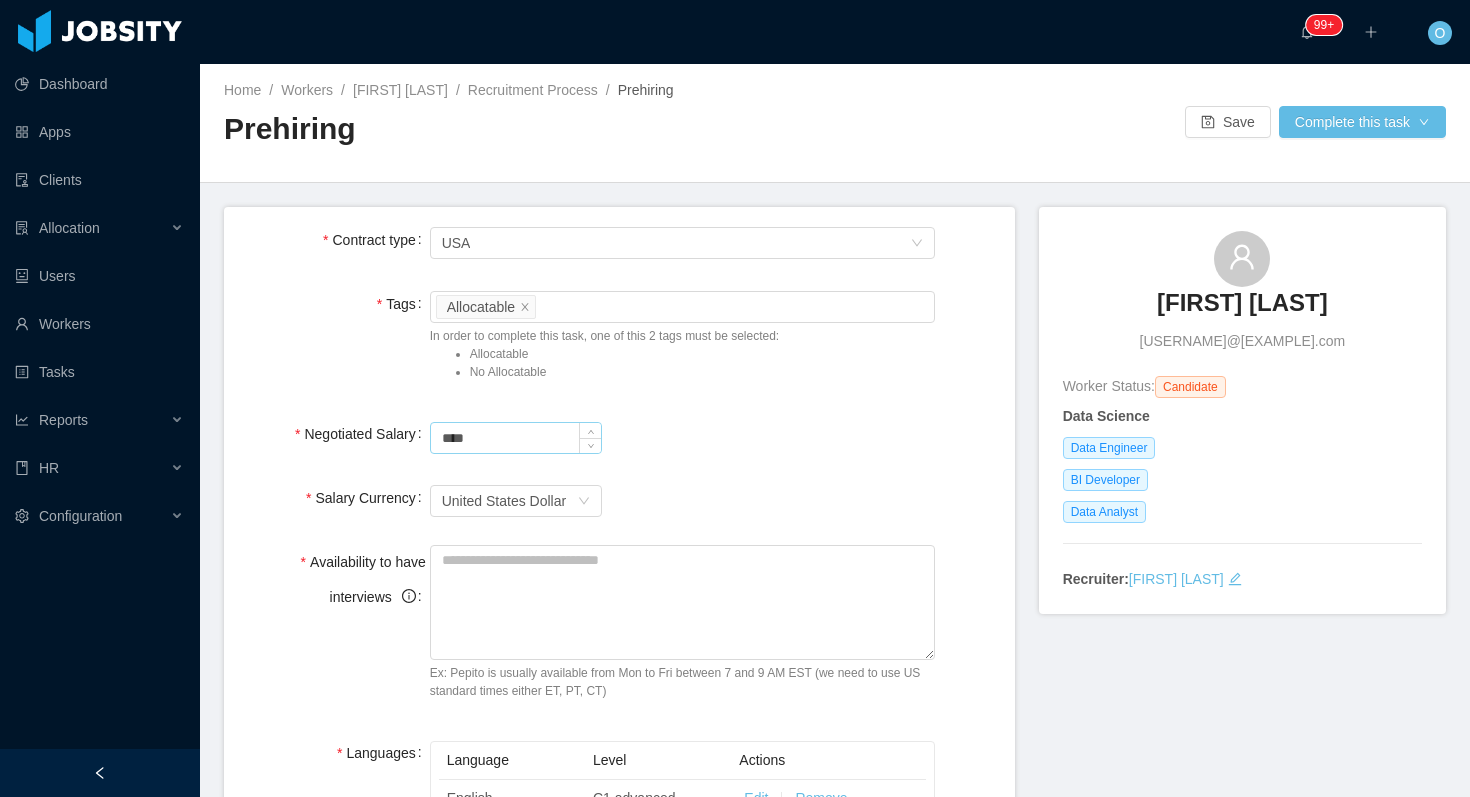 click on "****" at bounding box center (516, 438) 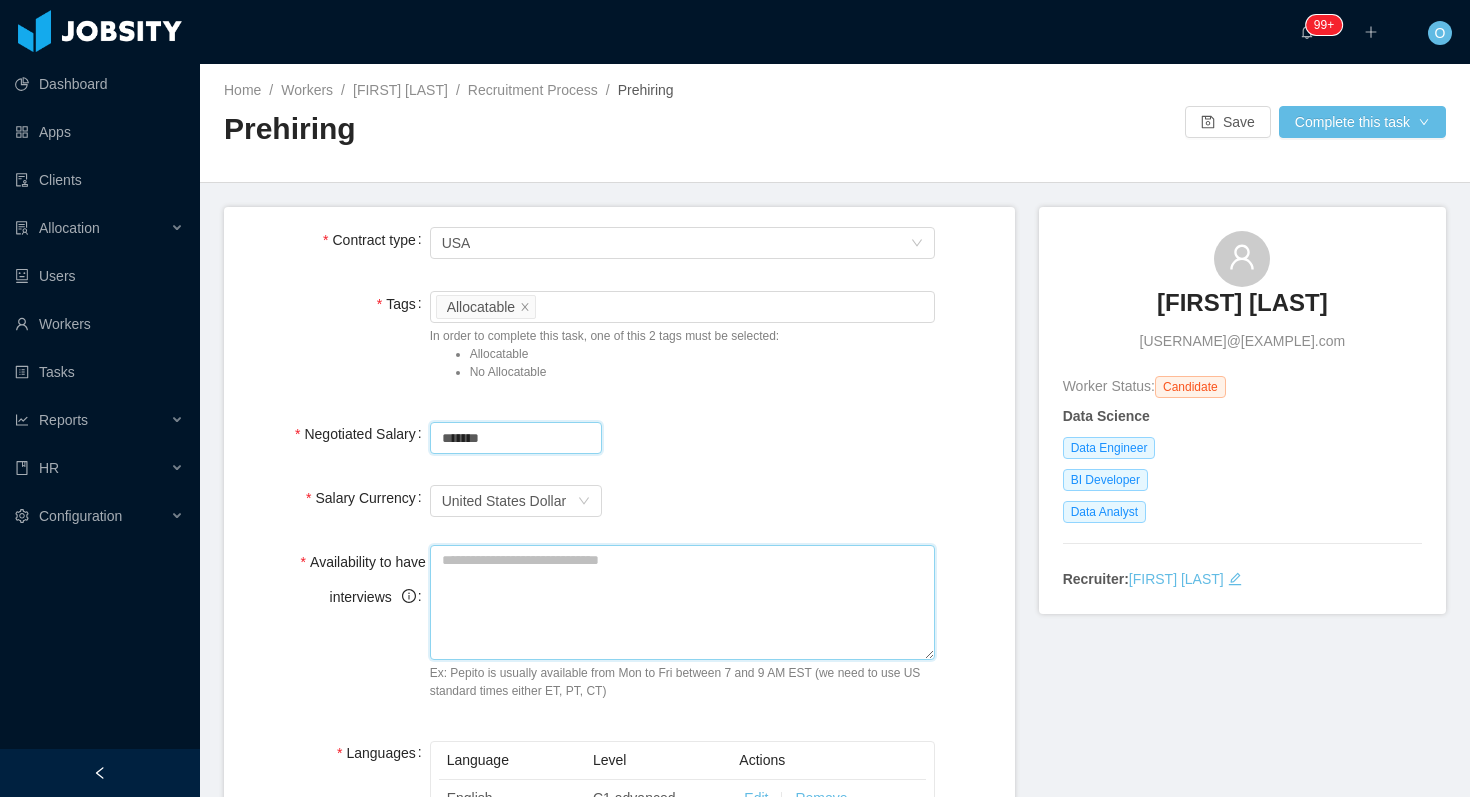 click on "Availability to have interviews" at bounding box center [683, 602] 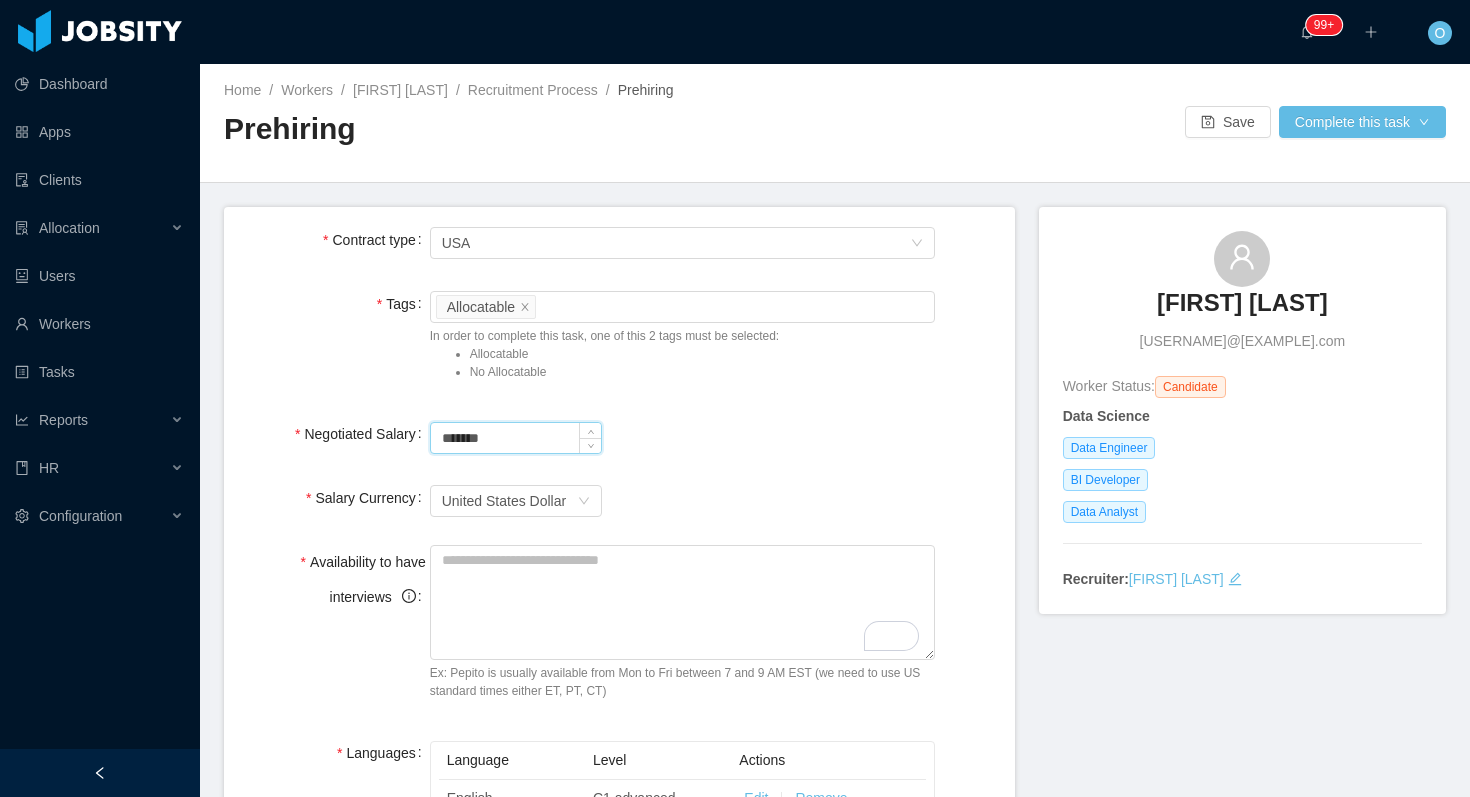 click on "*******" at bounding box center (516, 438) 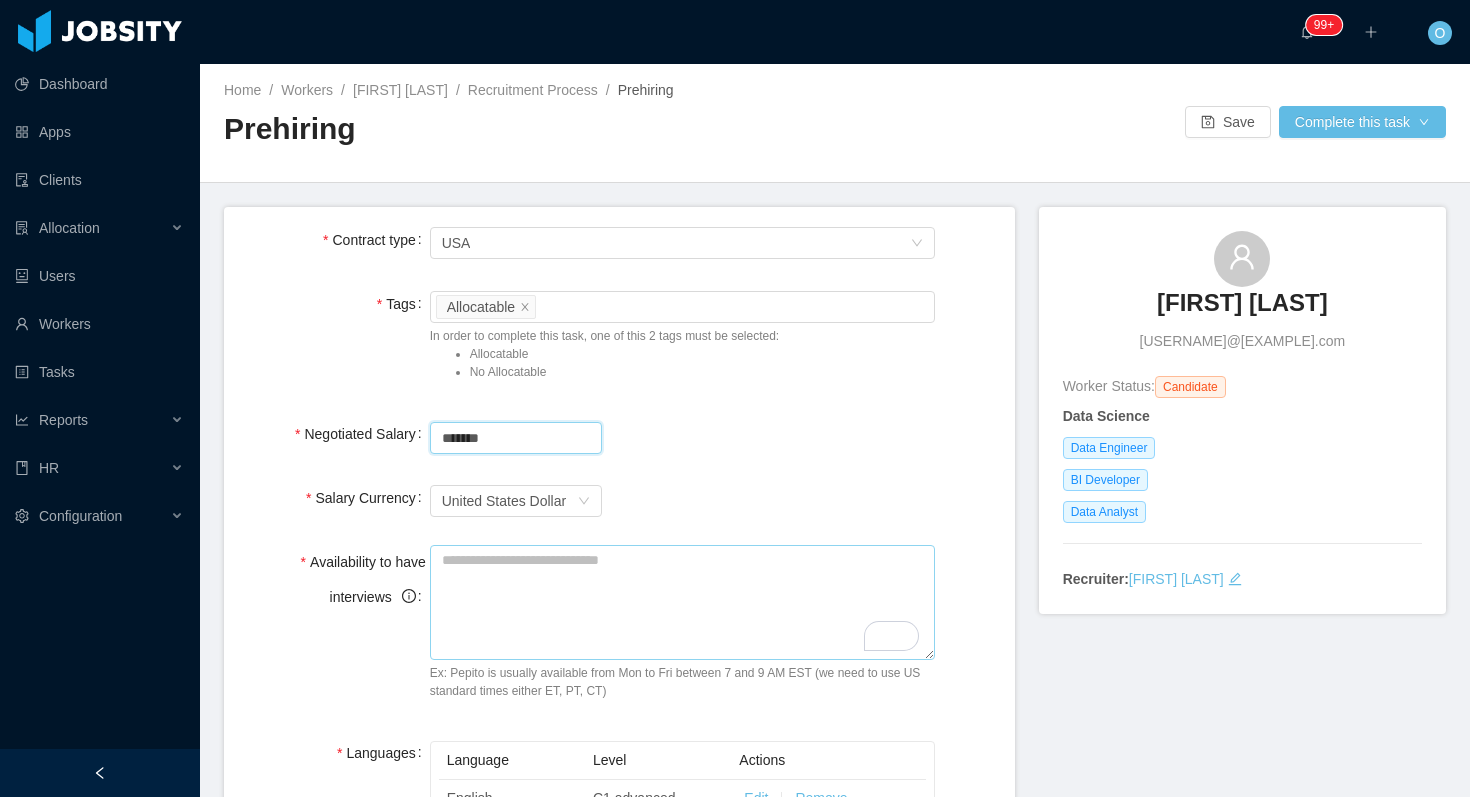 type on "*******" 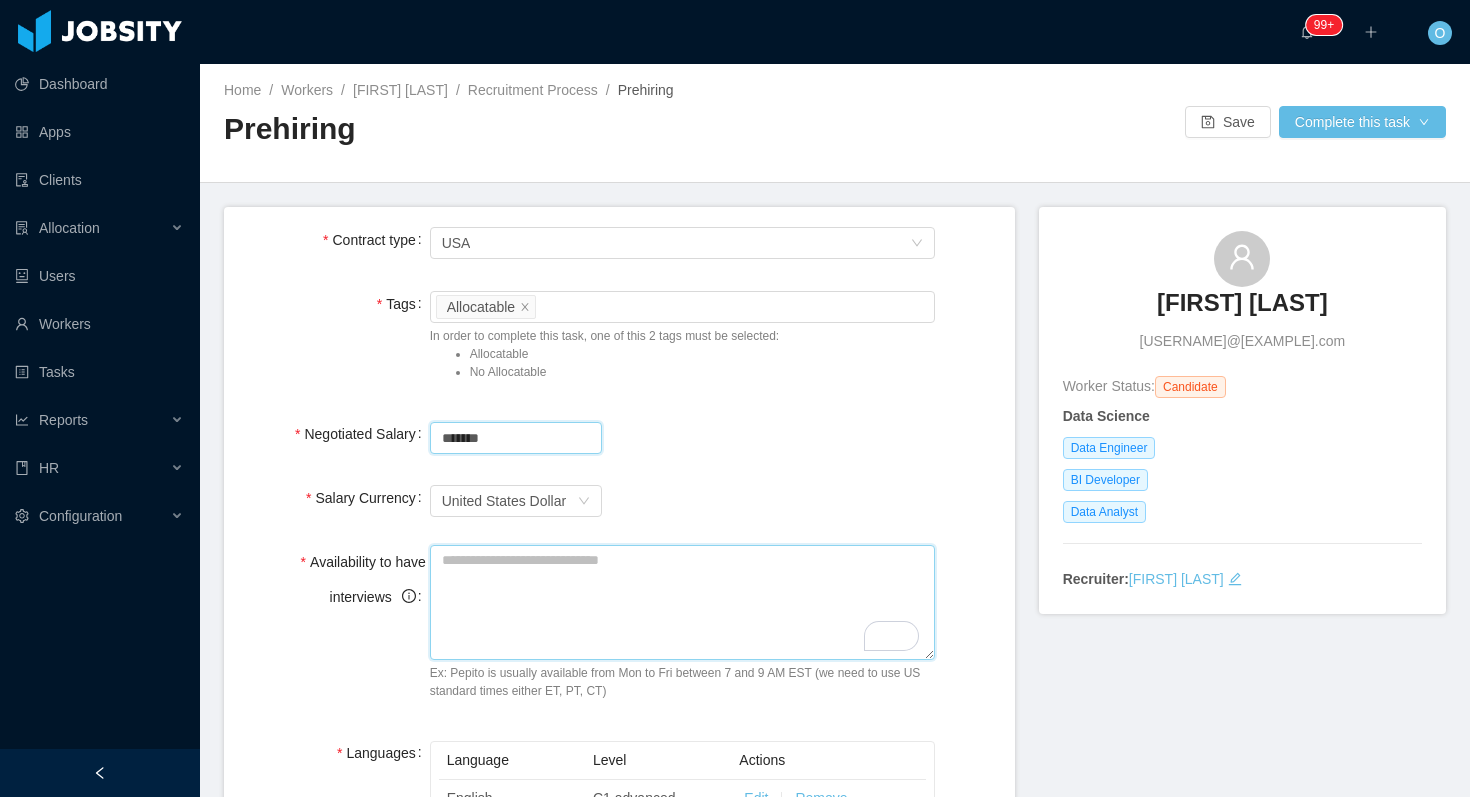 click on "Availability to have interviews" at bounding box center (683, 602) 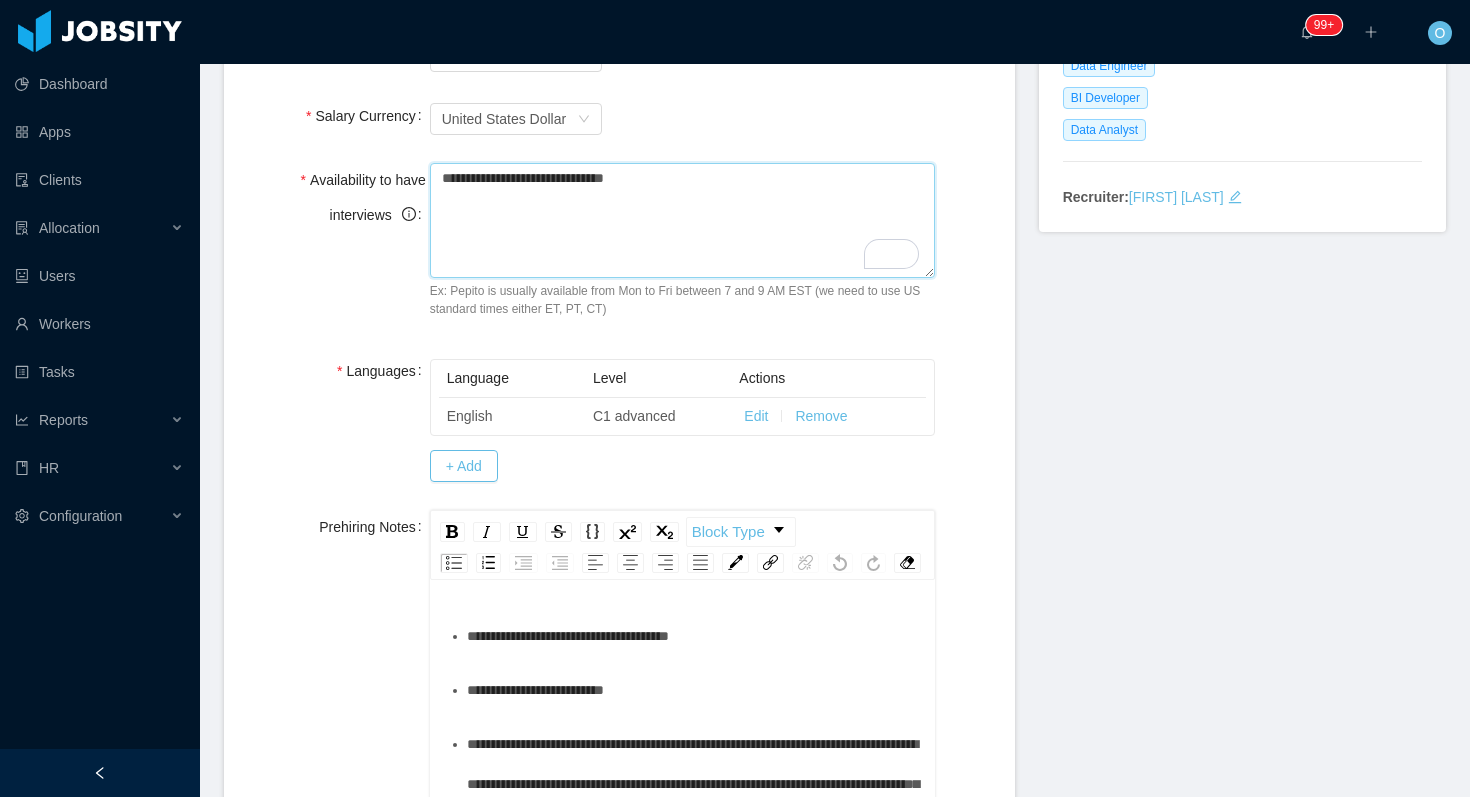scroll, scrollTop: 447, scrollLeft: 0, axis: vertical 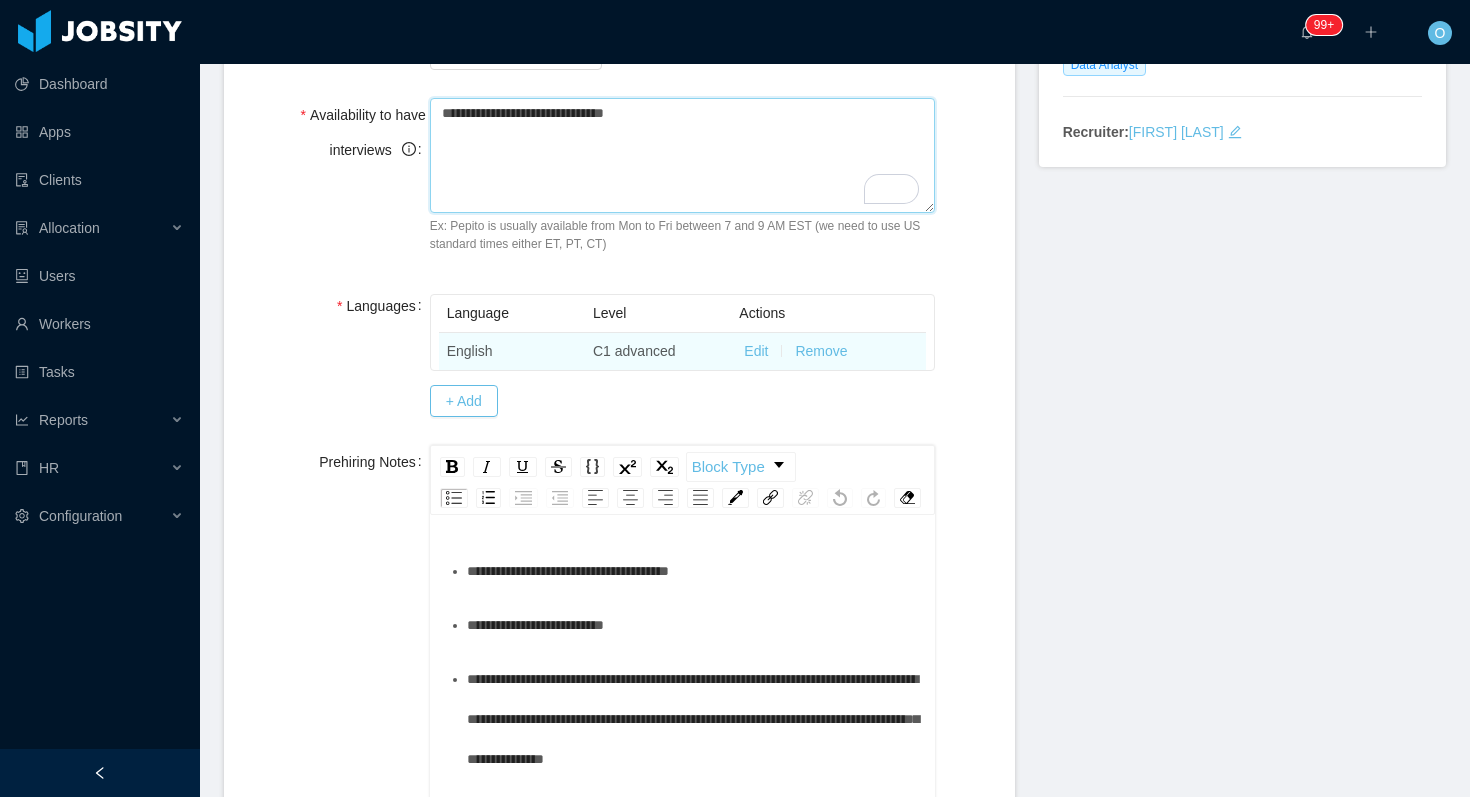 type on "**********" 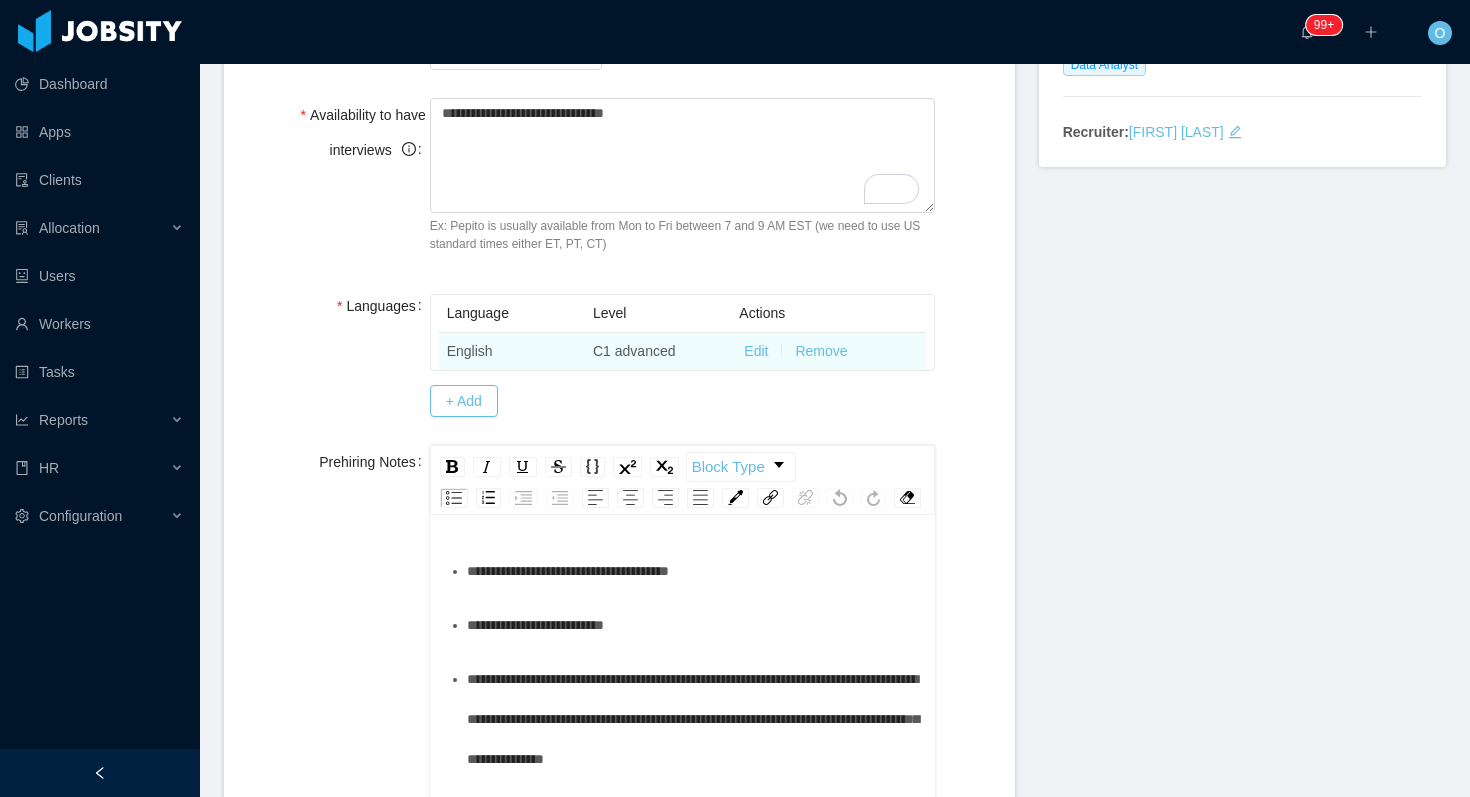 click on "Edit" at bounding box center (756, 351) 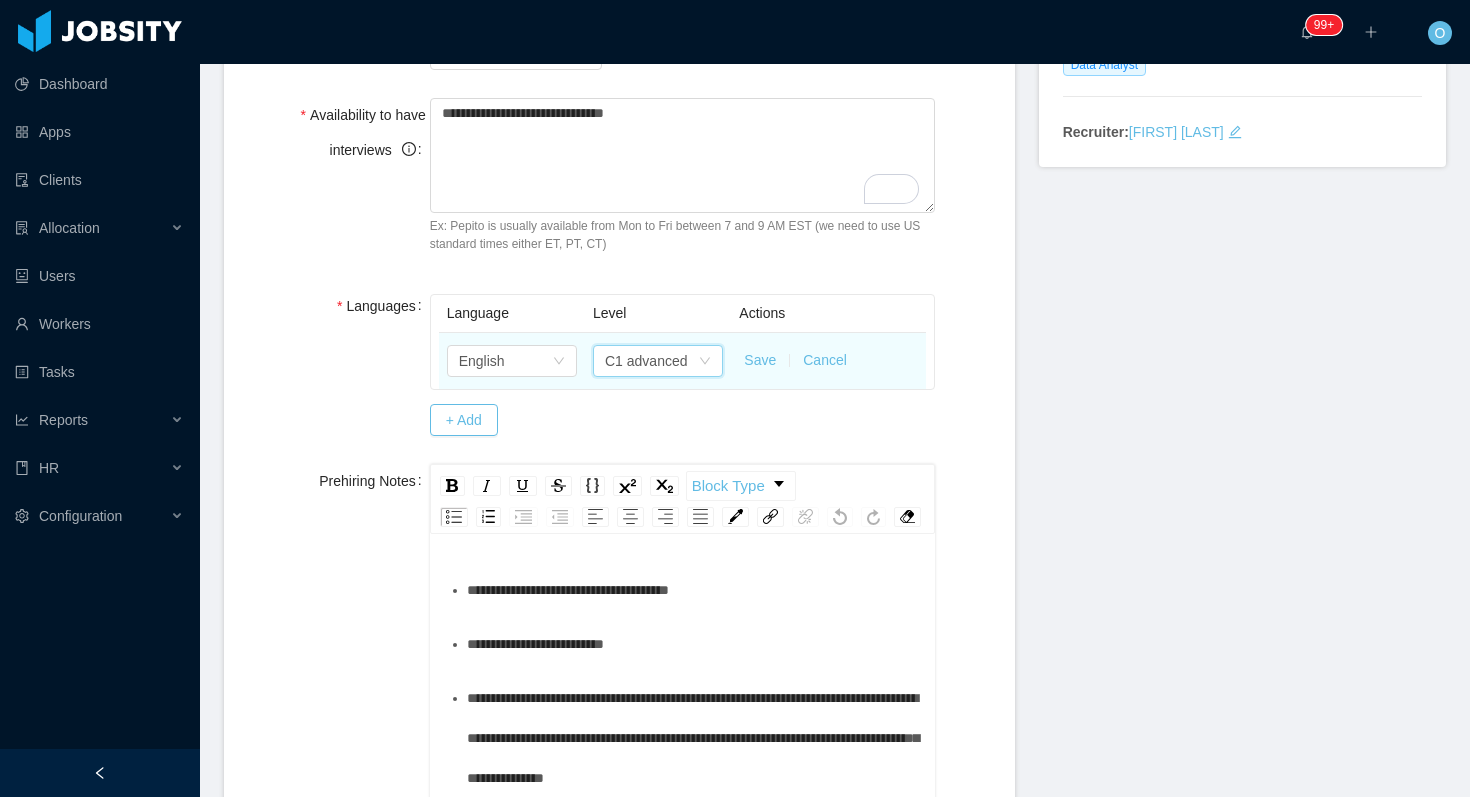 click 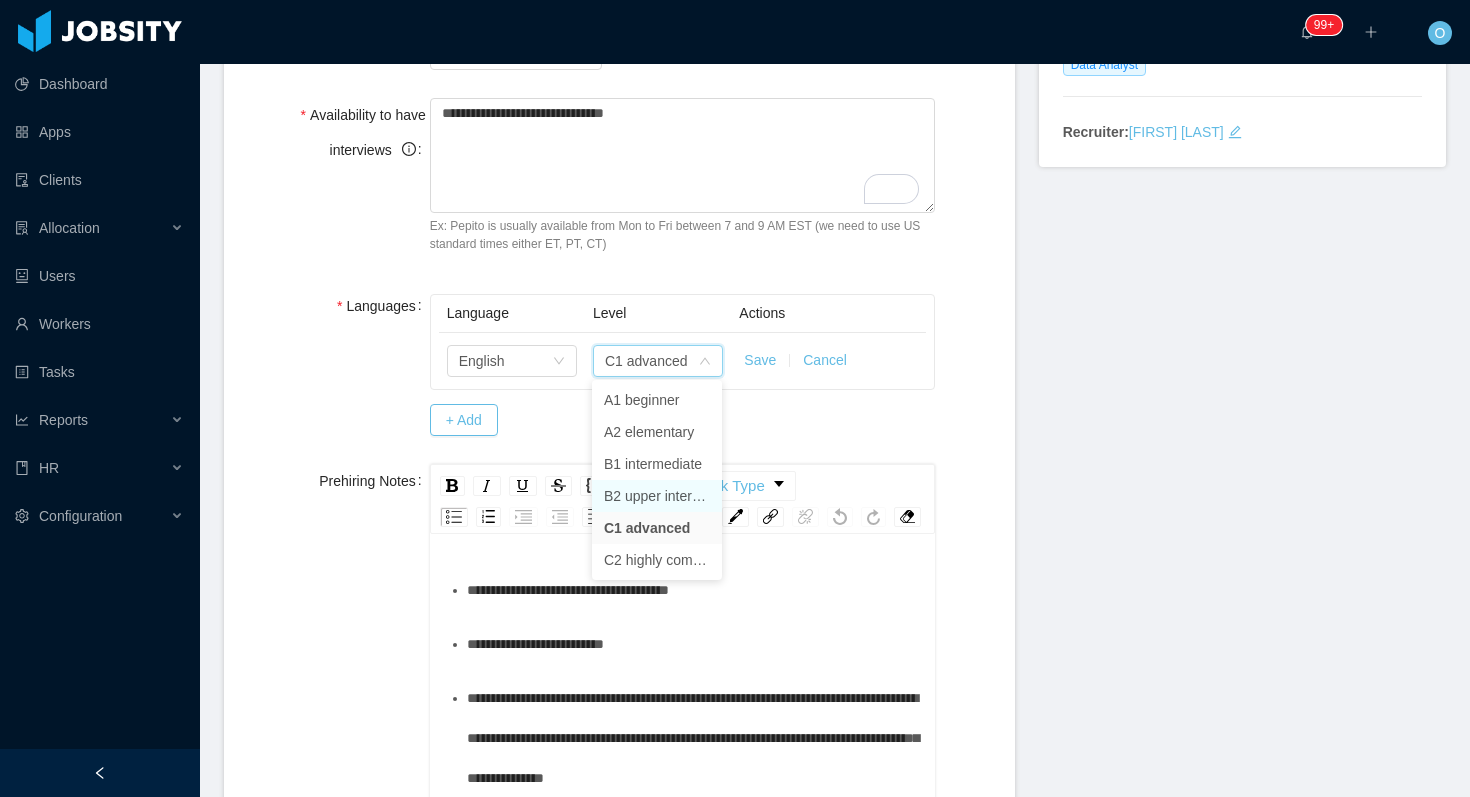 click on "B2 upper intermediate" at bounding box center [657, 496] 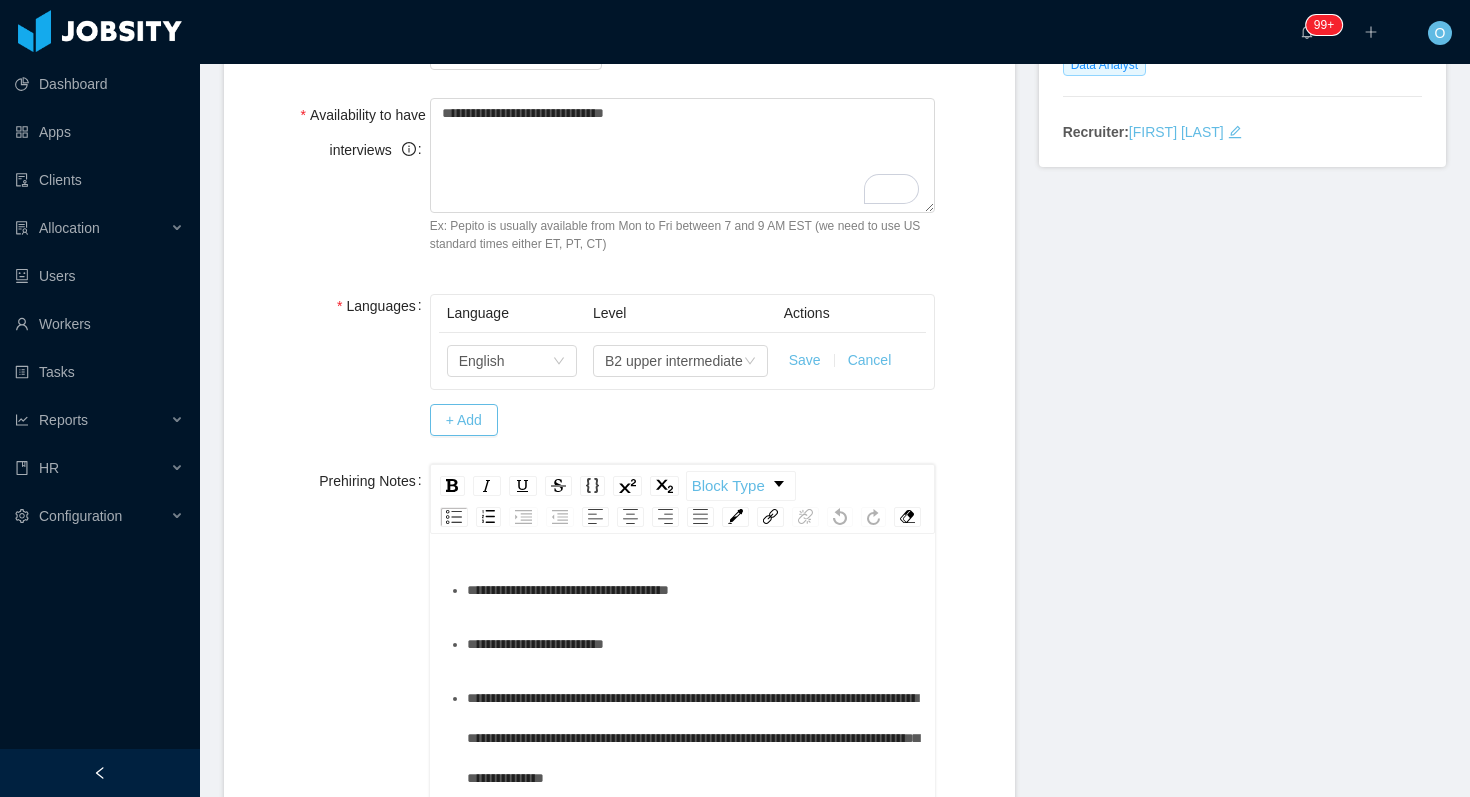 click on "Save" at bounding box center (805, 360) 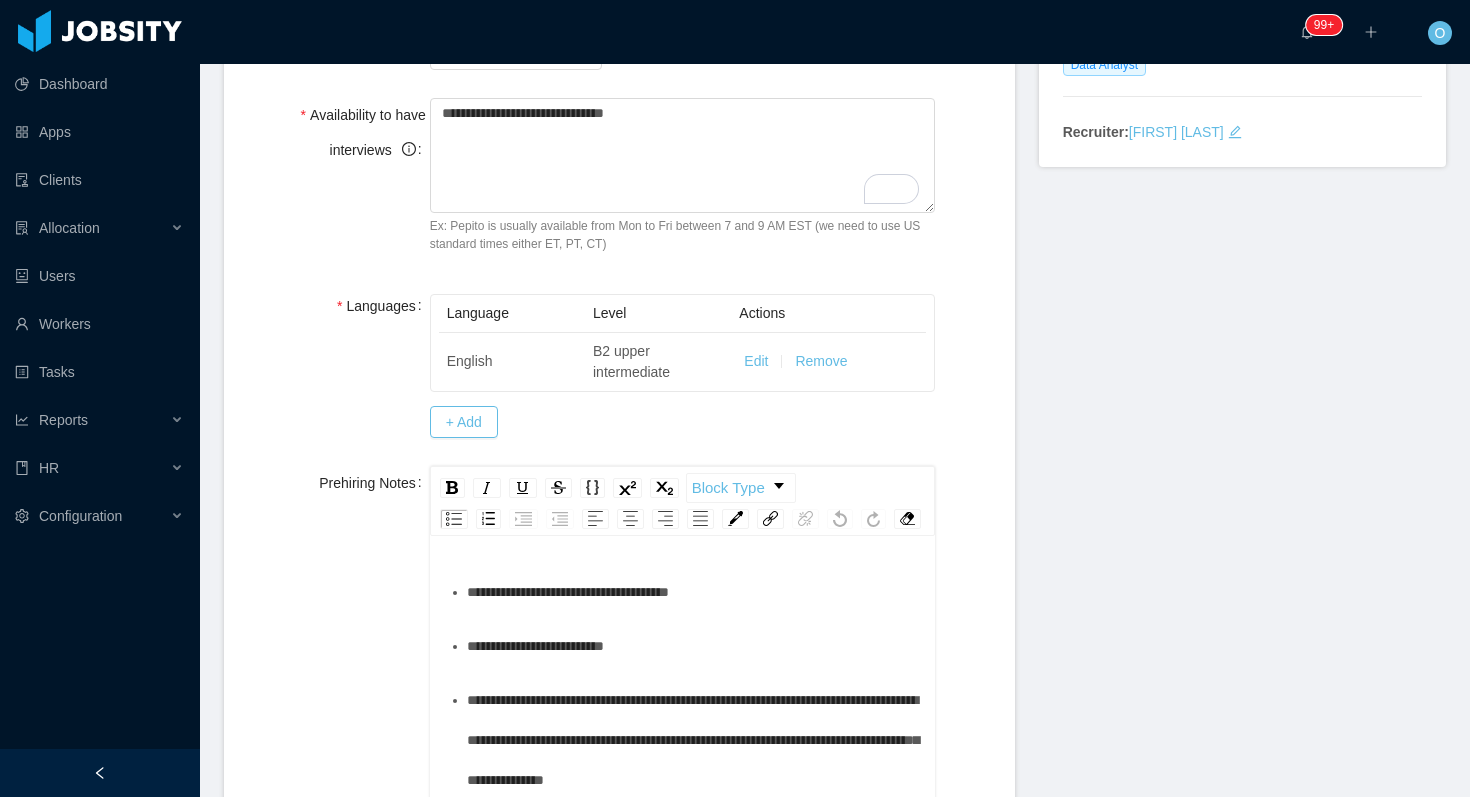 click on "Languages Language Level Actions English B2 upper intermediate Edit Remove + Add" at bounding box center [619, 365] 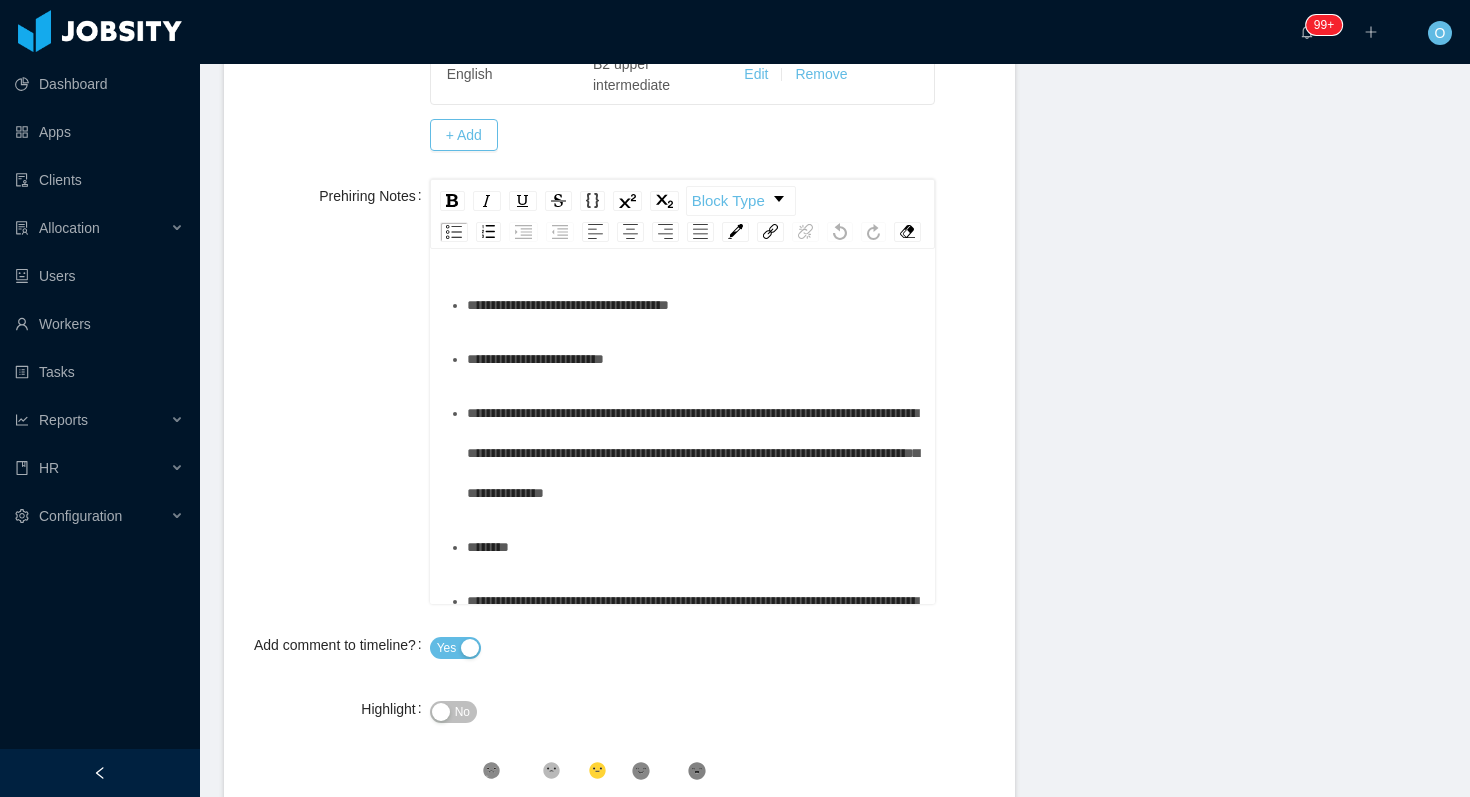 click on "**********" at bounding box center [694, 305] 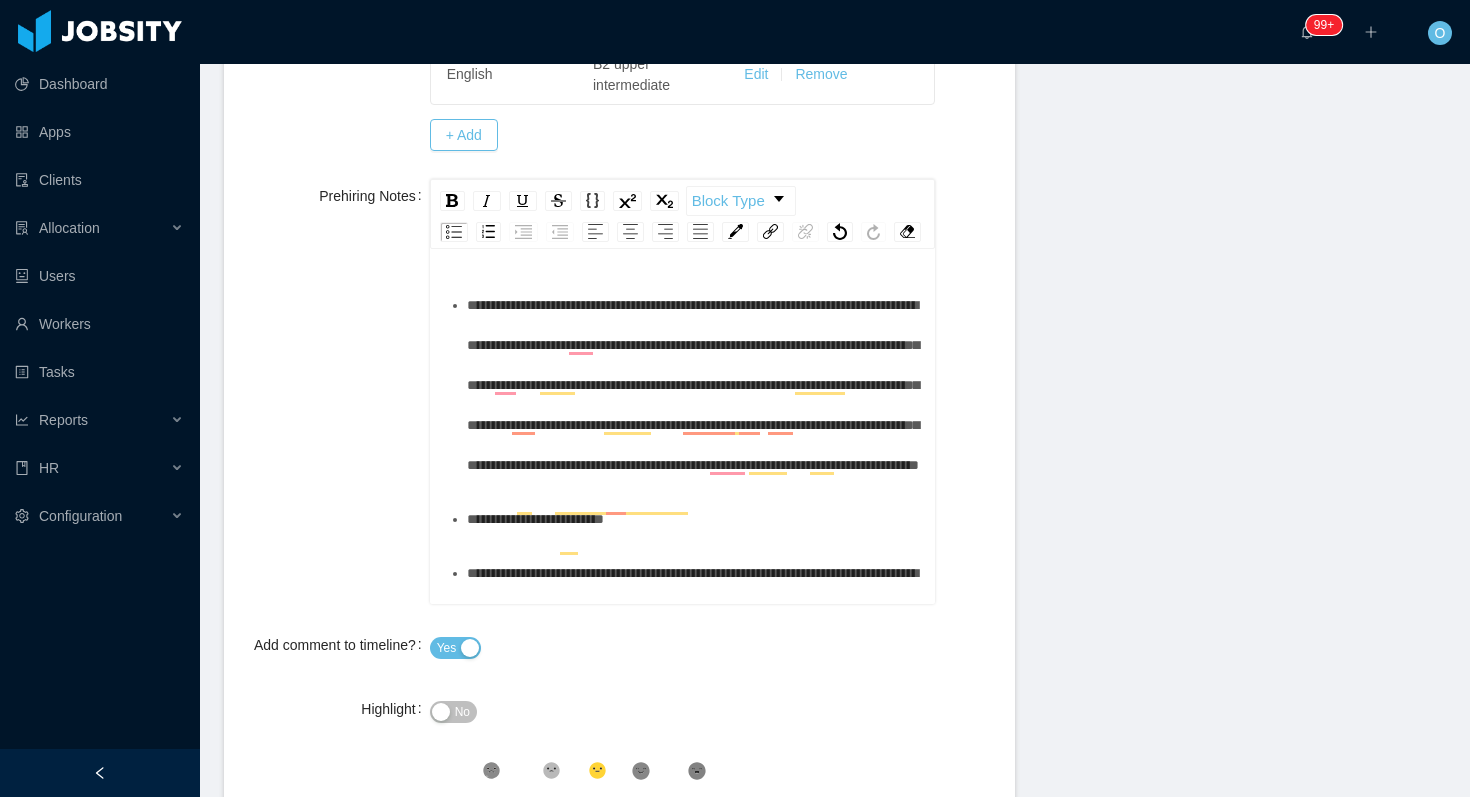 click on "**********" at bounding box center [694, 385] 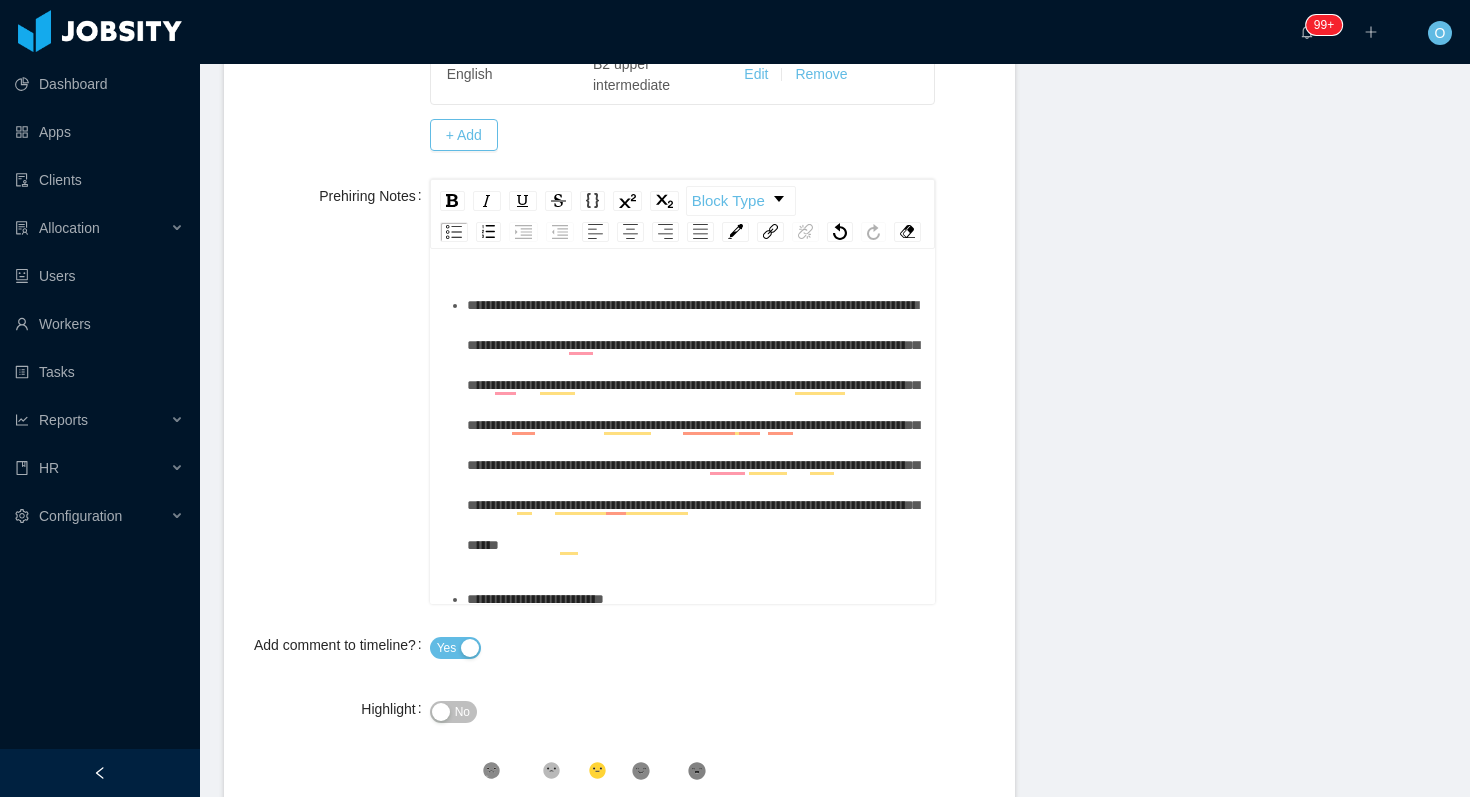scroll, scrollTop: 29, scrollLeft: 0, axis: vertical 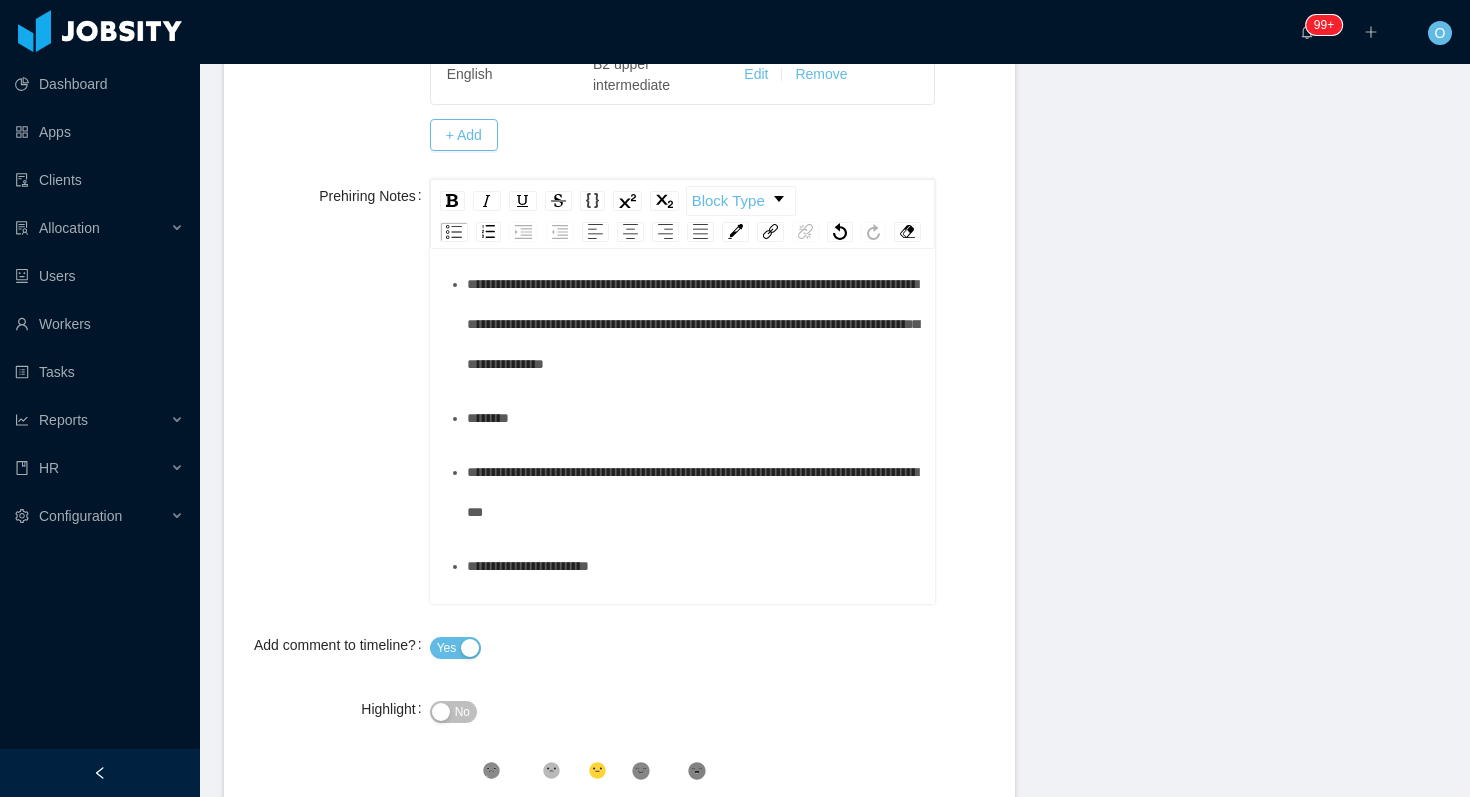 click on "**********" at bounding box center (694, 230) 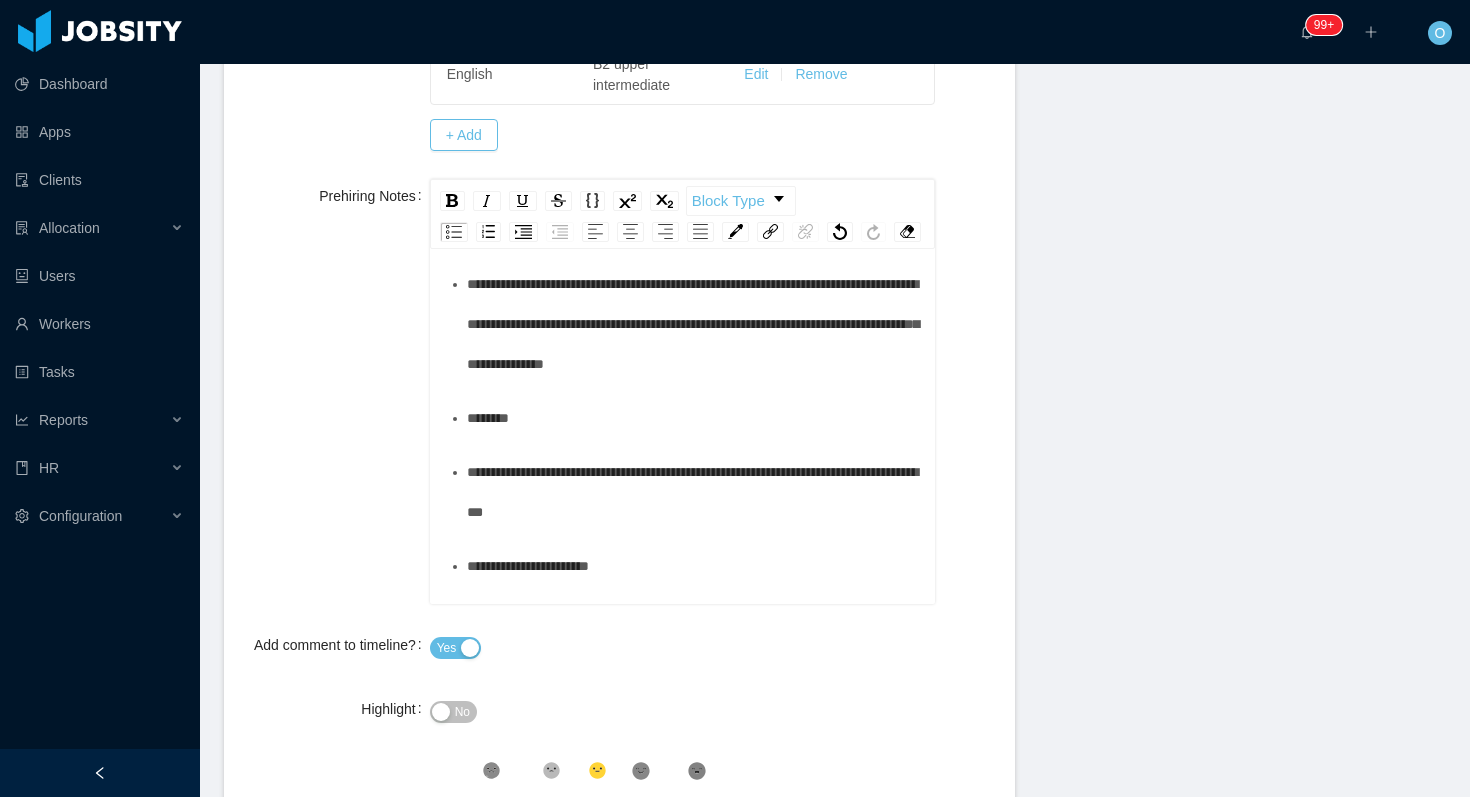 click on "**********" at bounding box center [694, 36] 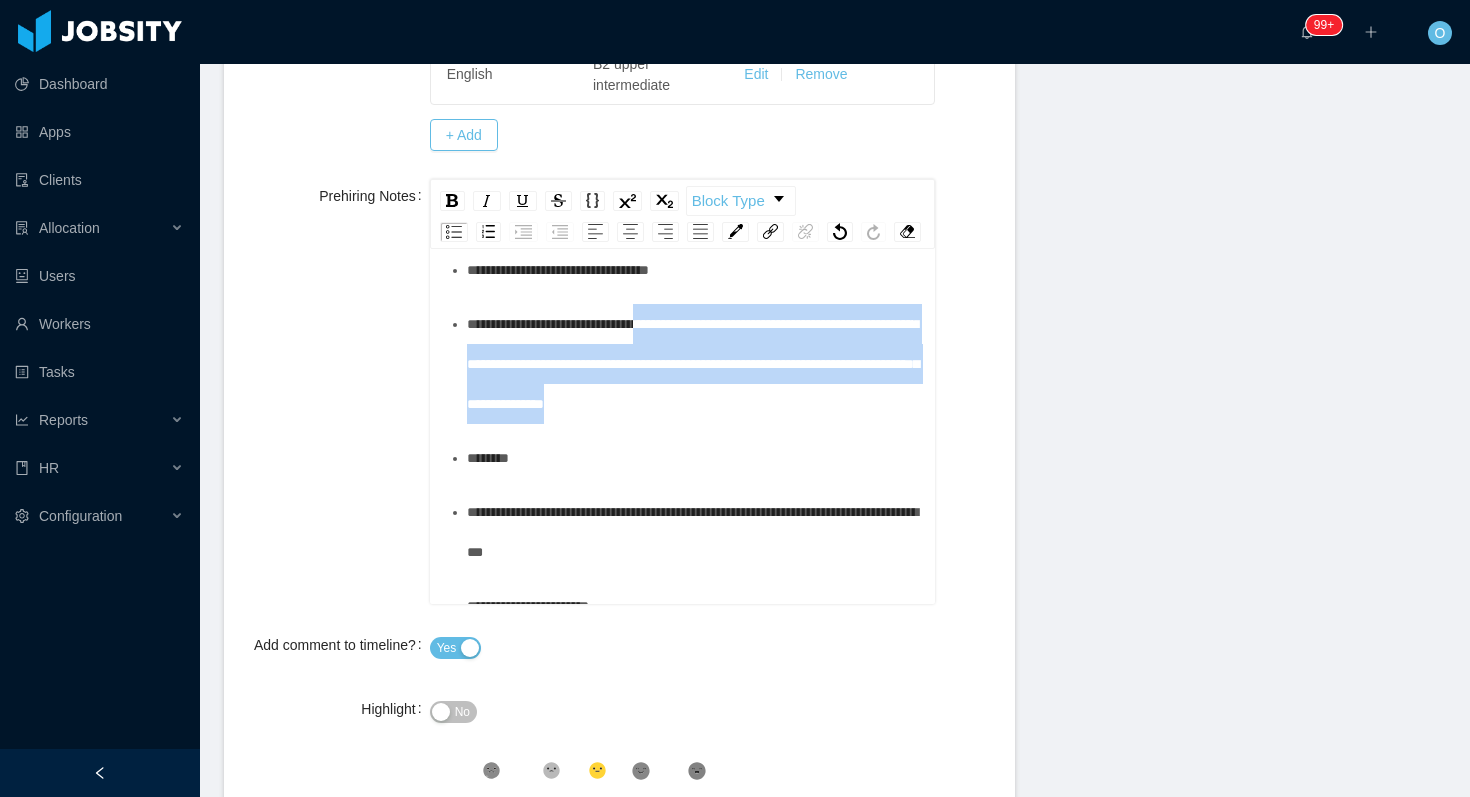 drag, startPoint x: 852, startPoint y: 555, endPoint x: 670, endPoint y: 484, distance: 195.35864 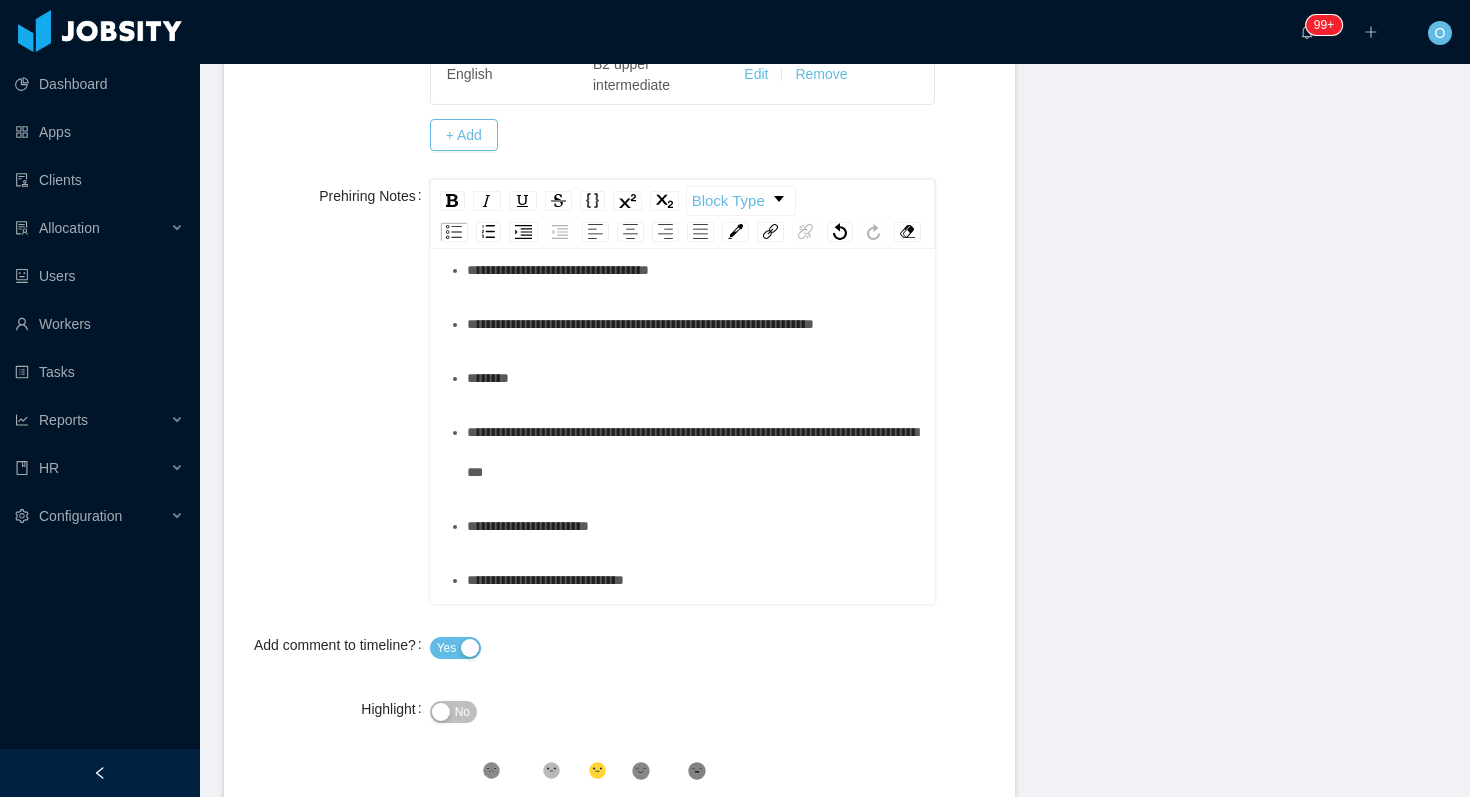 click on "******" at bounding box center [694, 378] 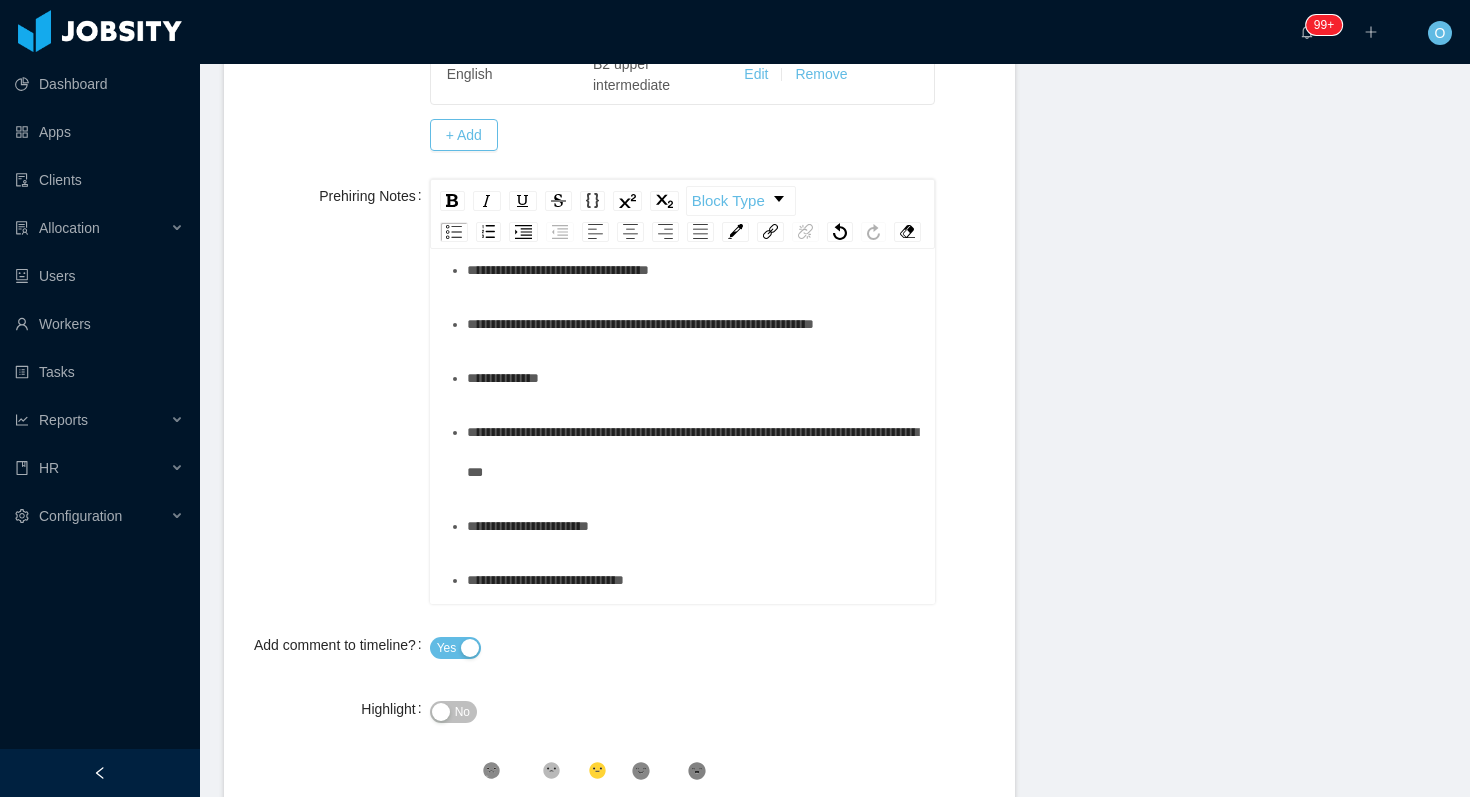 scroll, scrollTop: 528, scrollLeft: 0, axis: vertical 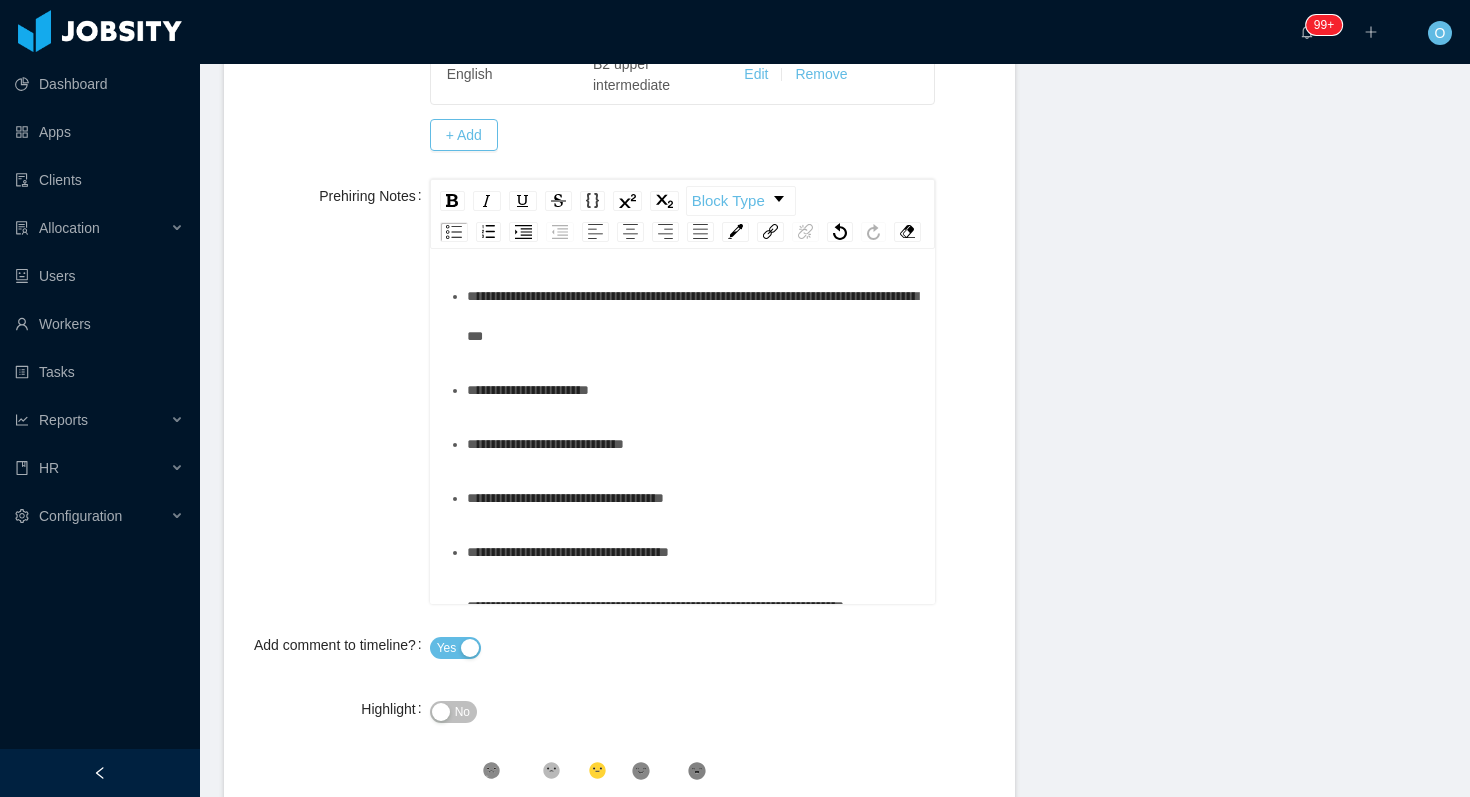 click on "**********" at bounding box center [694, 316] 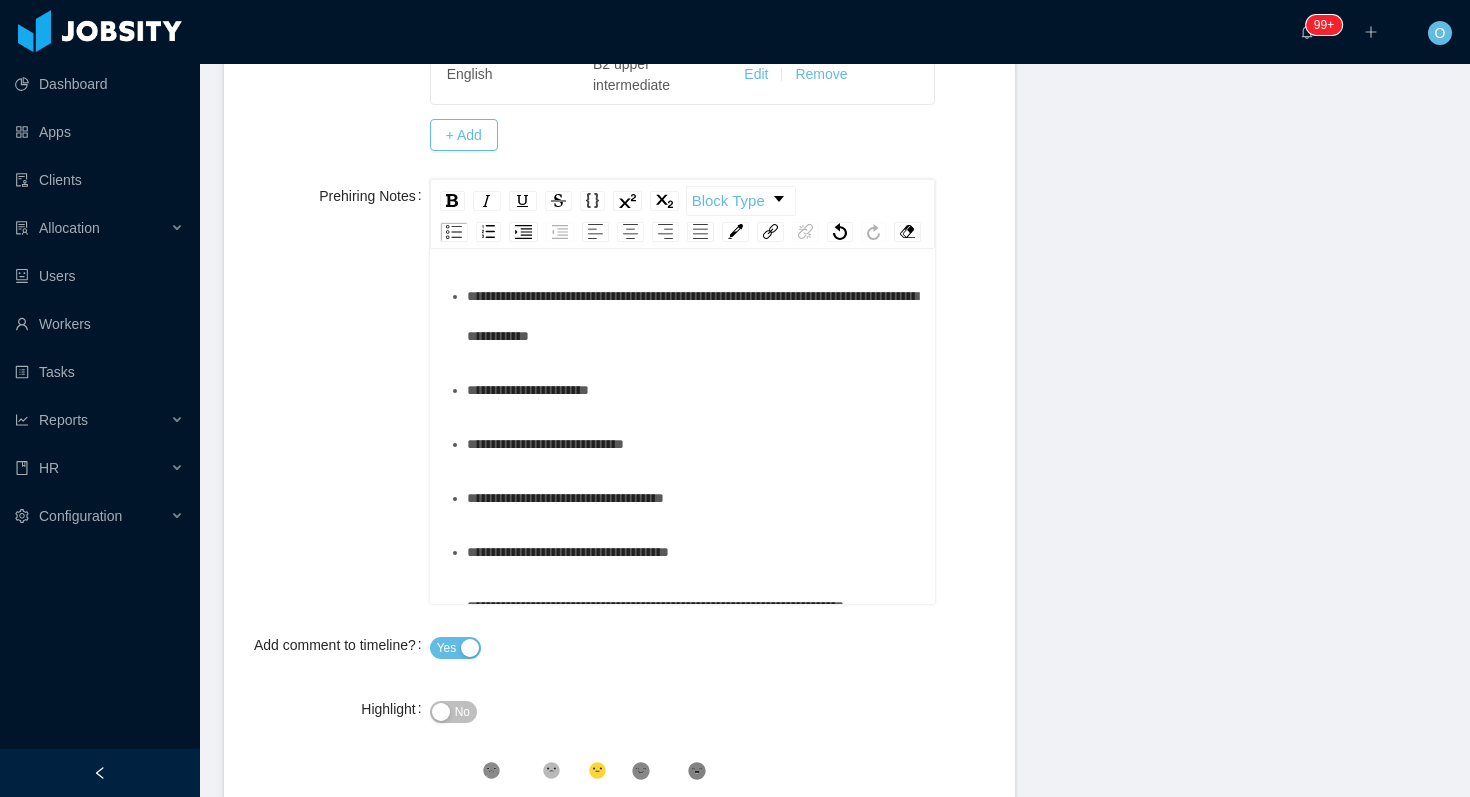 scroll, scrollTop: 676, scrollLeft: 0, axis: vertical 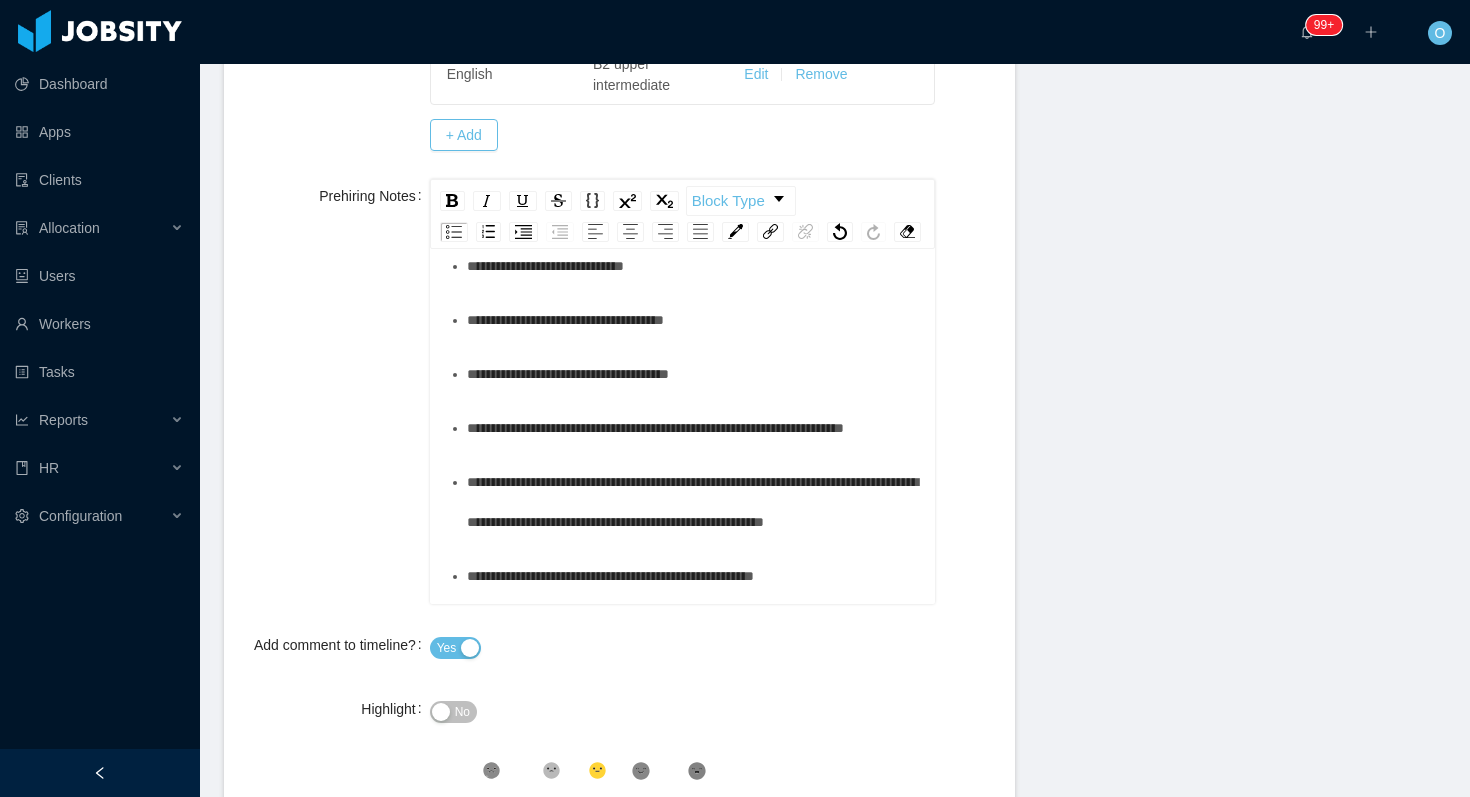 click on "**********" at bounding box center (694, 212) 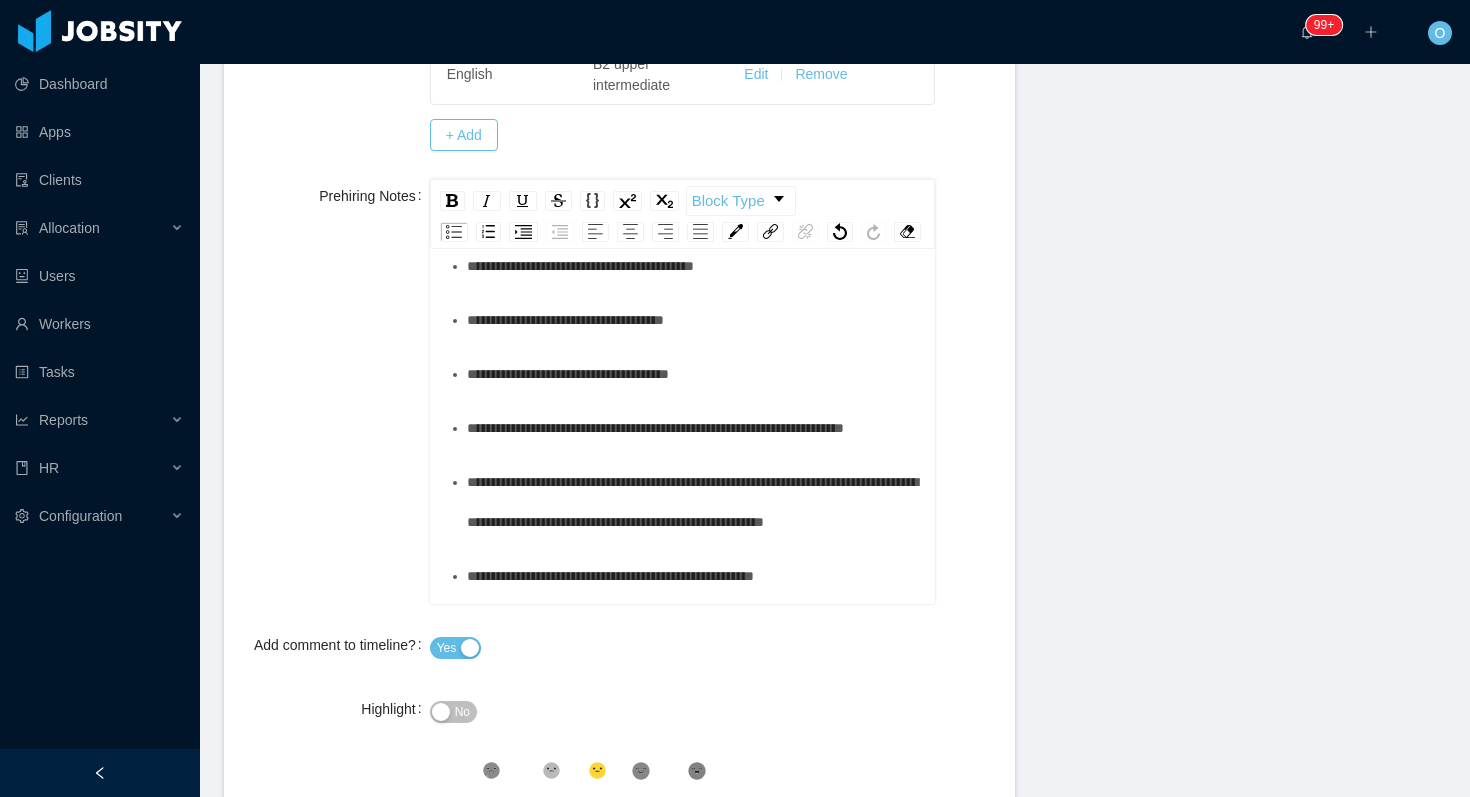 click on "**********" at bounding box center (694, 320) 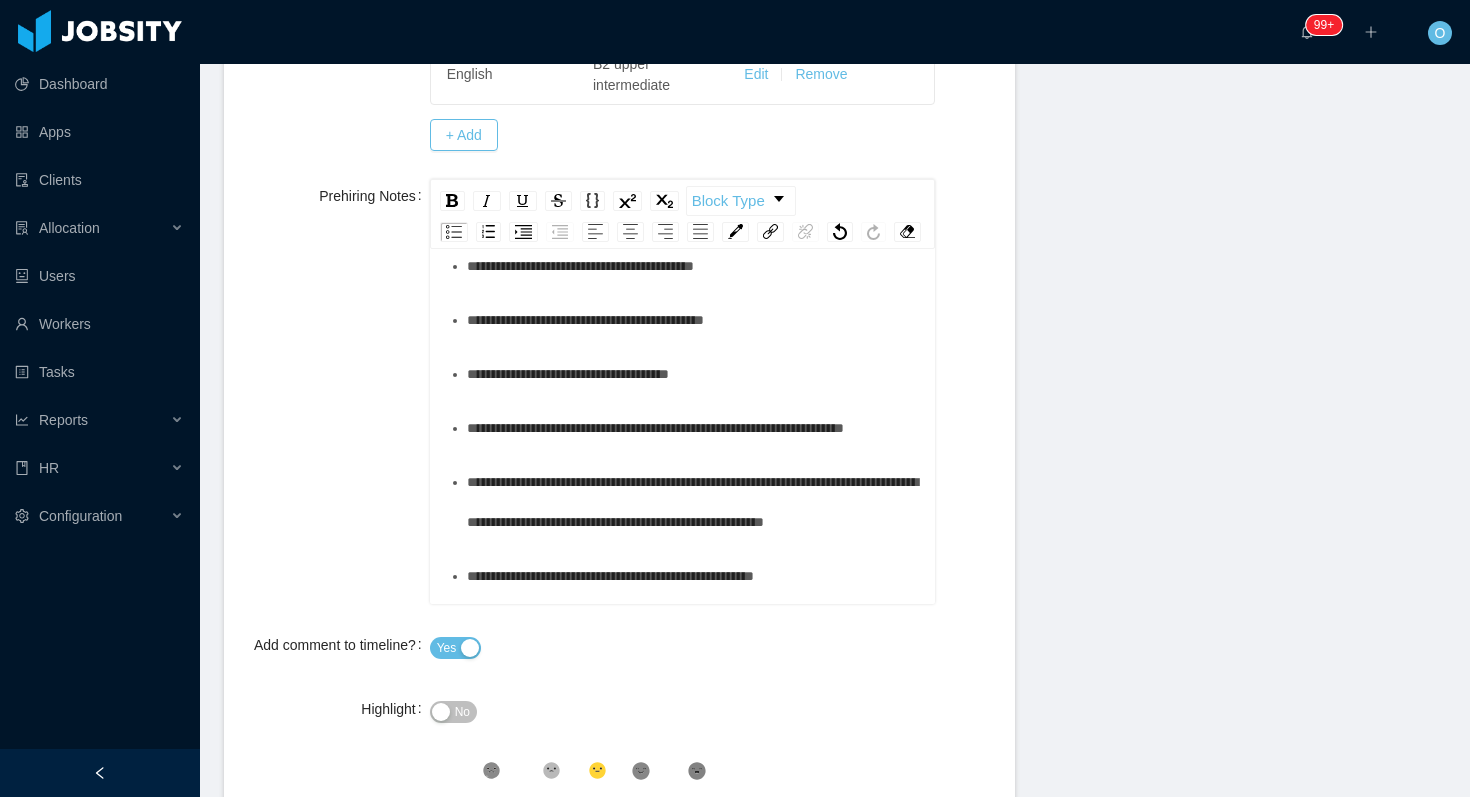 scroll, scrollTop: 924, scrollLeft: 0, axis: vertical 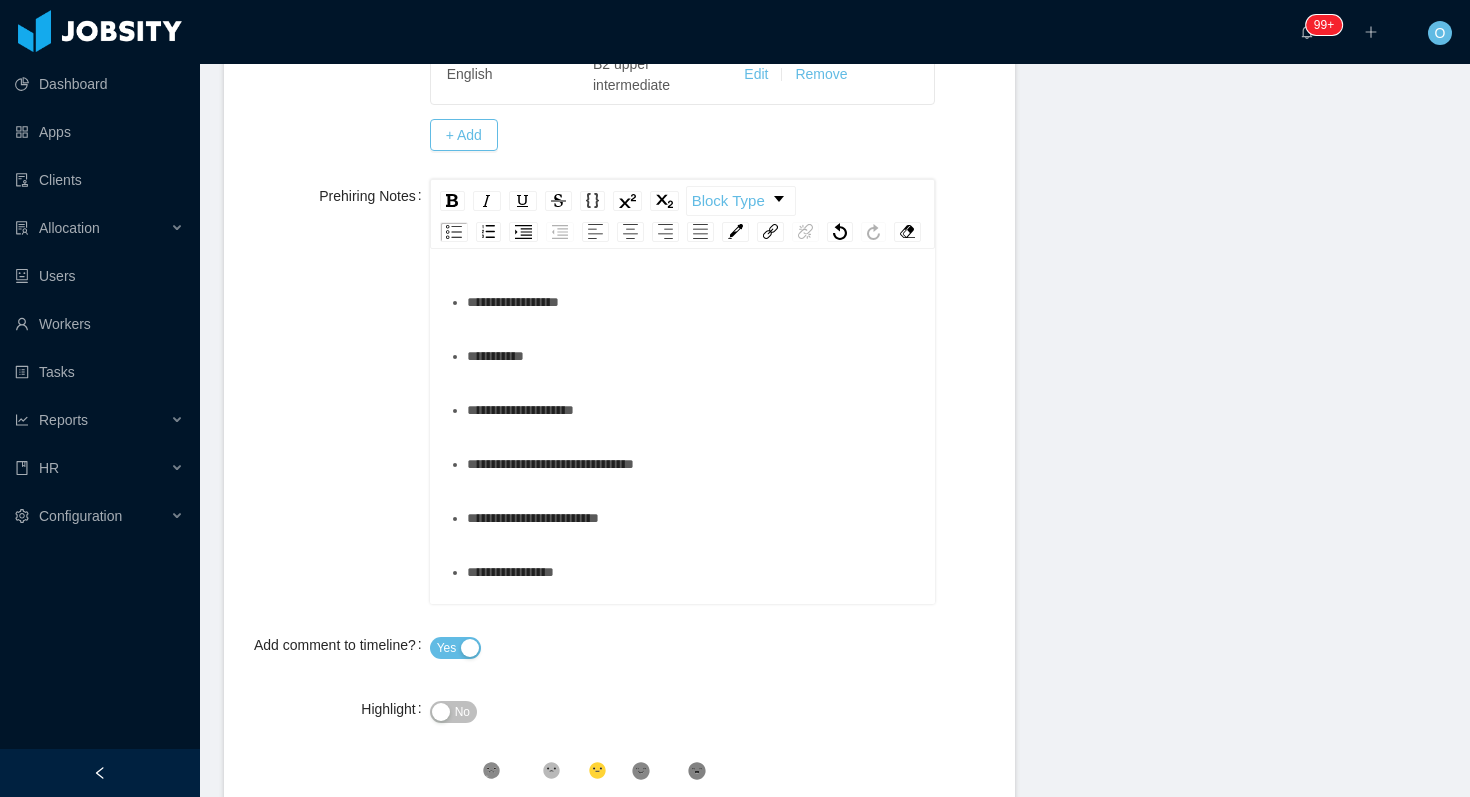 click on "**********" at bounding box center (694, 100) 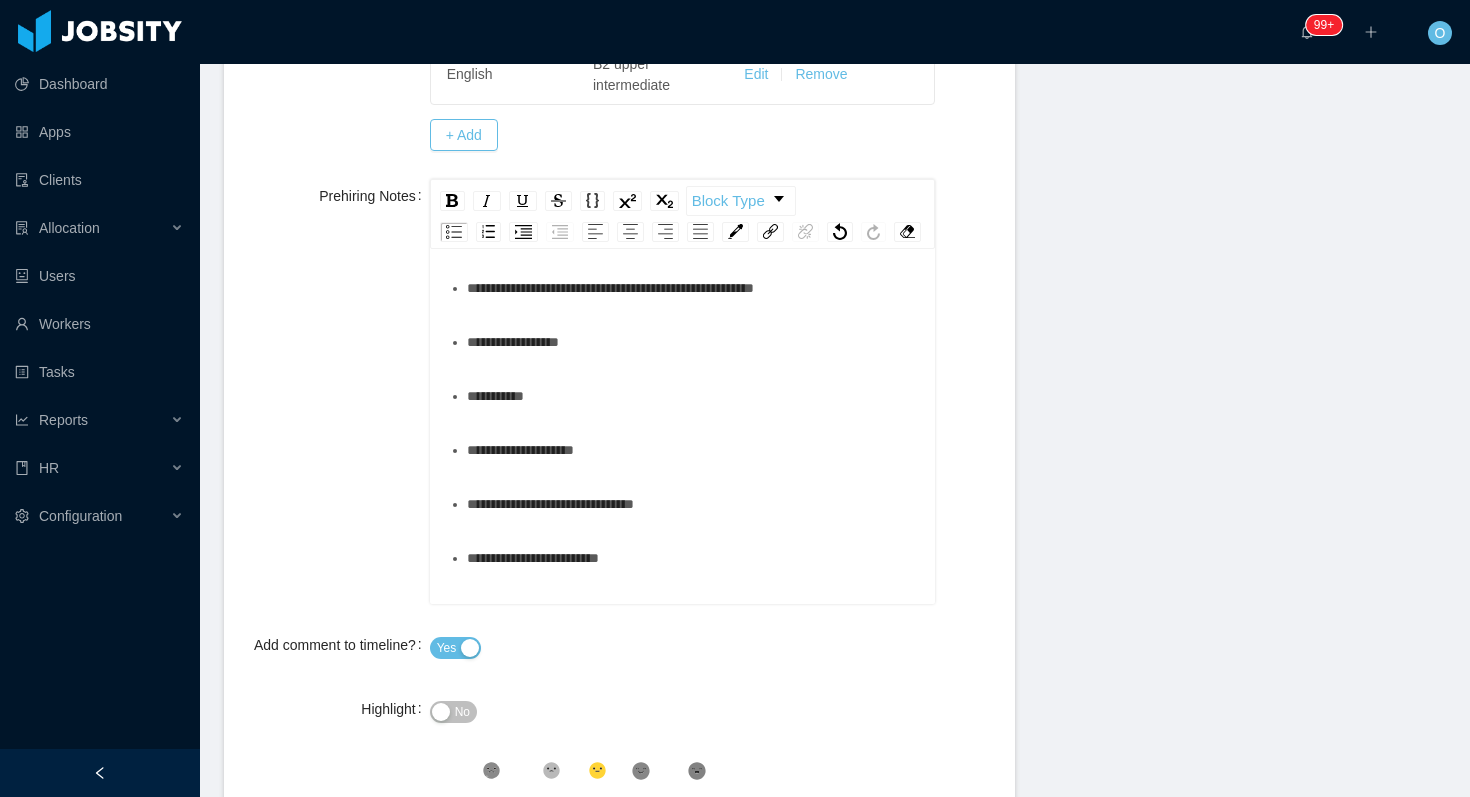 click on "**********" at bounding box center [694, 214] 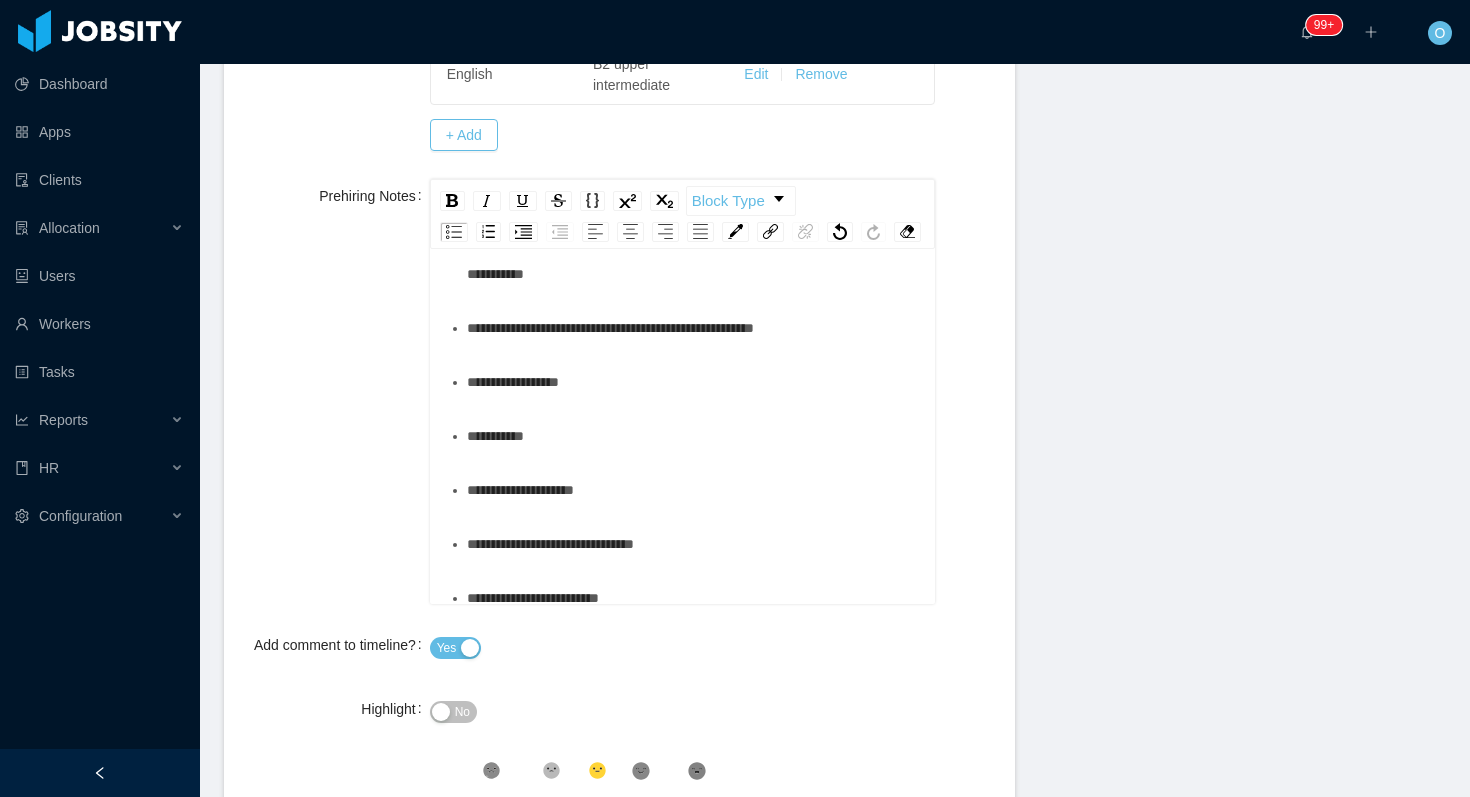 scroll, scrollTop: 1131, scrollLeft: 0, axis: vertical 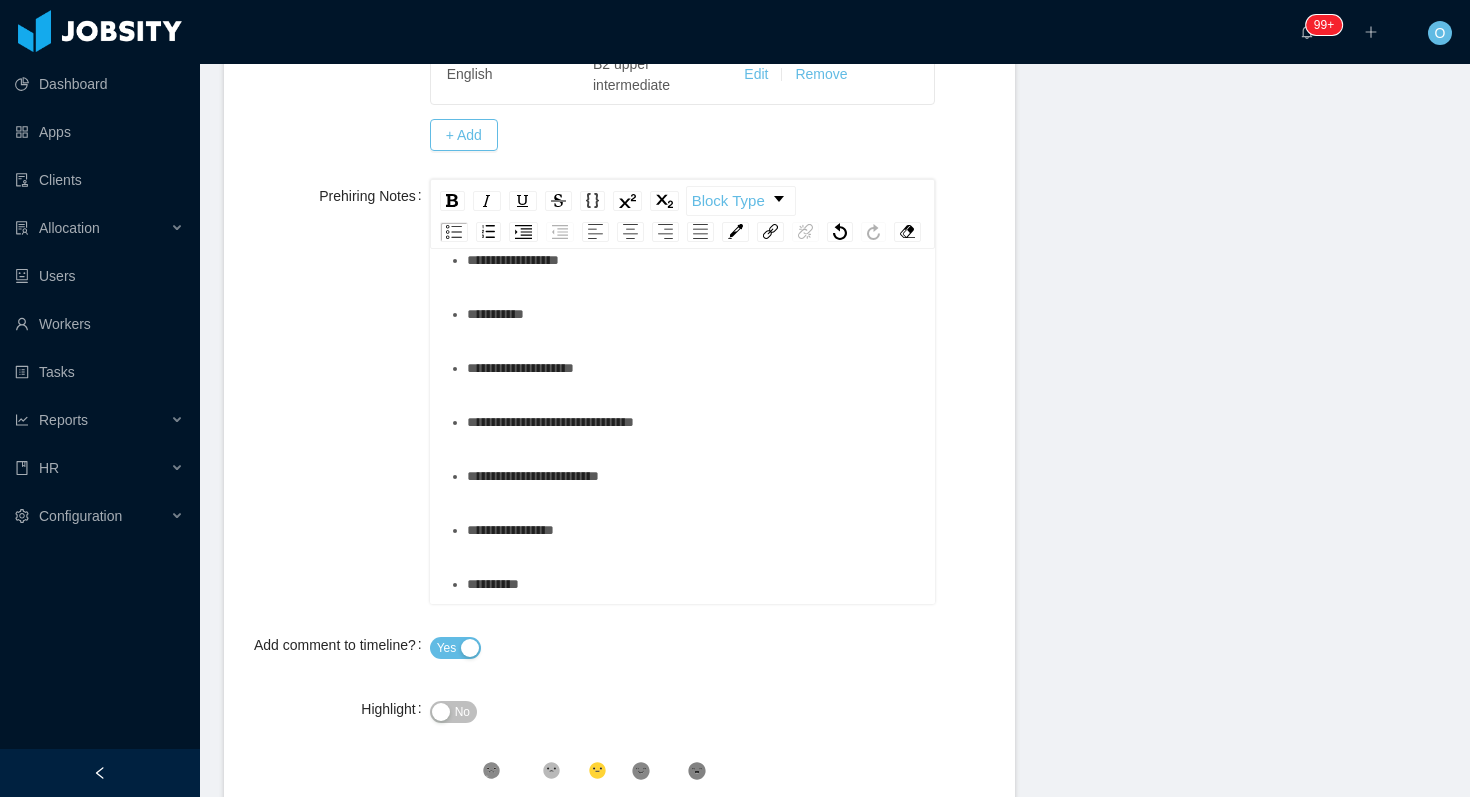 click on "**********" at bounding box center (694, 206) 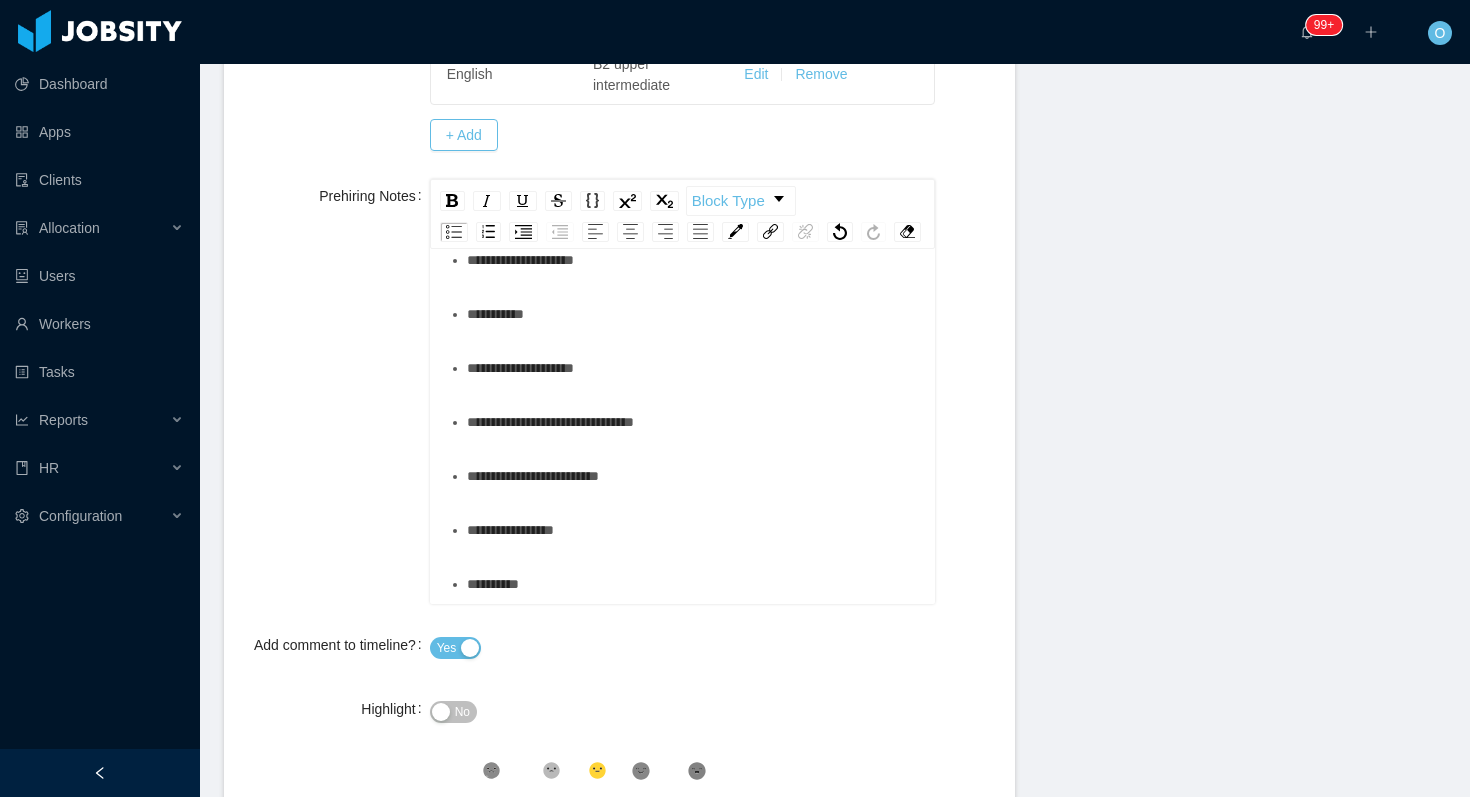 click on "*********" at bounding box center (694, 314) 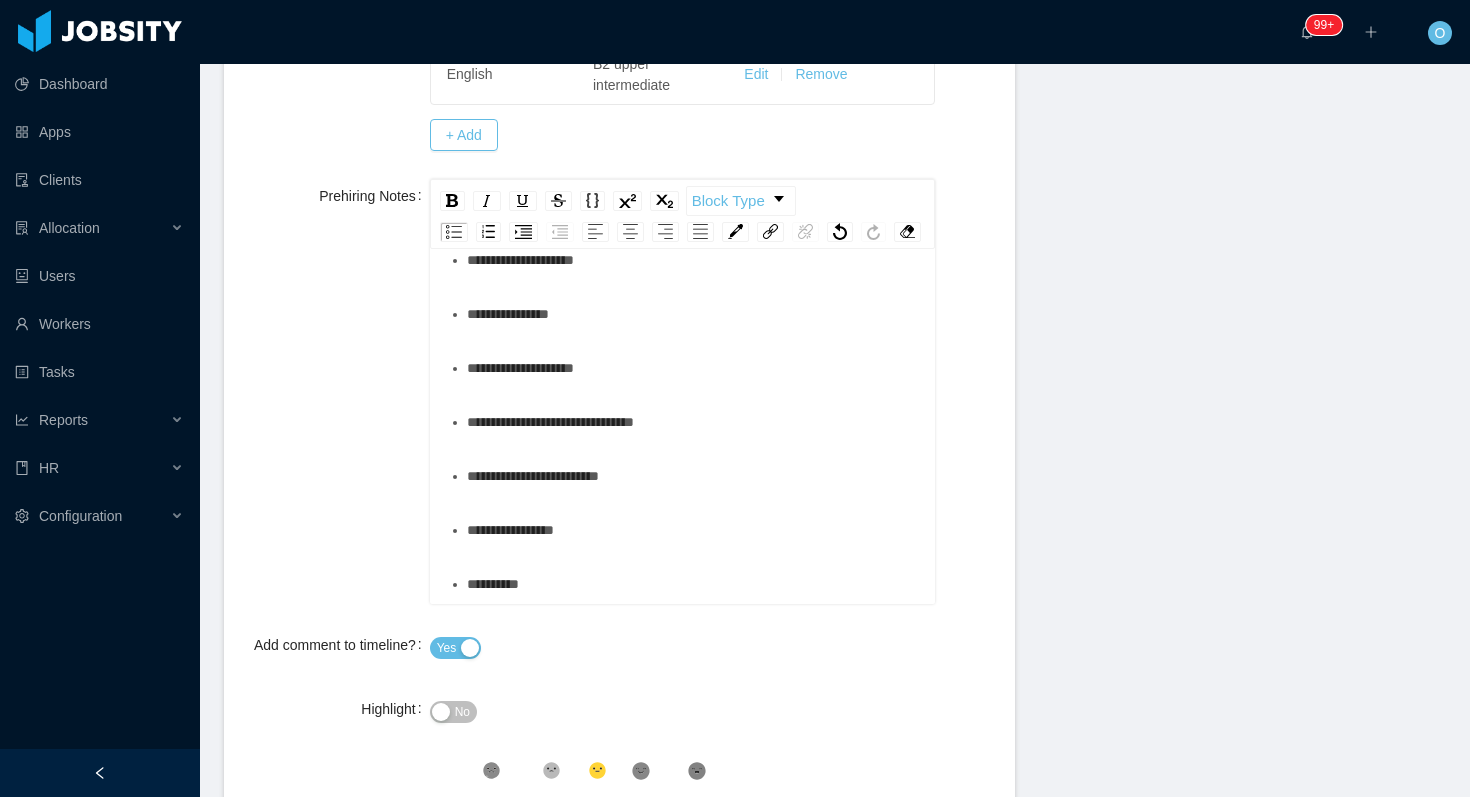 scroll, scrollTop: 1413, scrollLeft: 0, axis: vertical 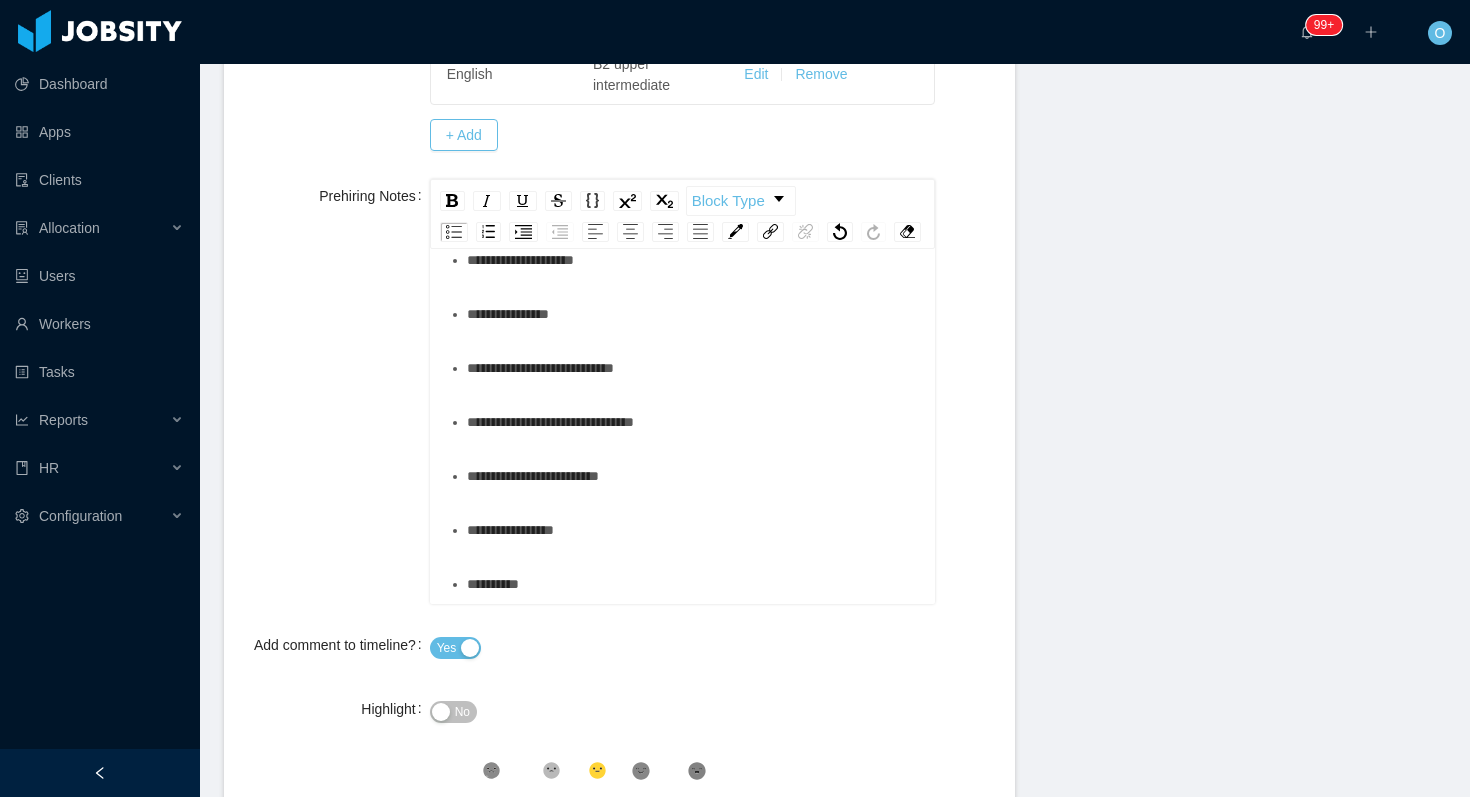click on "**********" at bounding box center [694, 422] 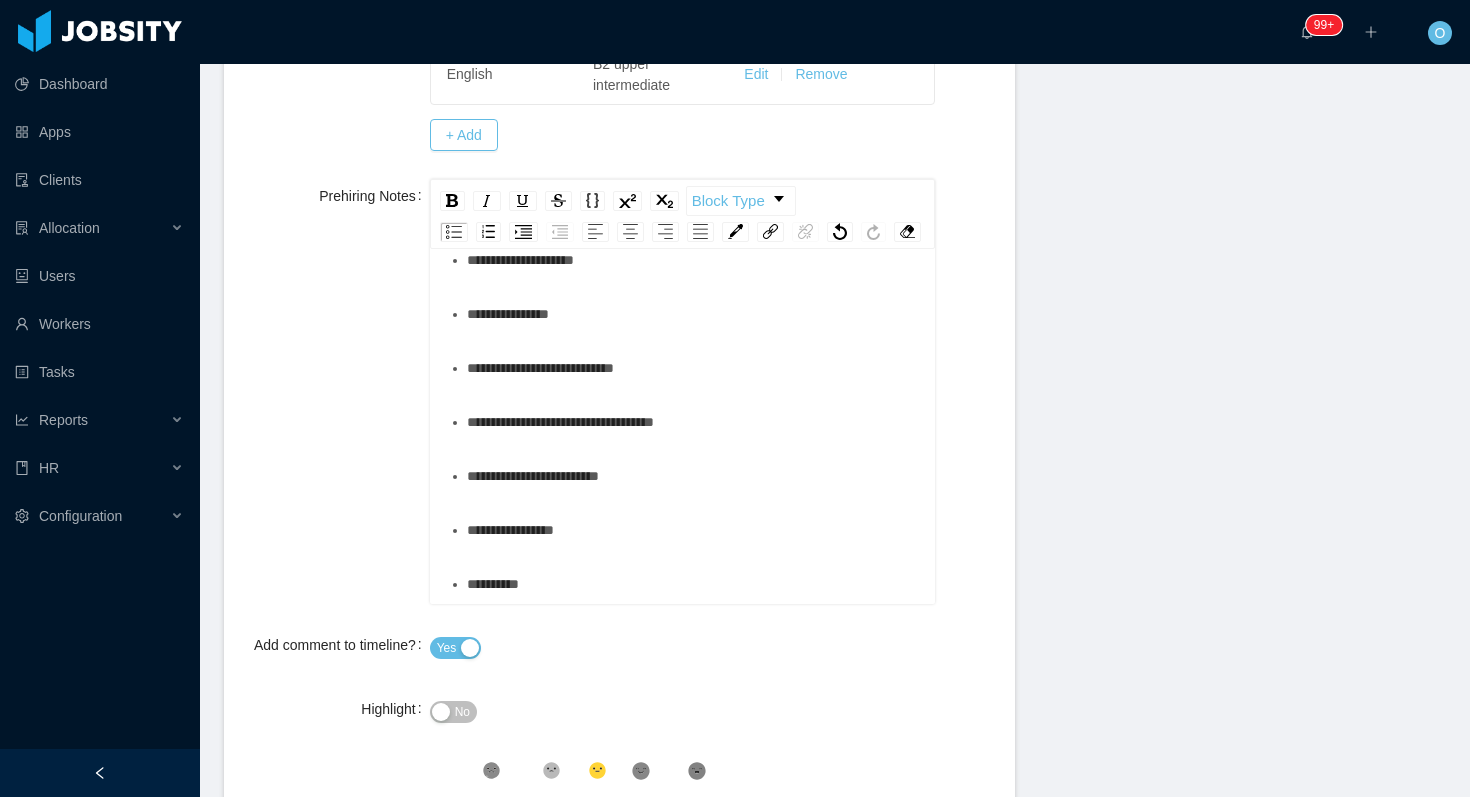click on "**********" at bounding box center (694, 476) 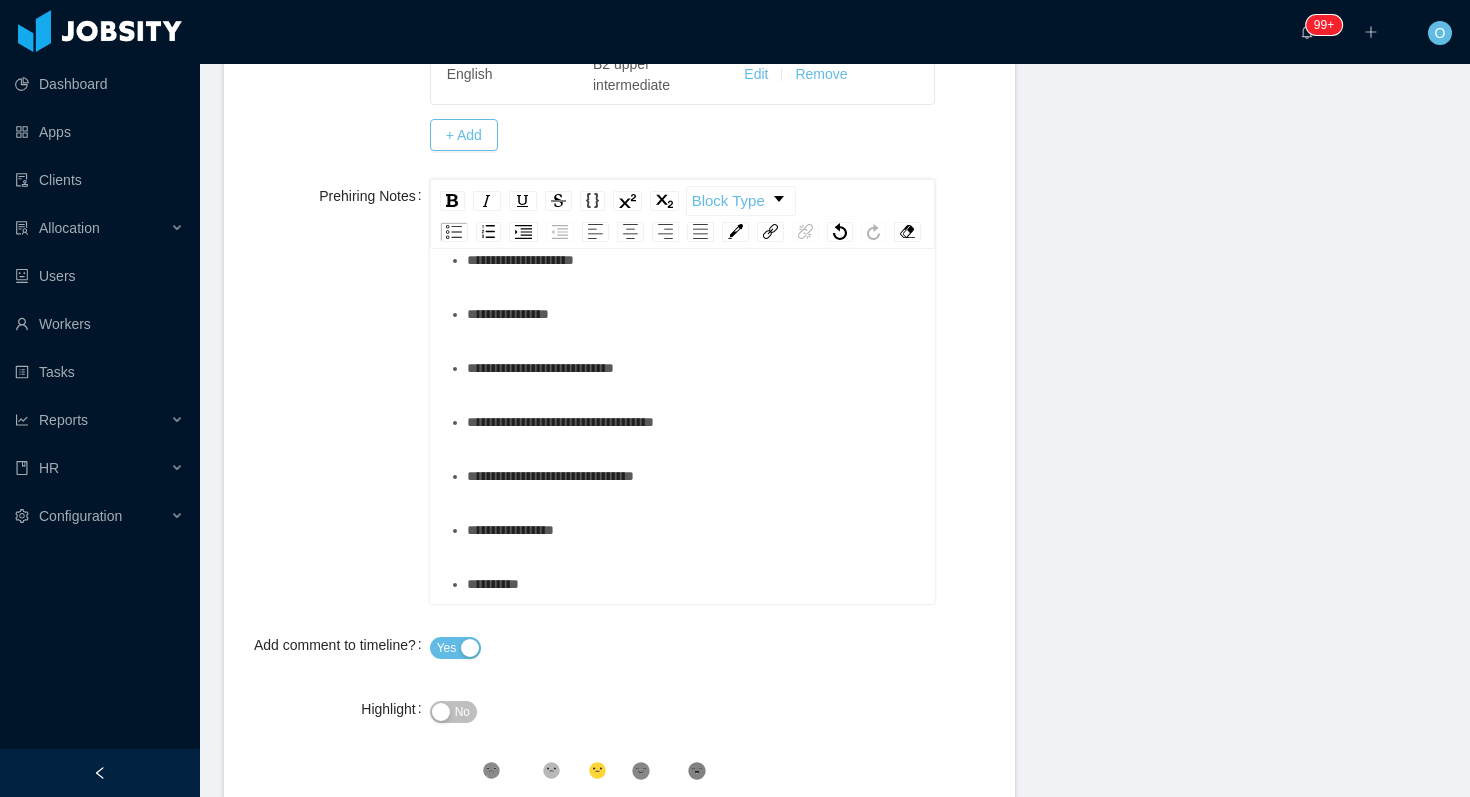 click on "**********" at bounding box center (694, 530) 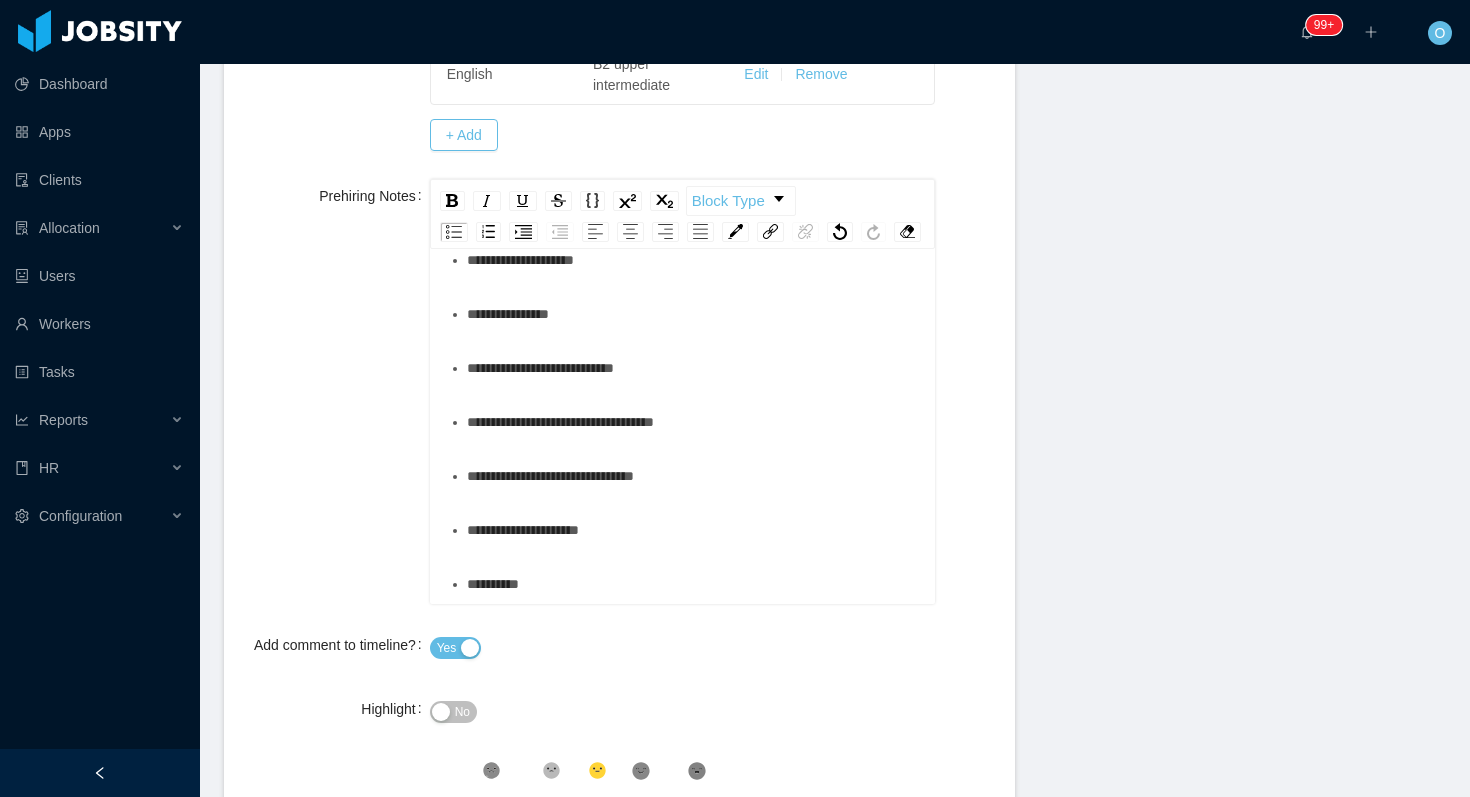 click on "No" at bounding box center [683, 712] 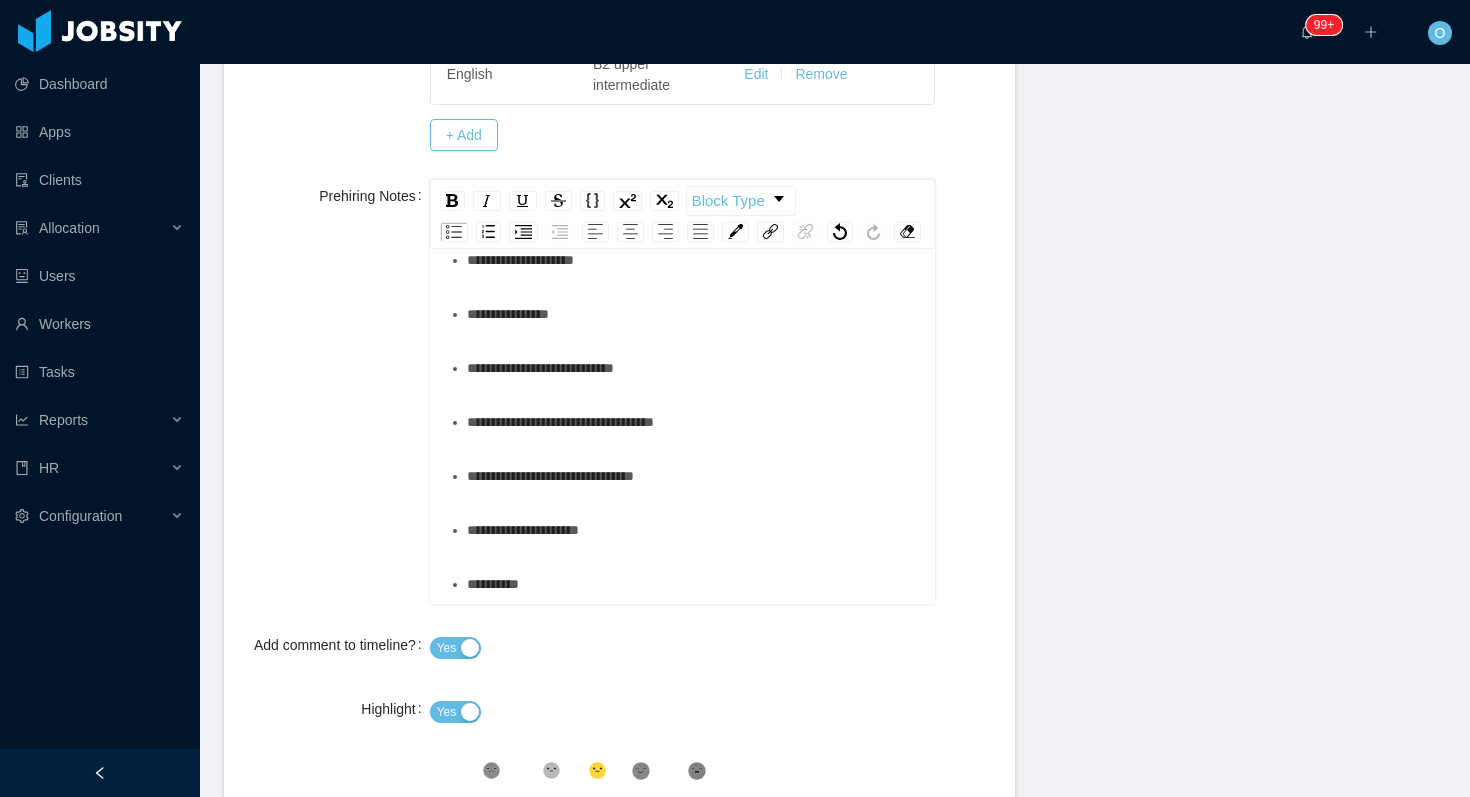 scroll, scrollTop: 0, scrollLeft: 0, axis: both 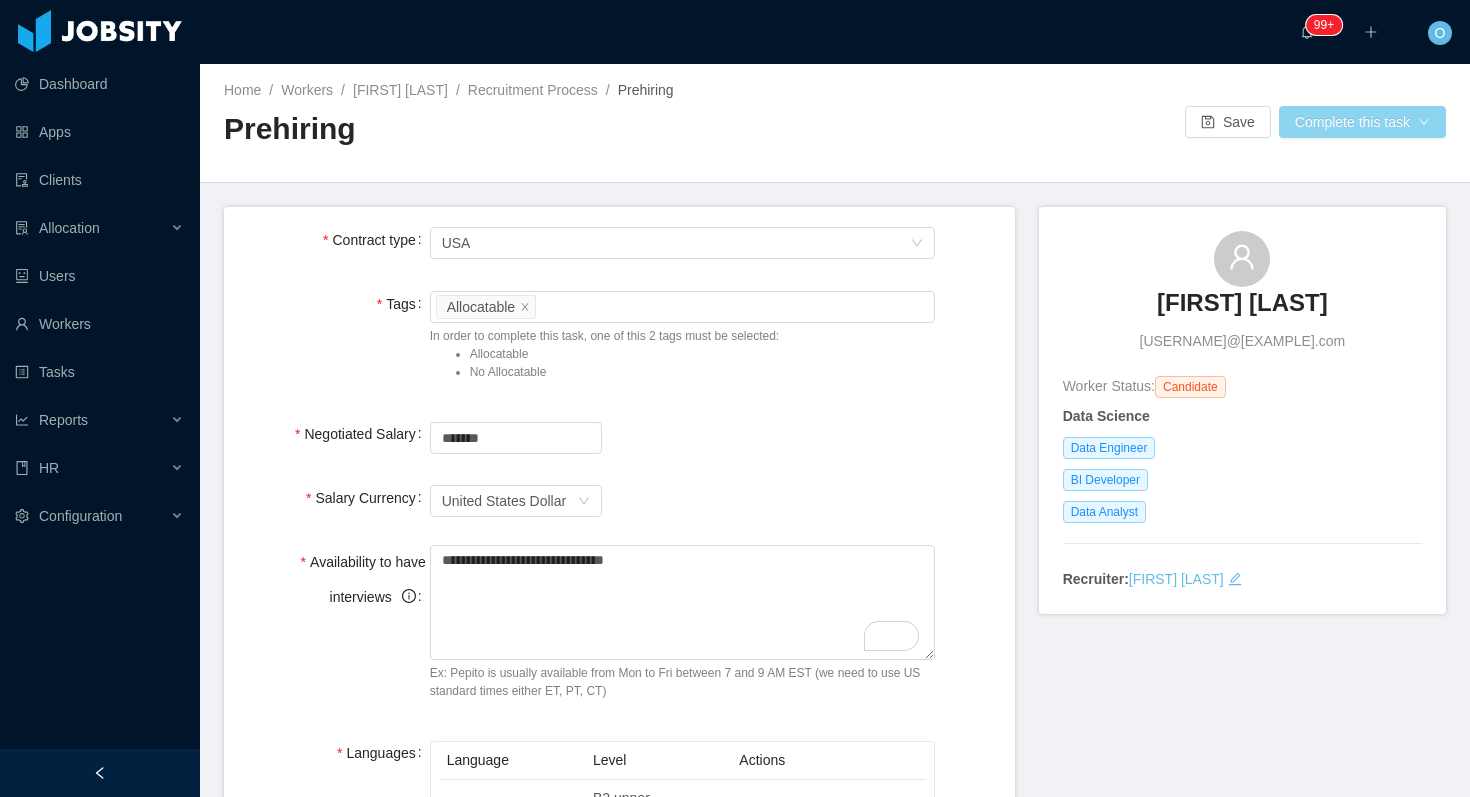 click on "Complete this task" at bounding box center [1362, 122] 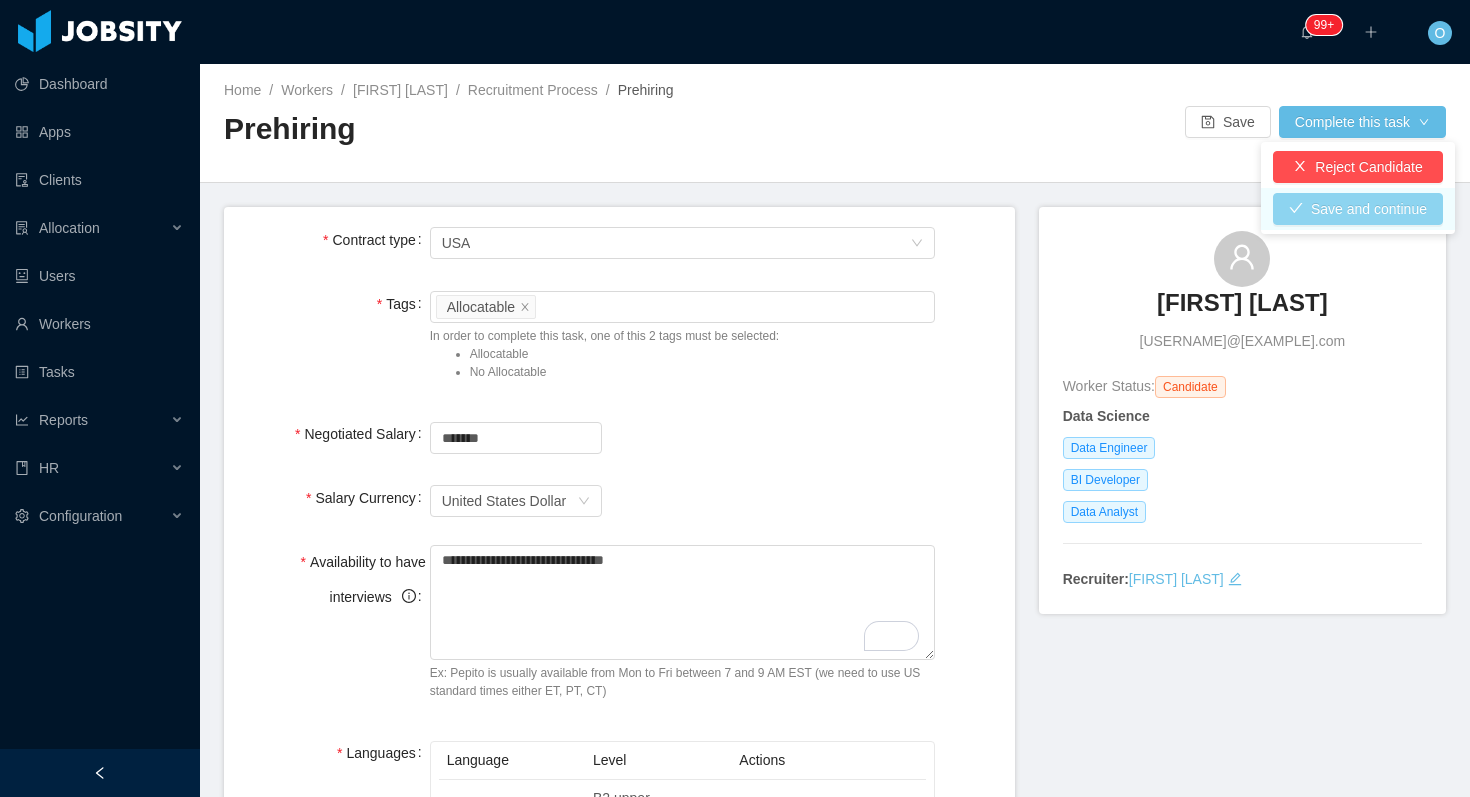 click on "Save and continue" at bounding box center (1358, 209) 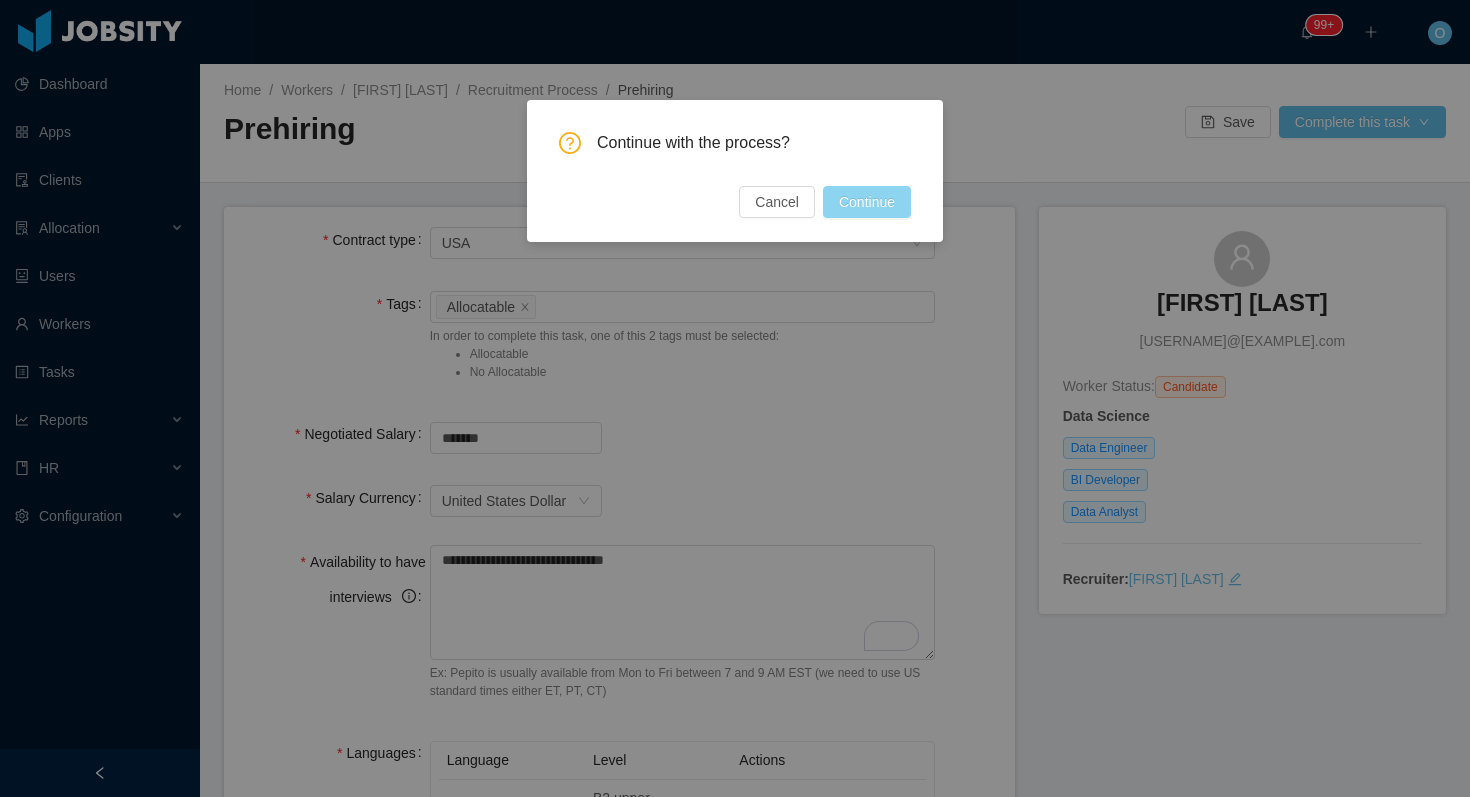 click on "Continue" at bounding box center [867, 202] 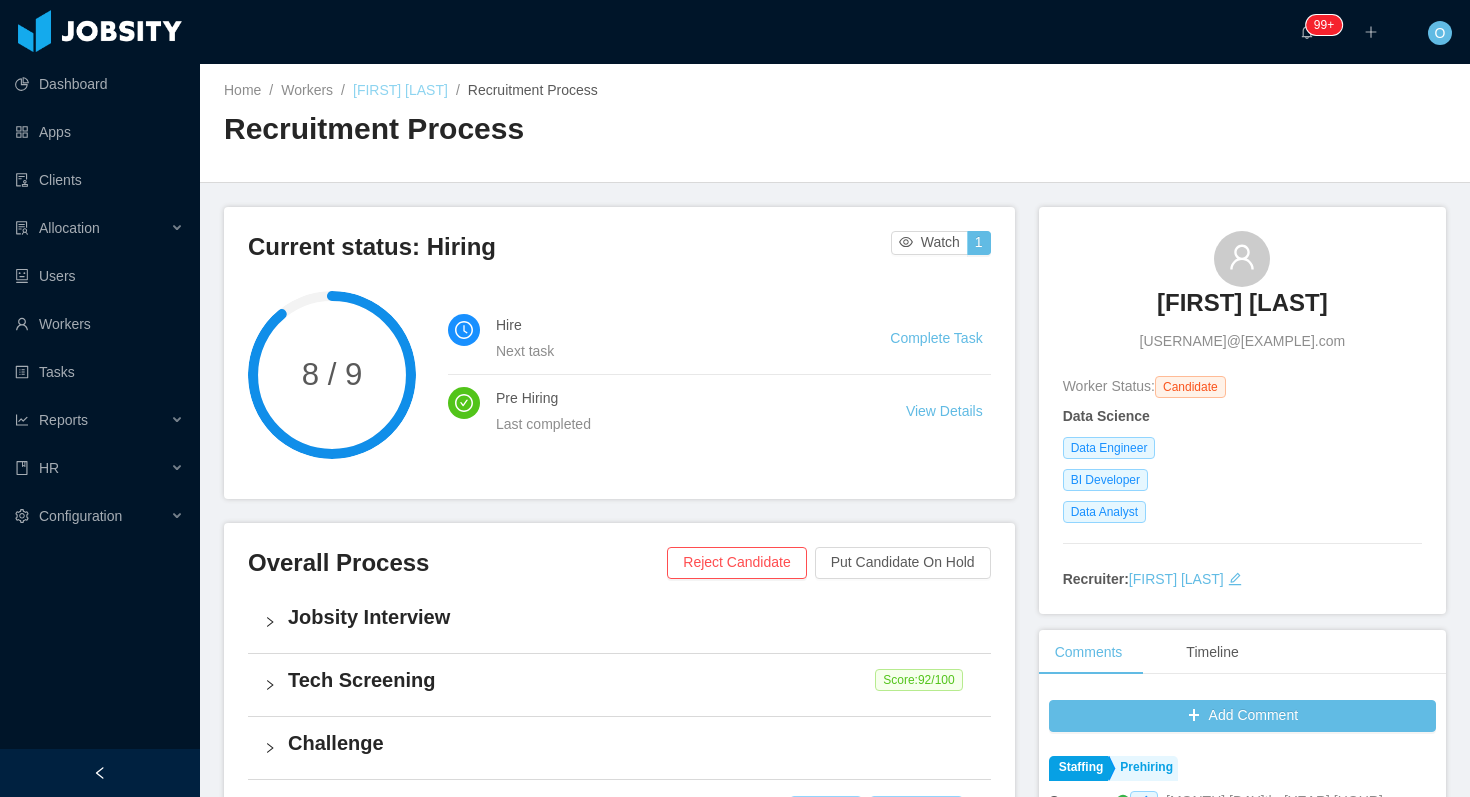 click on "Daniel Granja" at bounding box center (400, 90) 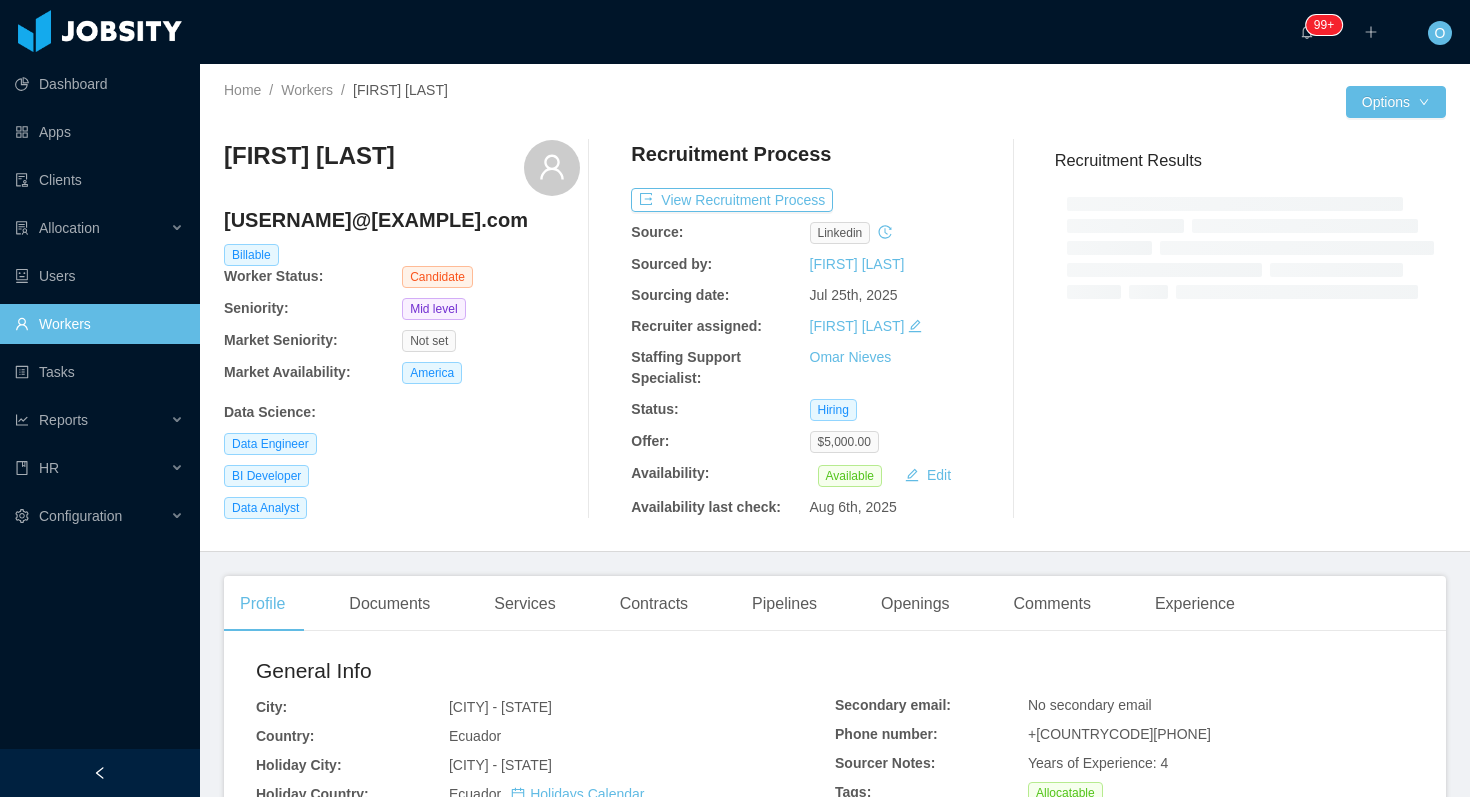 click on "danielgranjaconejeros@gmail.com" at bounding box center [402, 220] 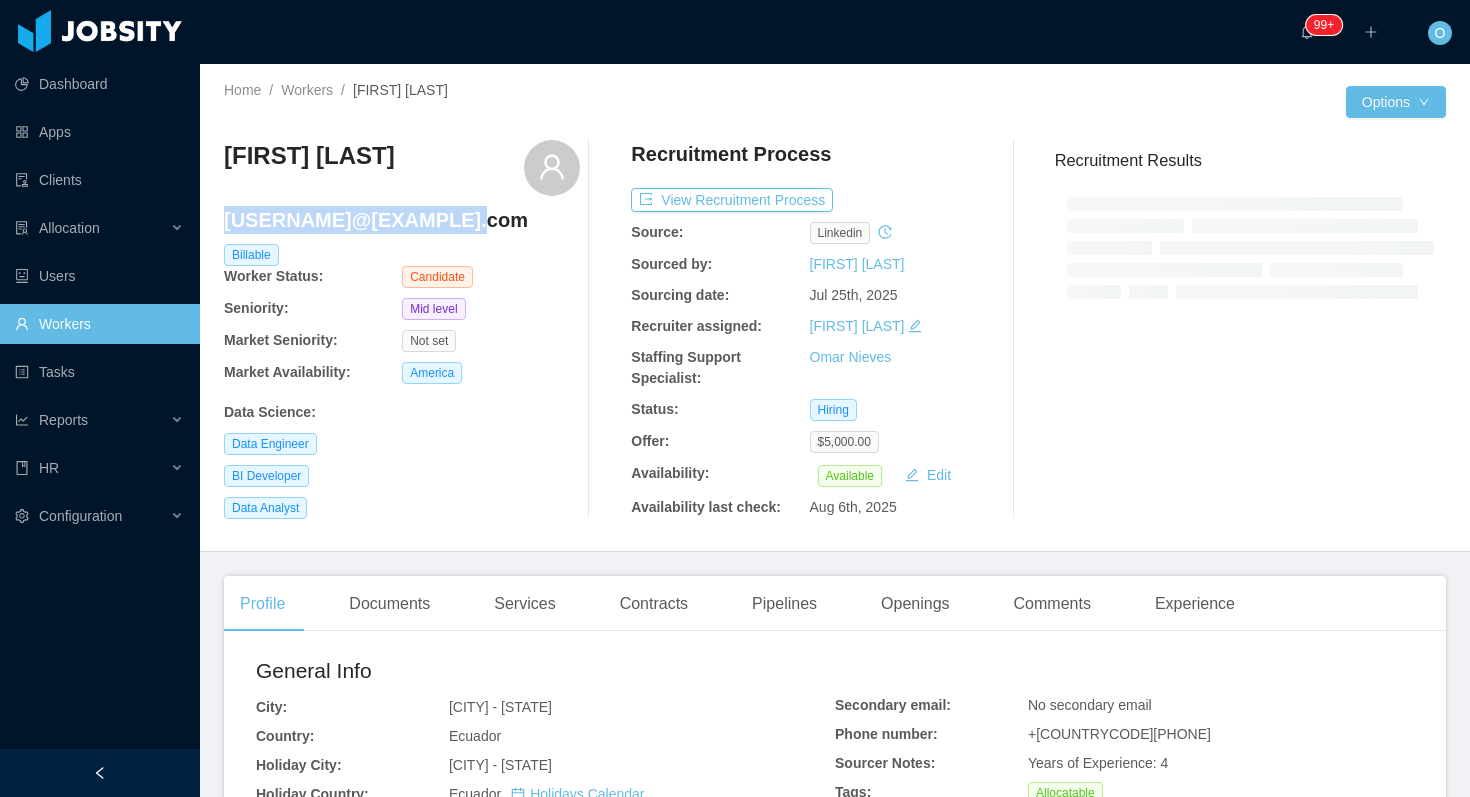 click on "danielgranjaconejeros@gmail.com" at bounding box center [402, 220] 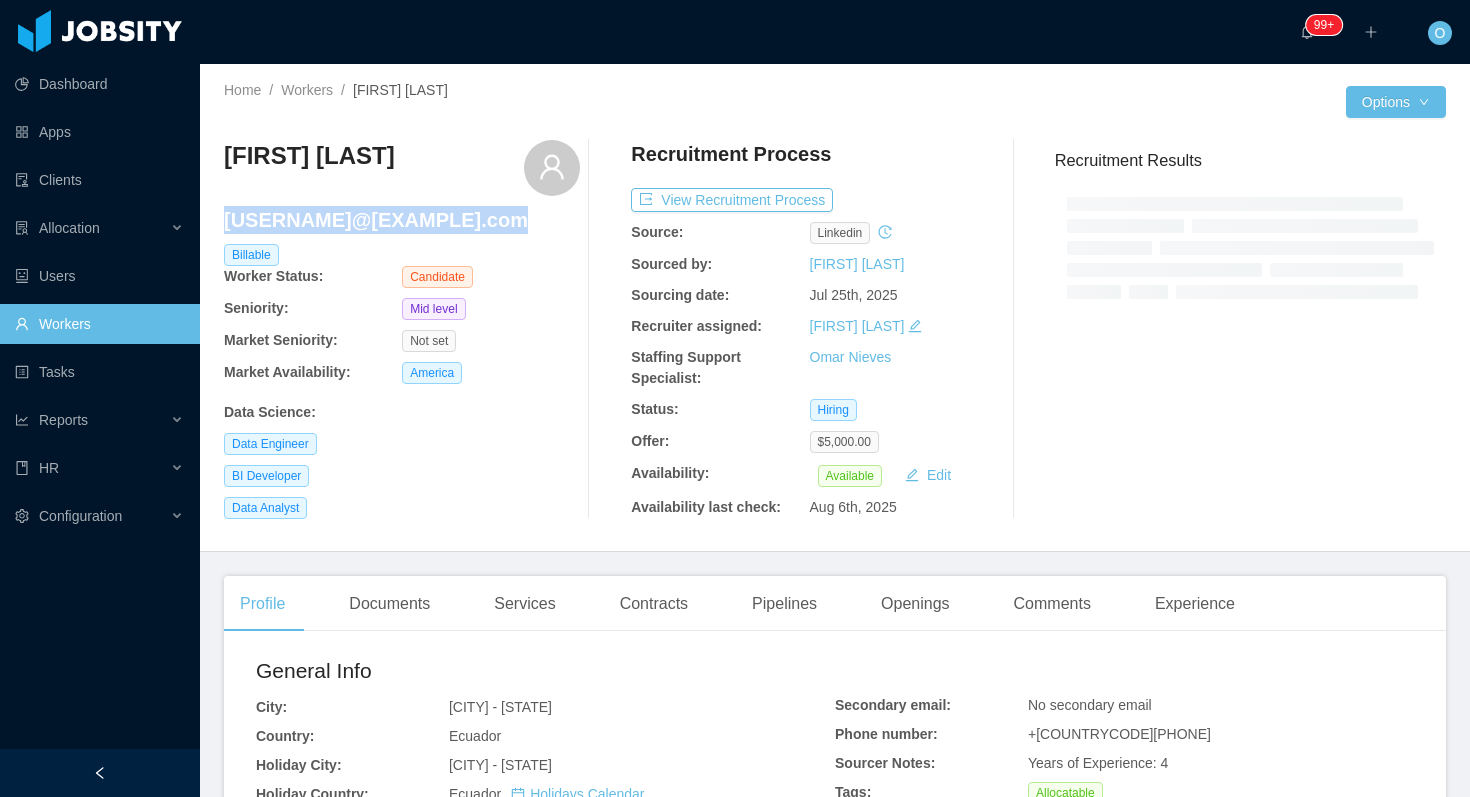 click on "danielgranjaconejeros@gmail.com" at bounding box center (402, 220) 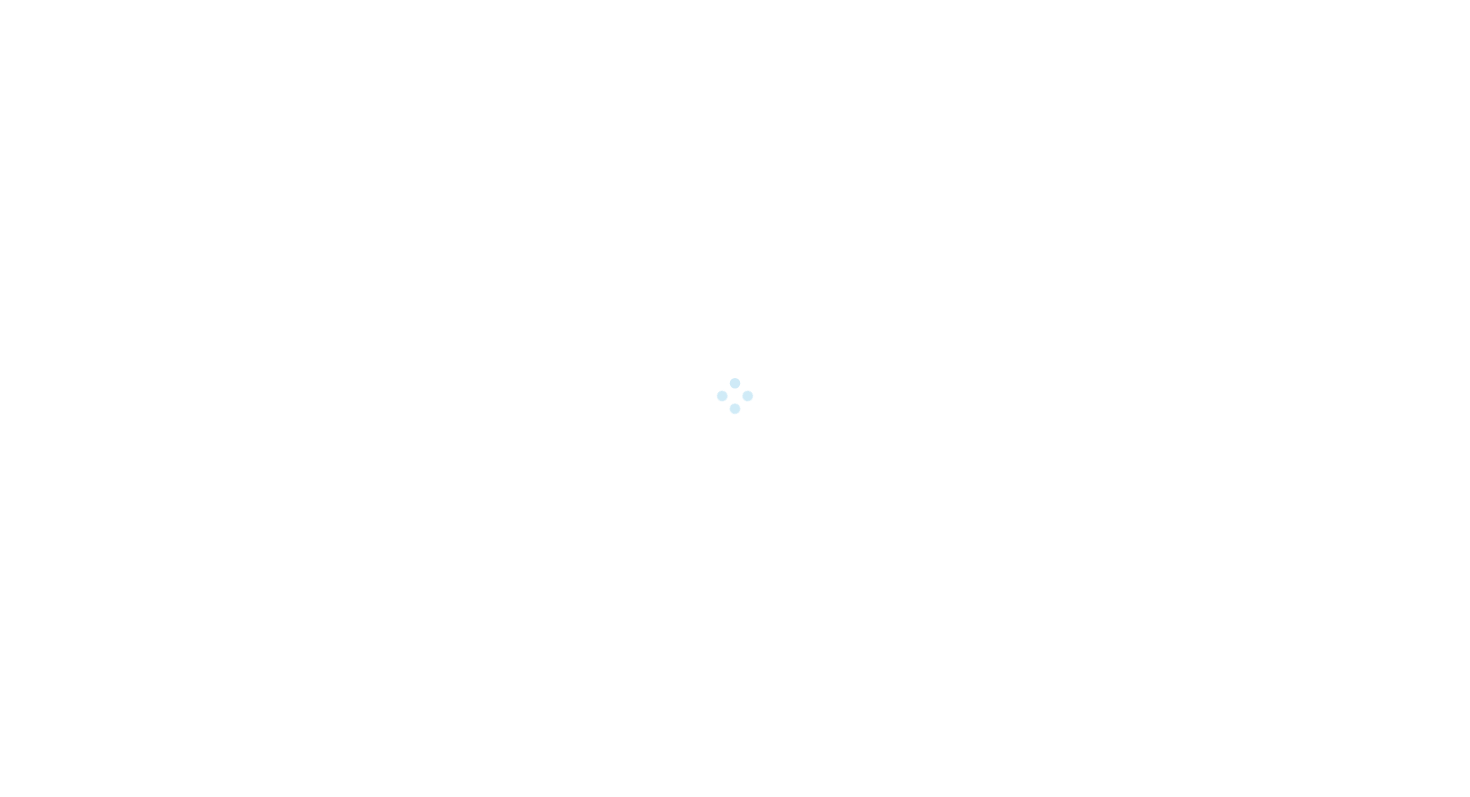 scroll, scrollTop: 0, scrollLeft: 0, axis: both 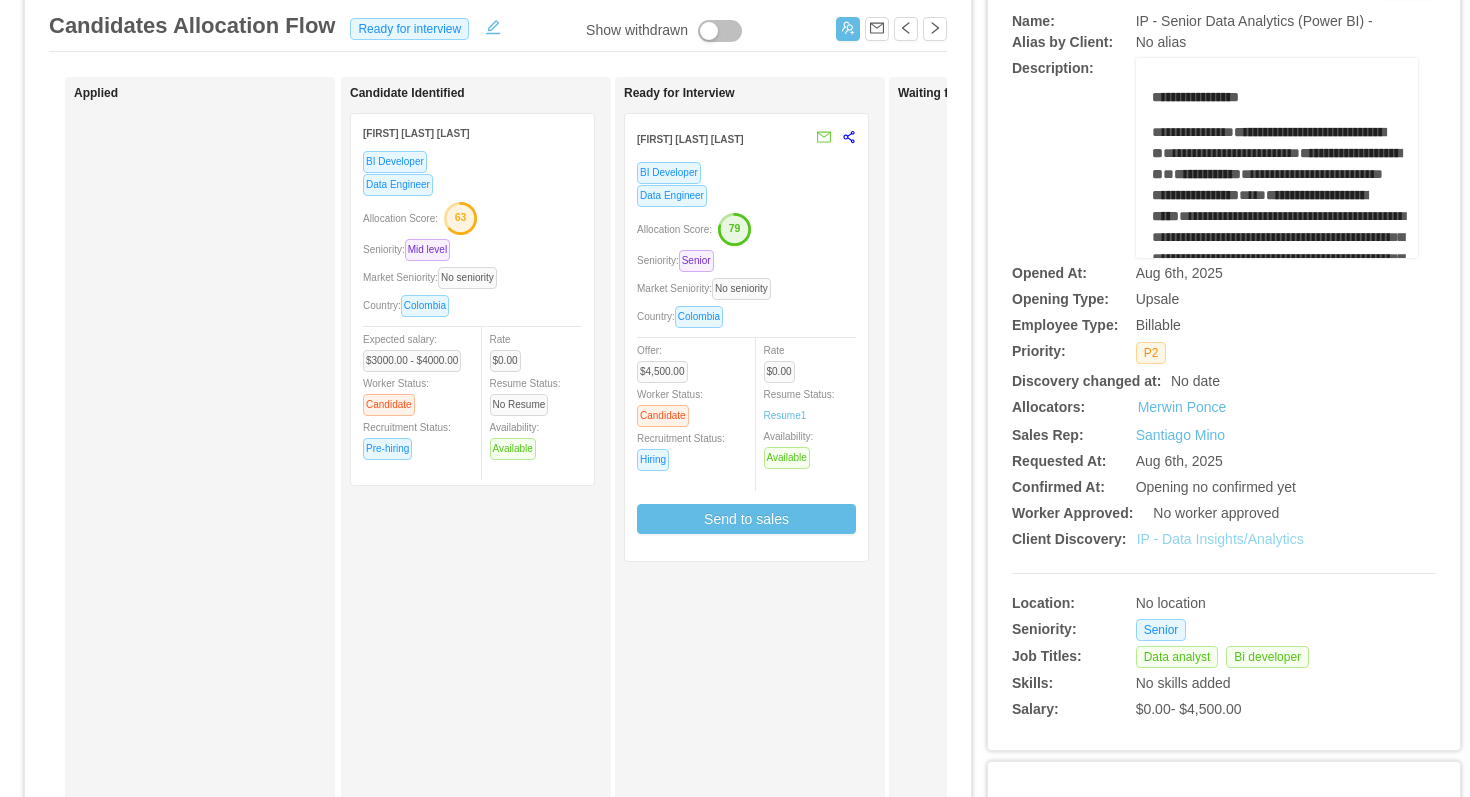 click on "IP -  Data Insights/Analytics" at bounding box center (1220, 539) 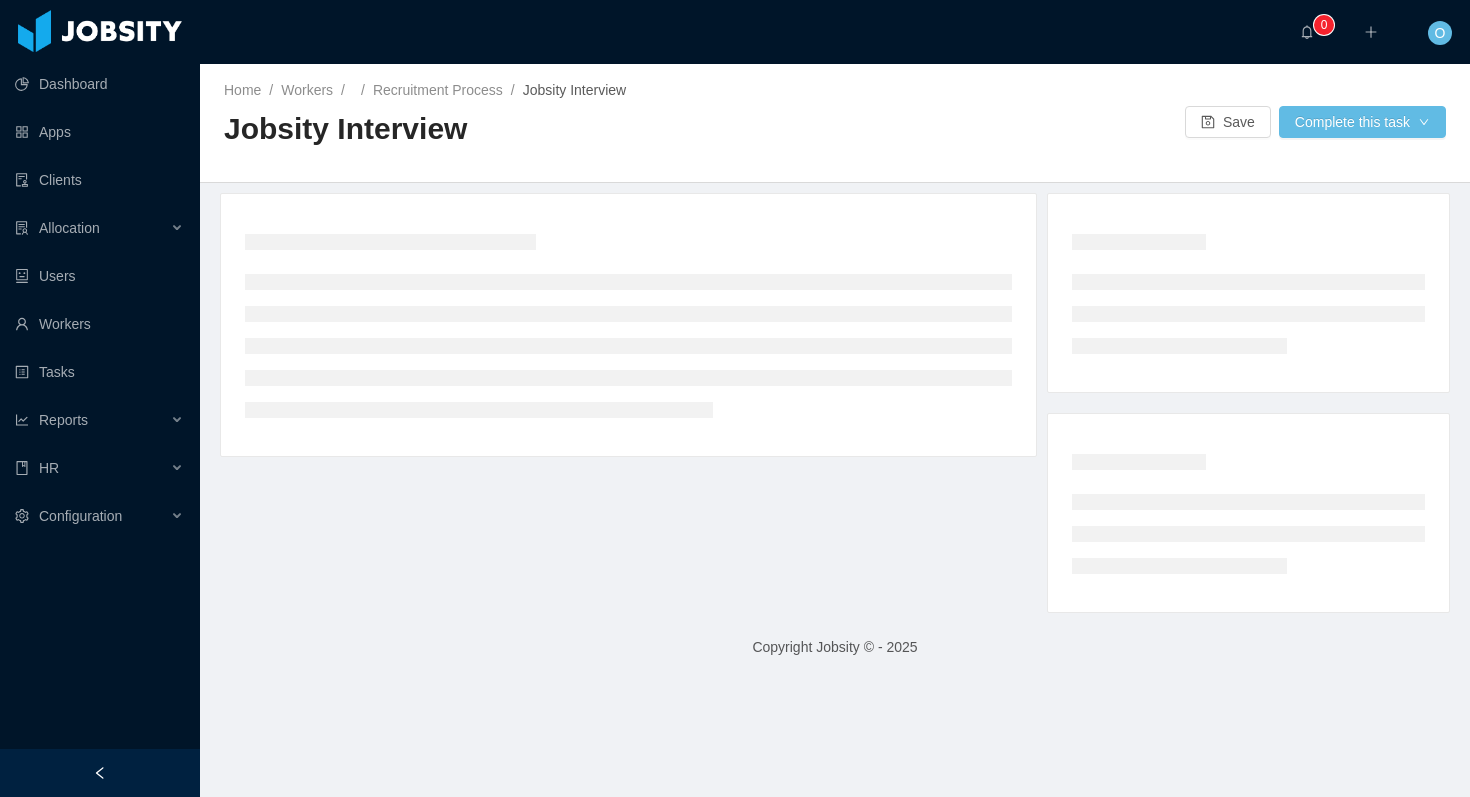 scroll, scrollTop: 0, scrollLeft: 0, axis: both 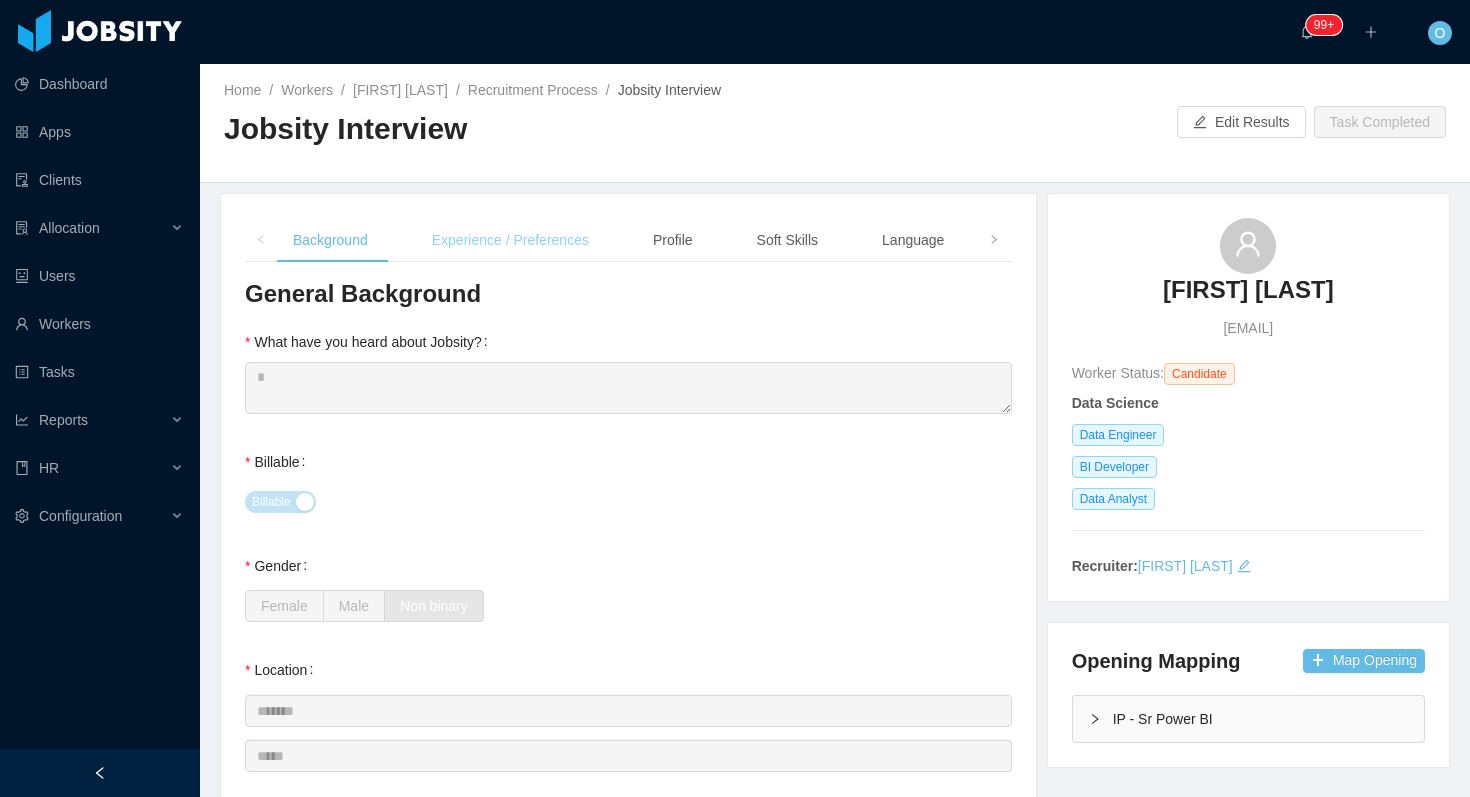 click on "Experience / Preferences" at bounding box center [510, 240] 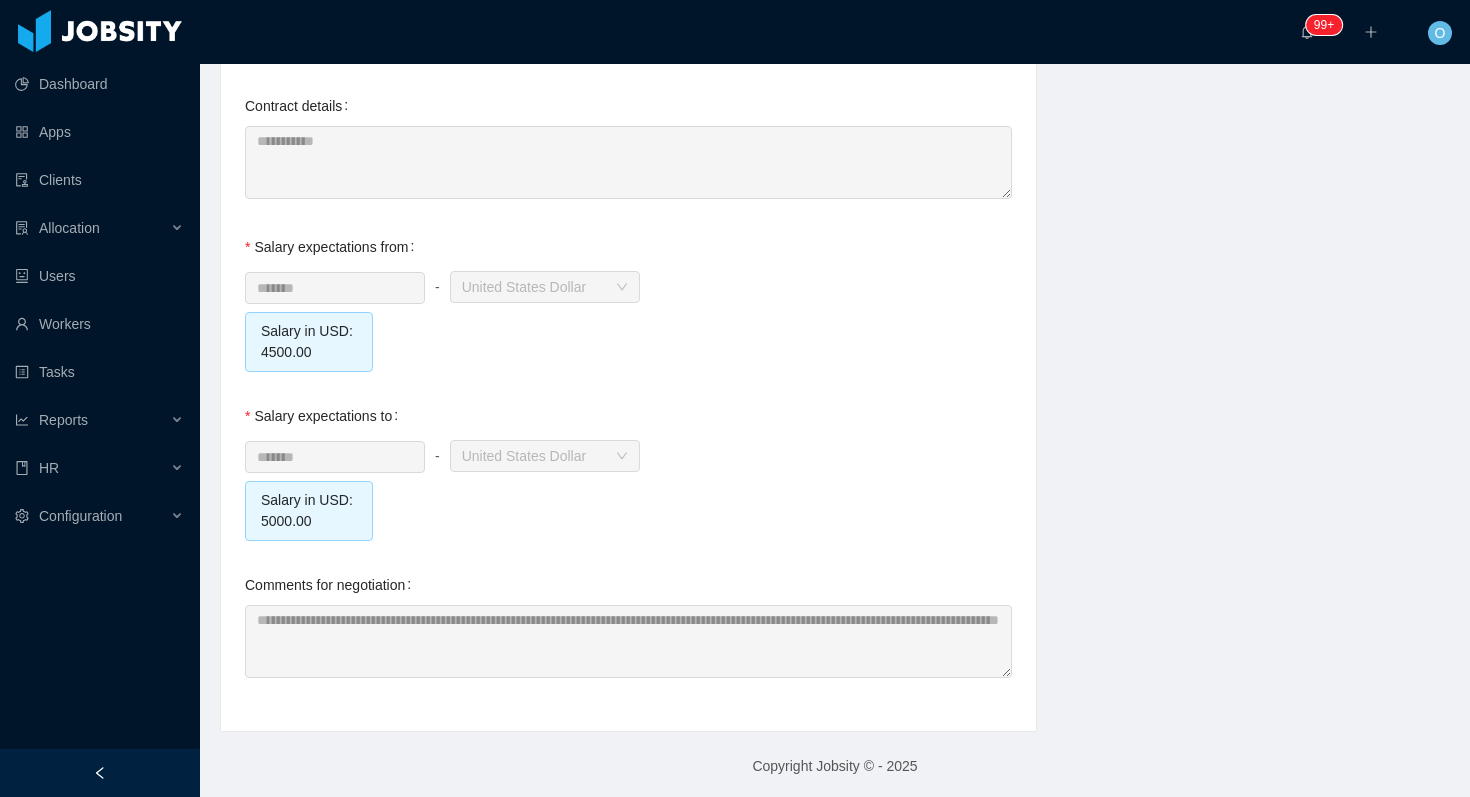 scroll, scrollTop: 2142, scrollLeft: 0, axis: vertical 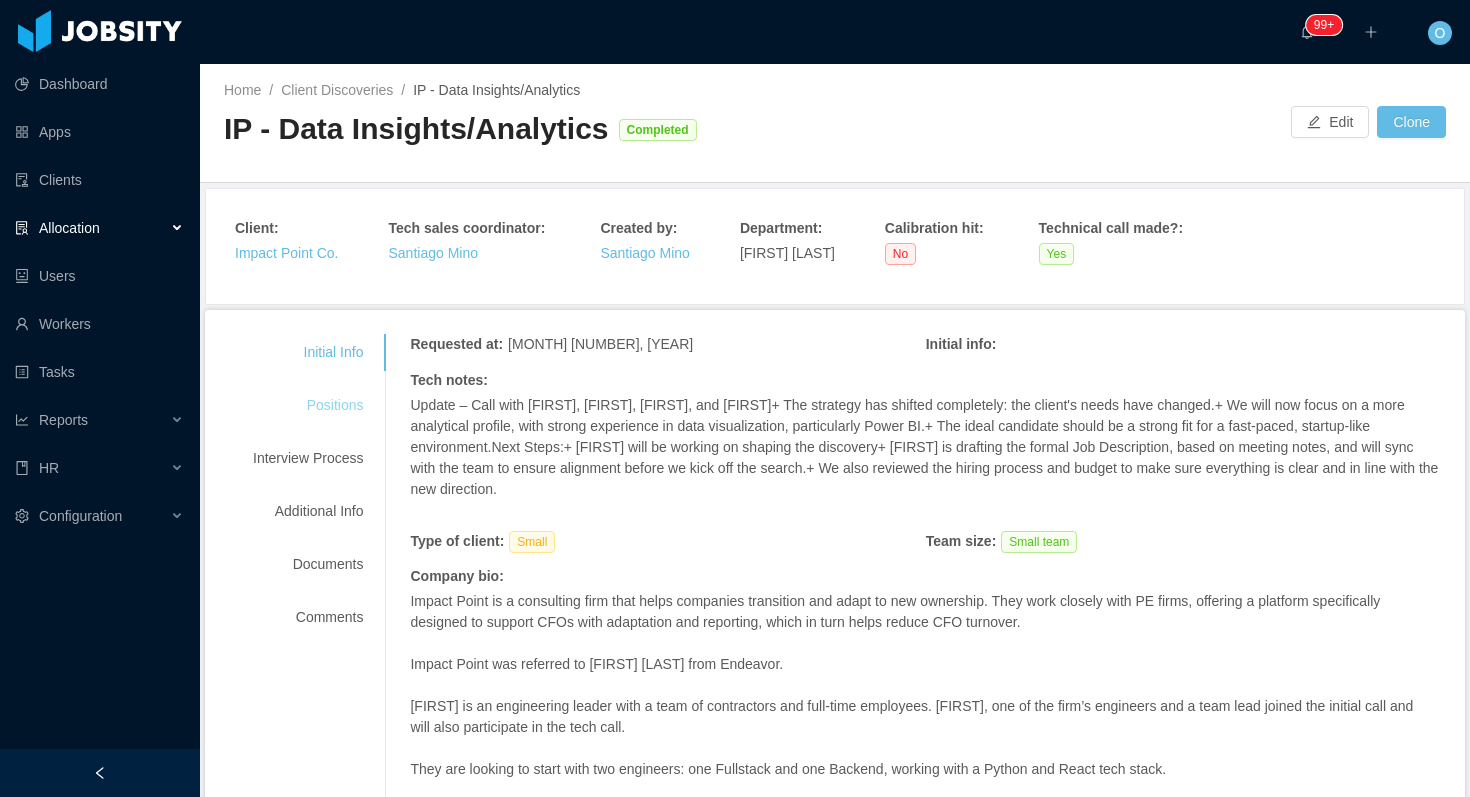 click on "Positions" at bounding box center [308, 405] 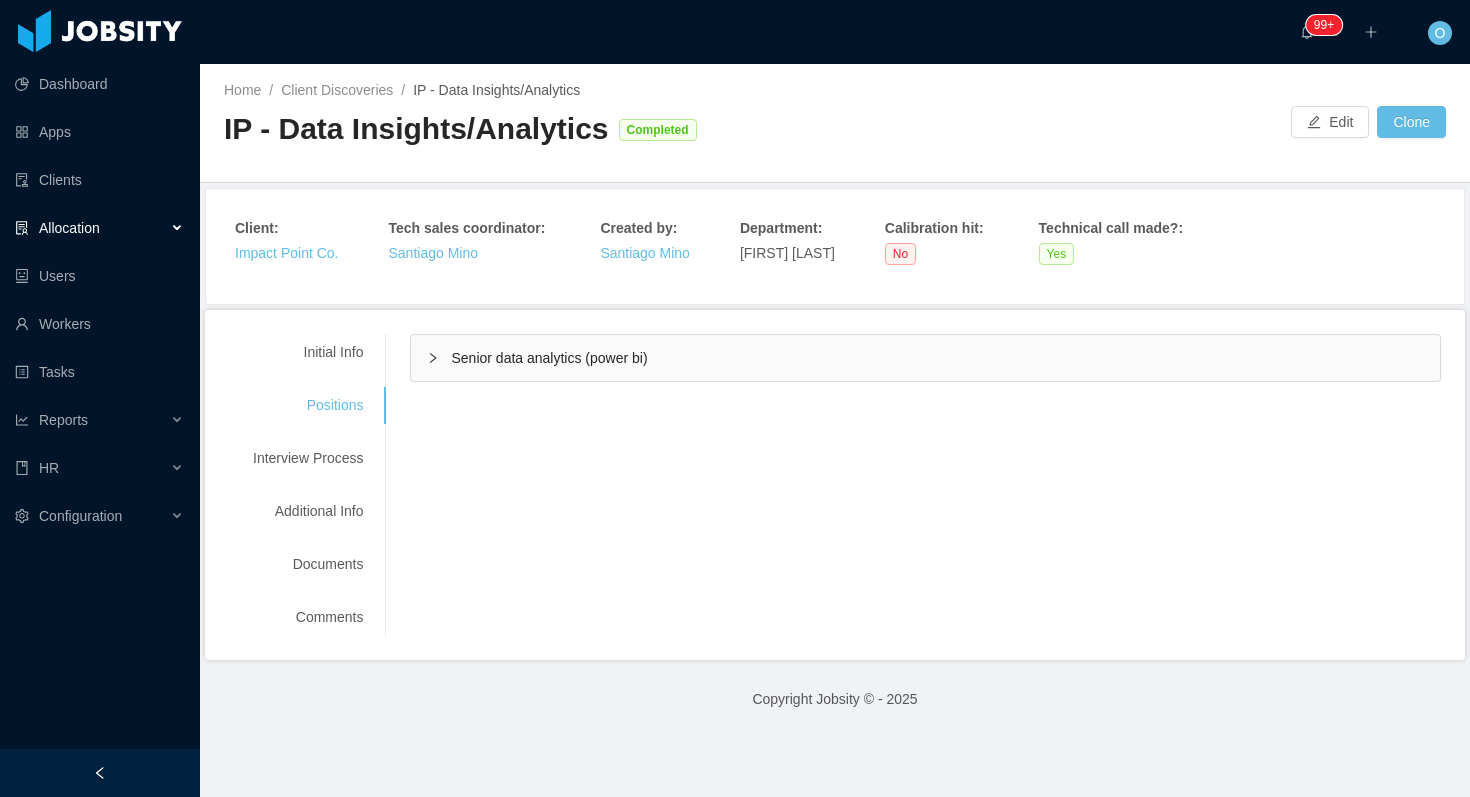 click on "Senior data analytics (power bi)" at bounding box center [925, 358] 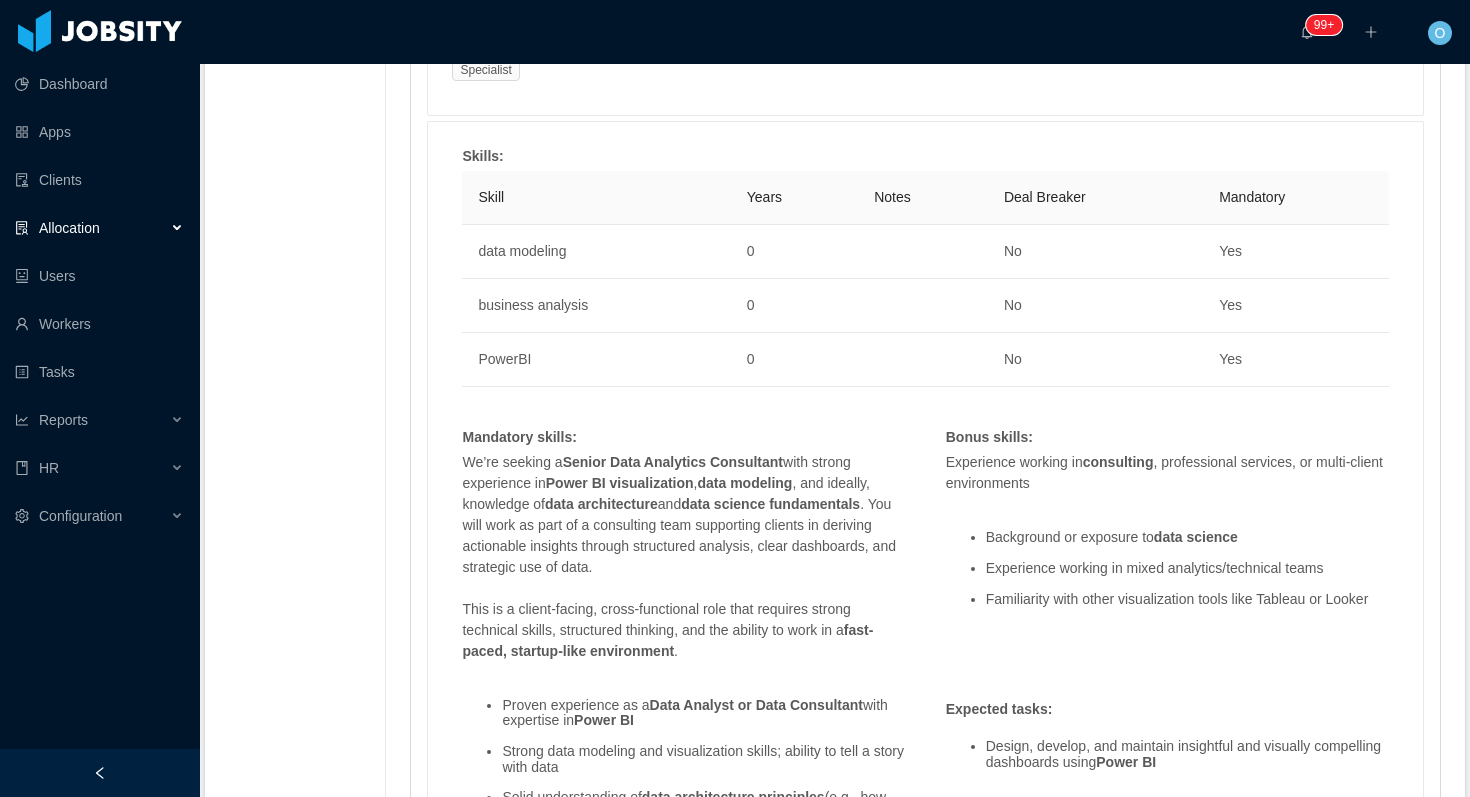 scroll, scrollTop: 1237, scrollLeft: 0, axis: vertical 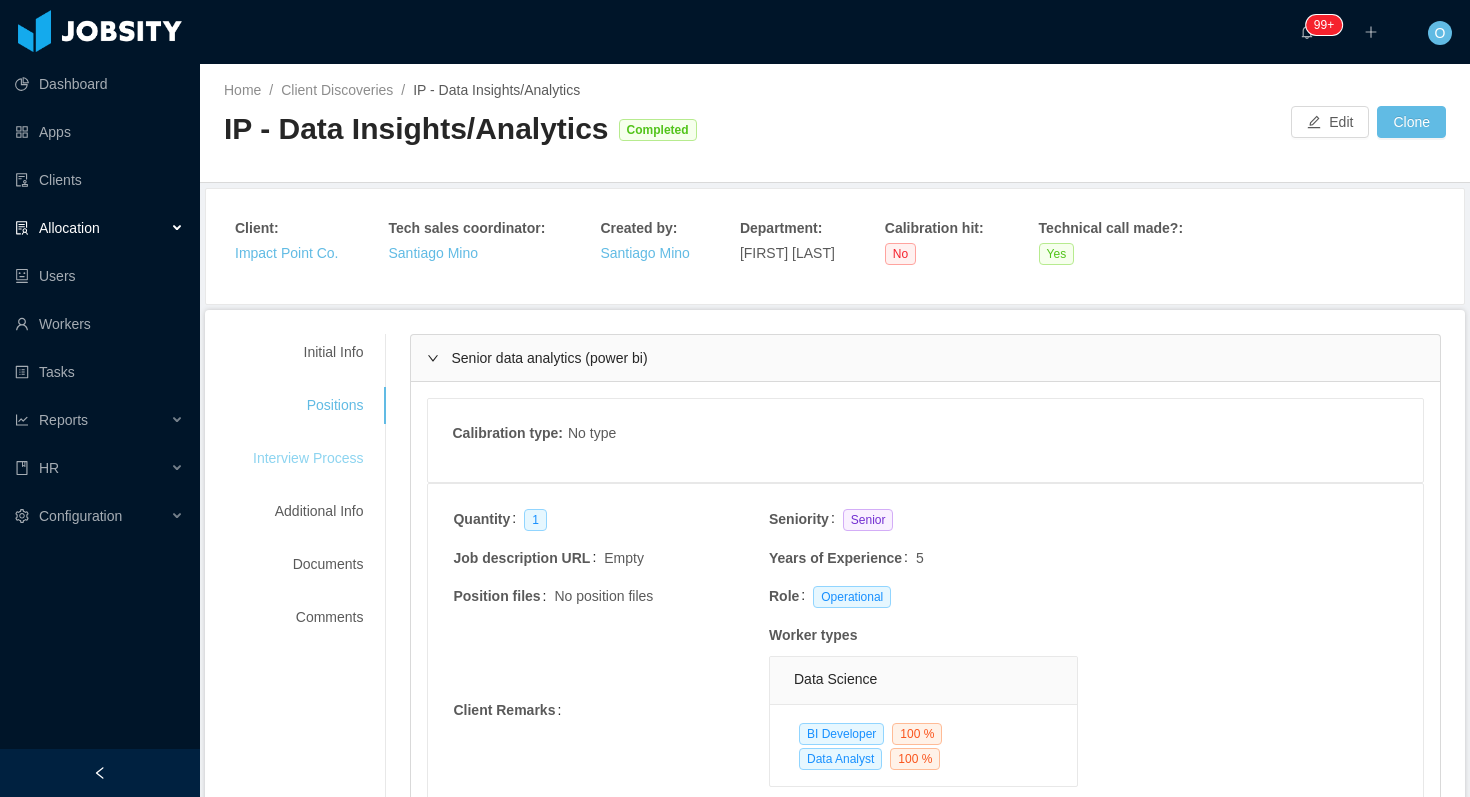 click on "Interview Process" at bounding box center [308, 458] 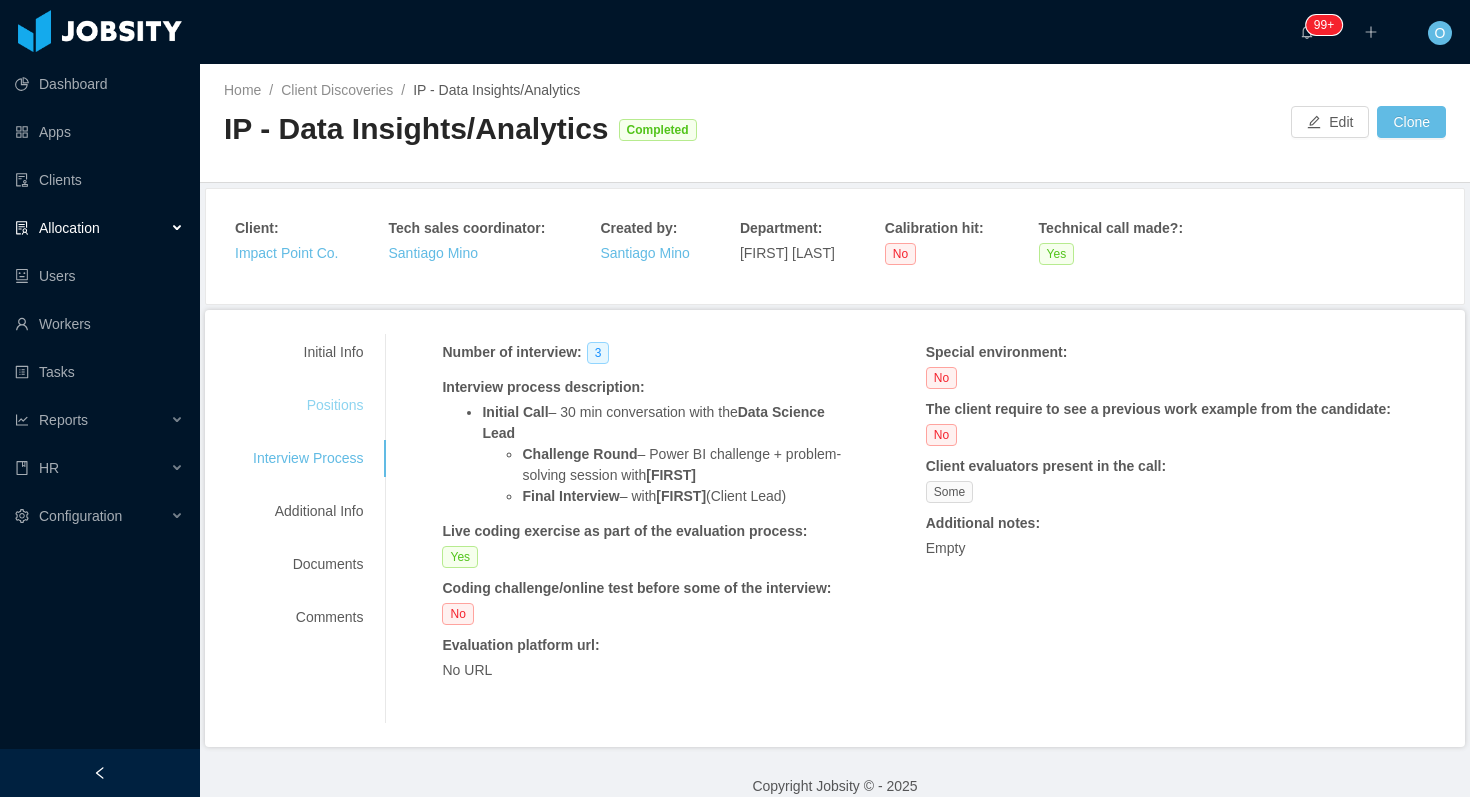 click on "Positions" at bounding box center [308, 405] 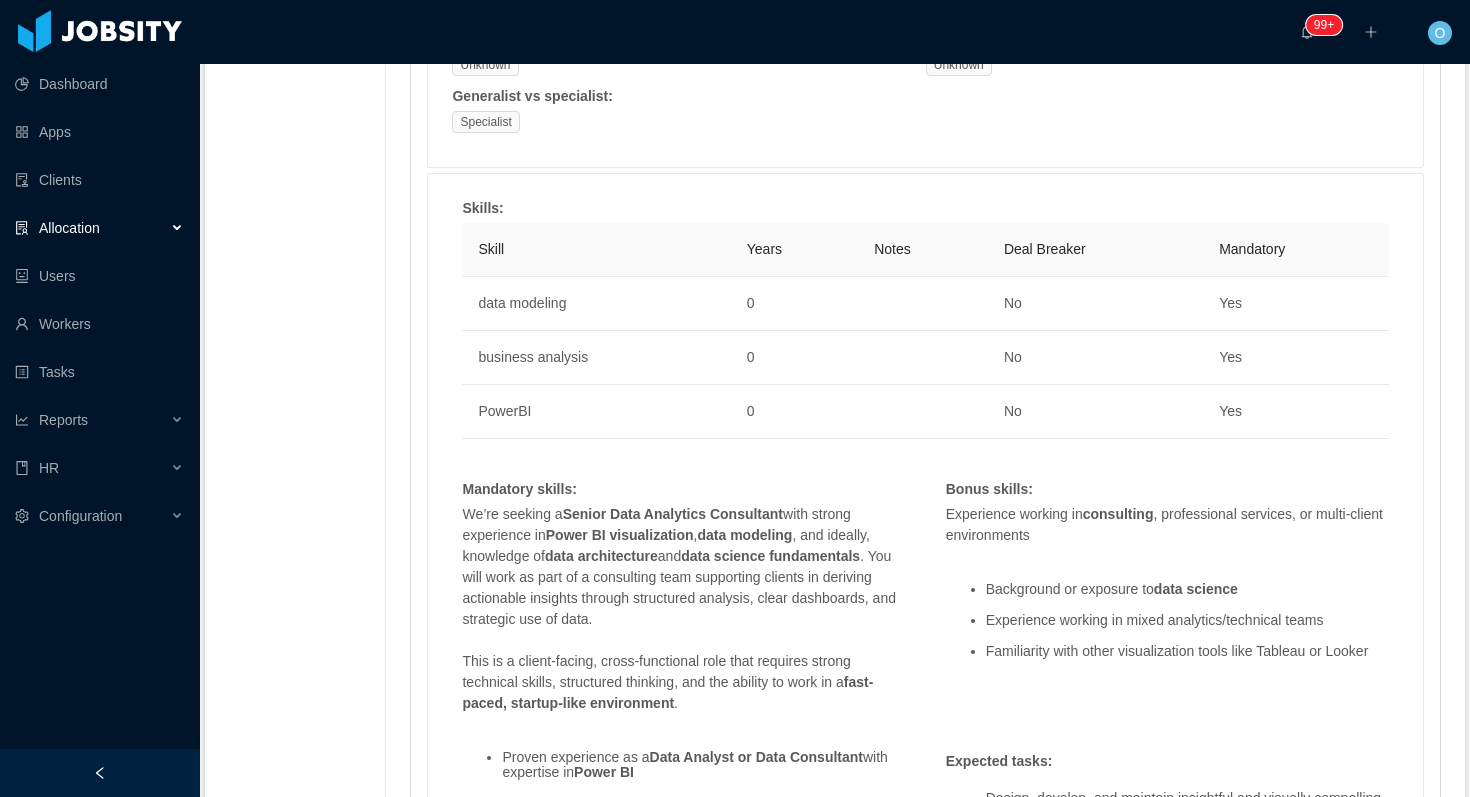 scroll, scrollTop: 998, scrollLeft: 0, axis: vertical 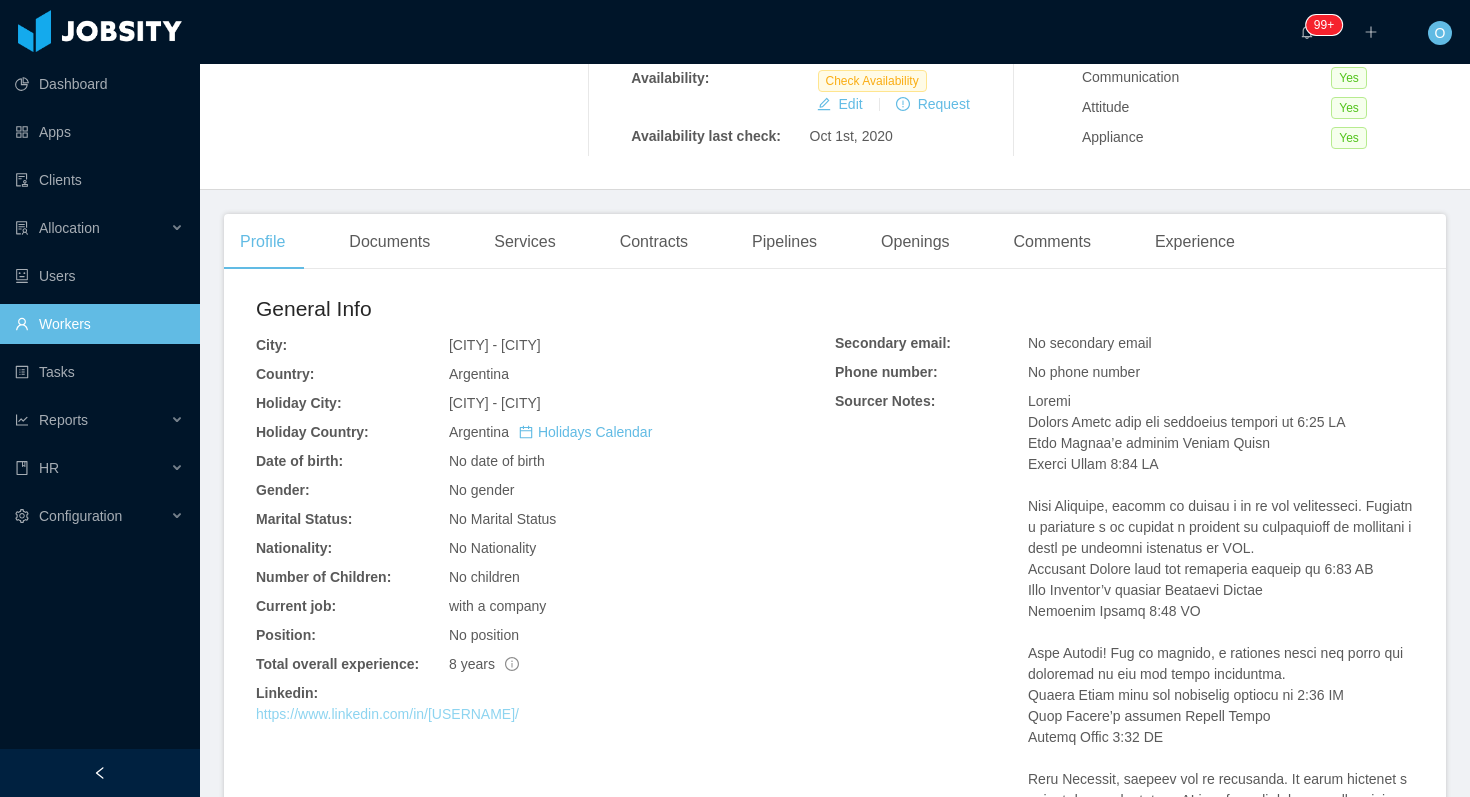 click on "https://www.linkedin.com/in/[USERNAME]/" at bounding box center (387, 714) 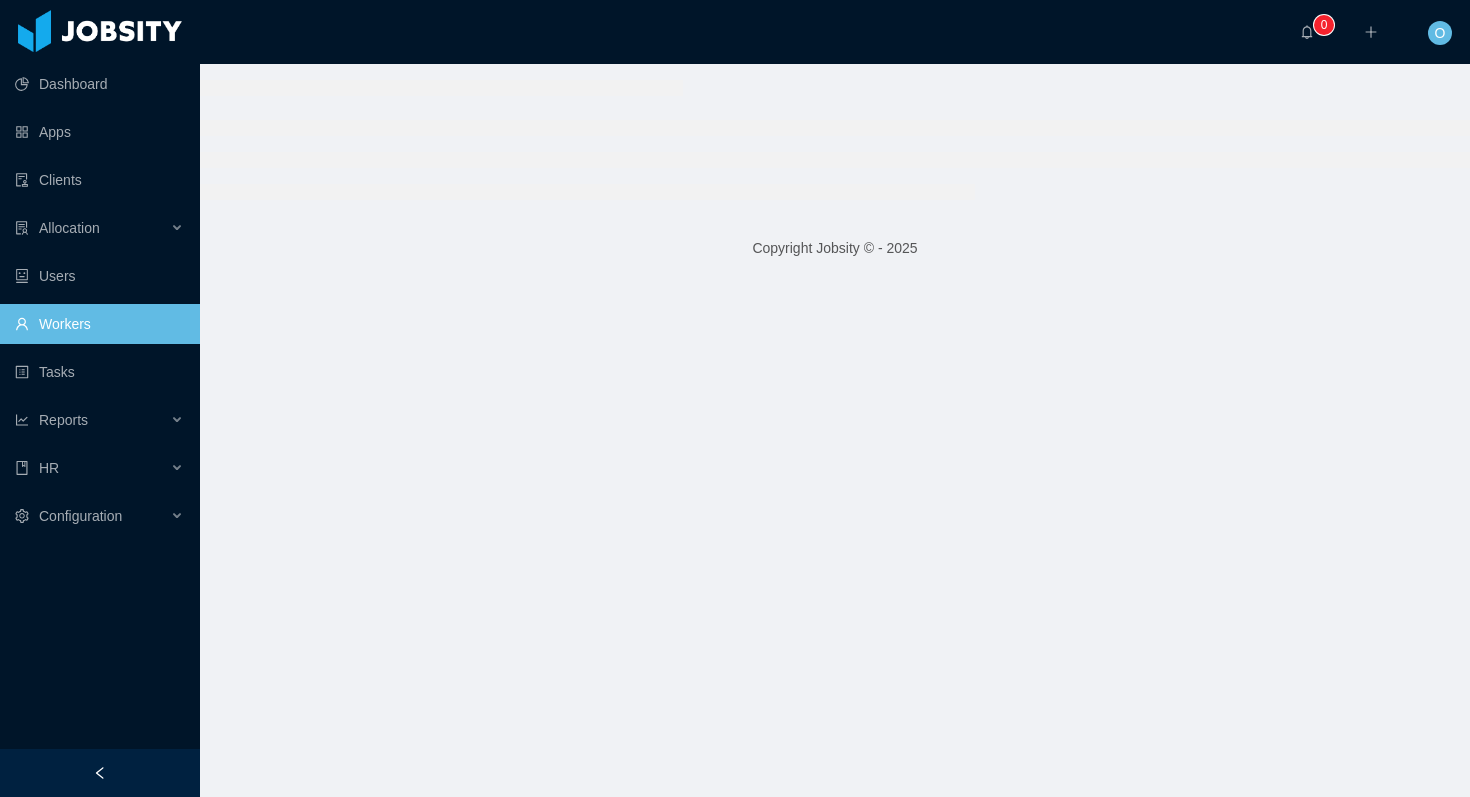scroll, scrollTop: 0, scrollLeft: 0, axis: both 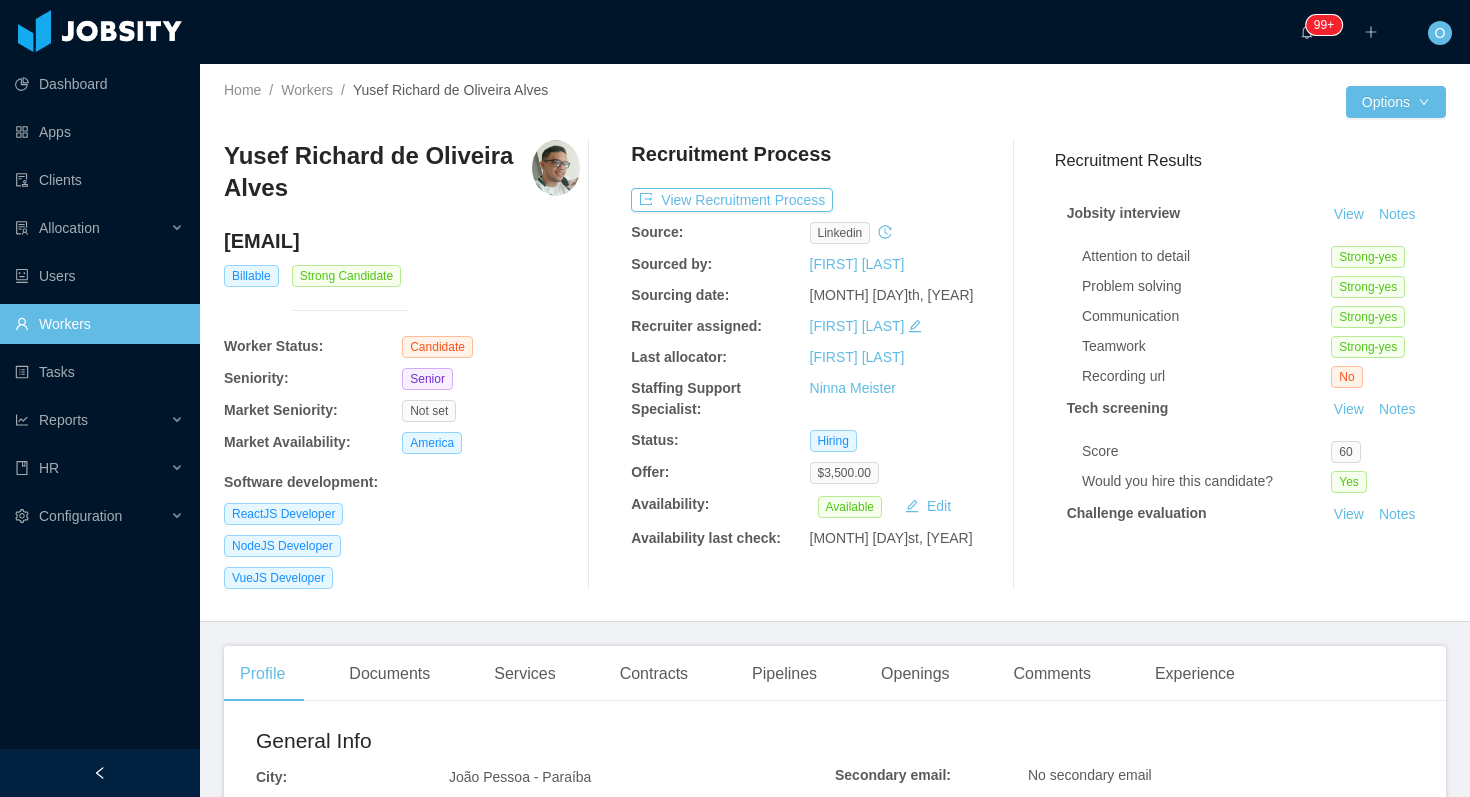 click on "richard.alves.dev@gmail.com" at bounding box center (402, 241) 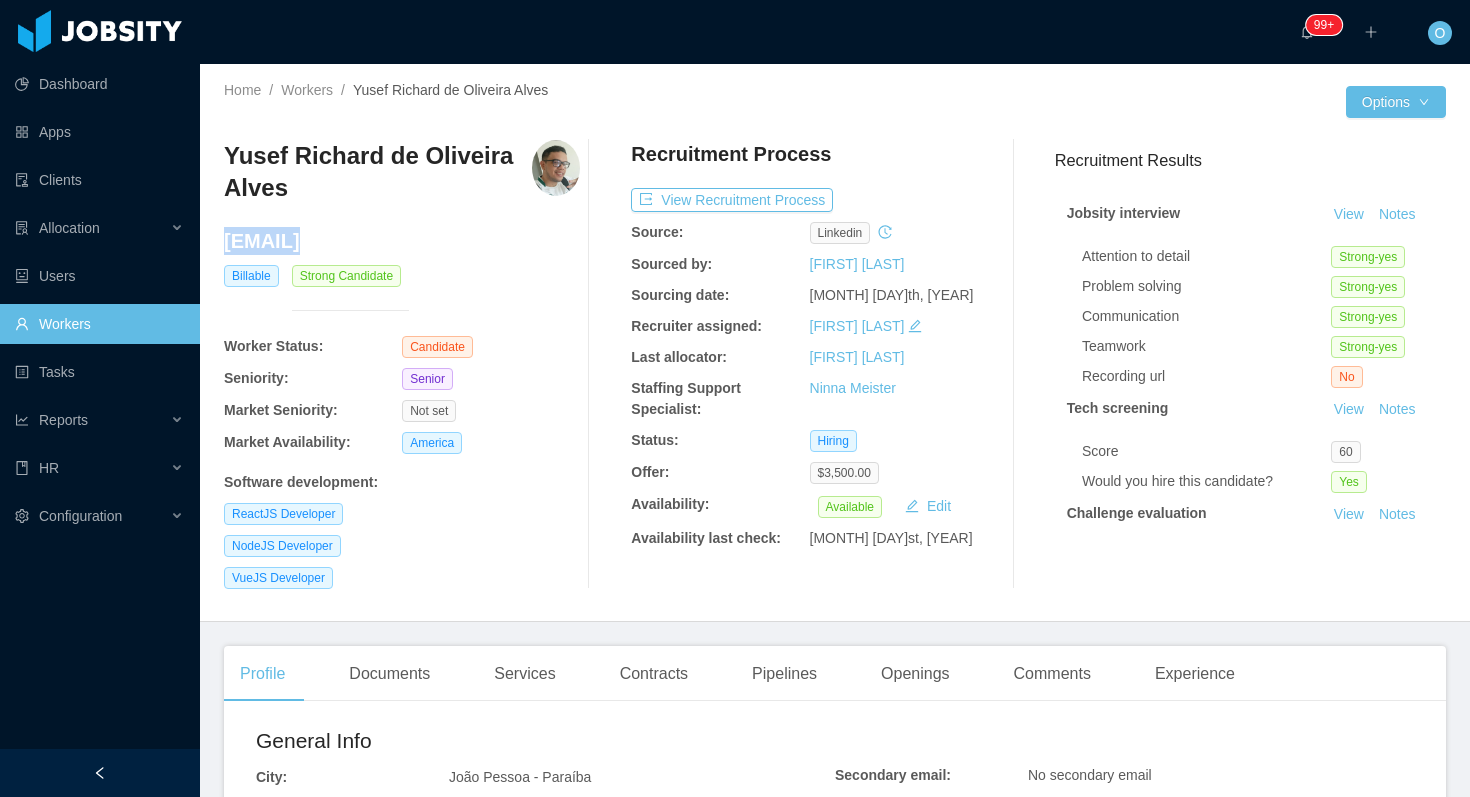 click on "richard.alves.dev@gmail.com" at bounding box center [402, 241] 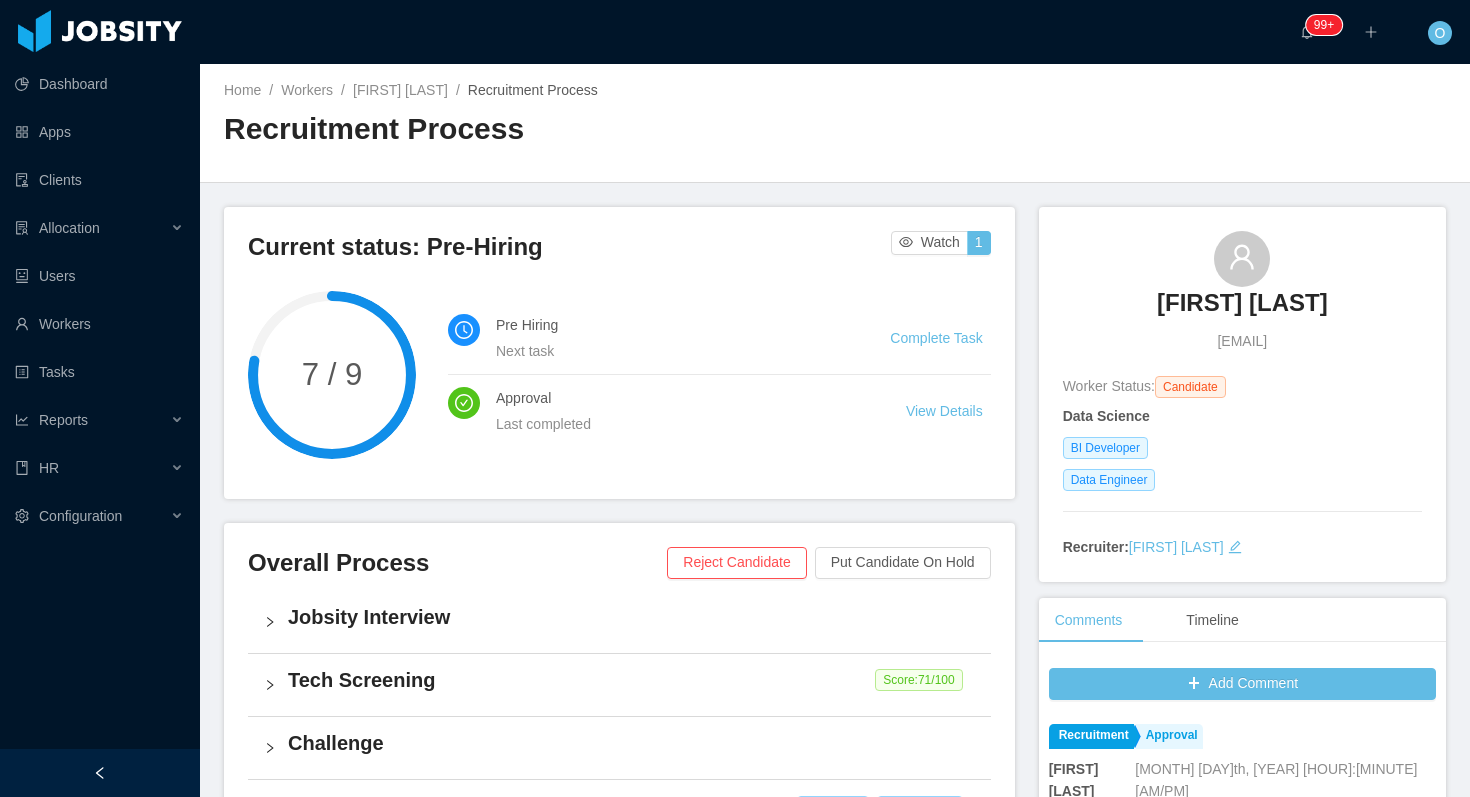 scroll, scrollTop: 0, scrollLeft: 0, axis: both 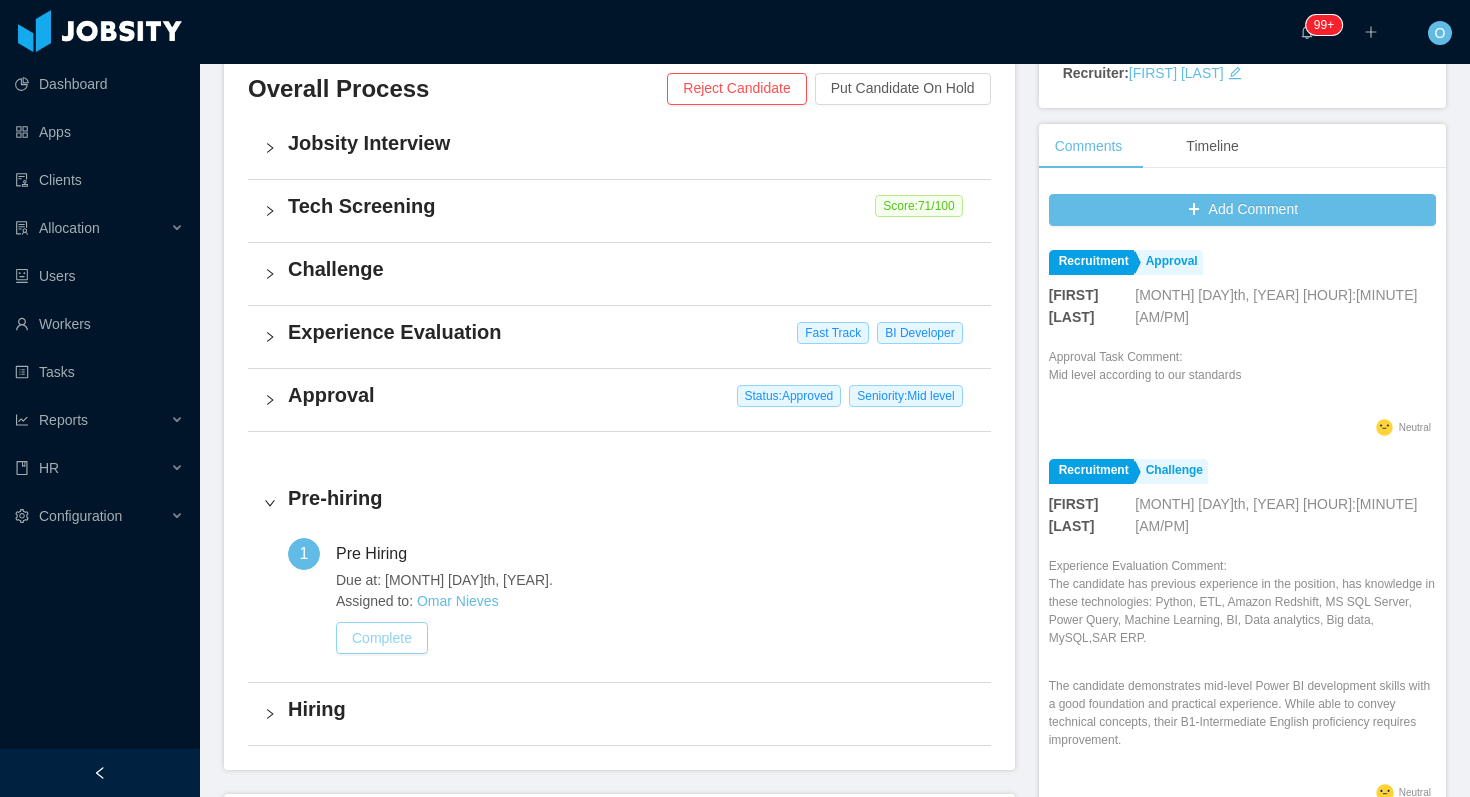 click on "Complete" at bounding box center (382, 638) 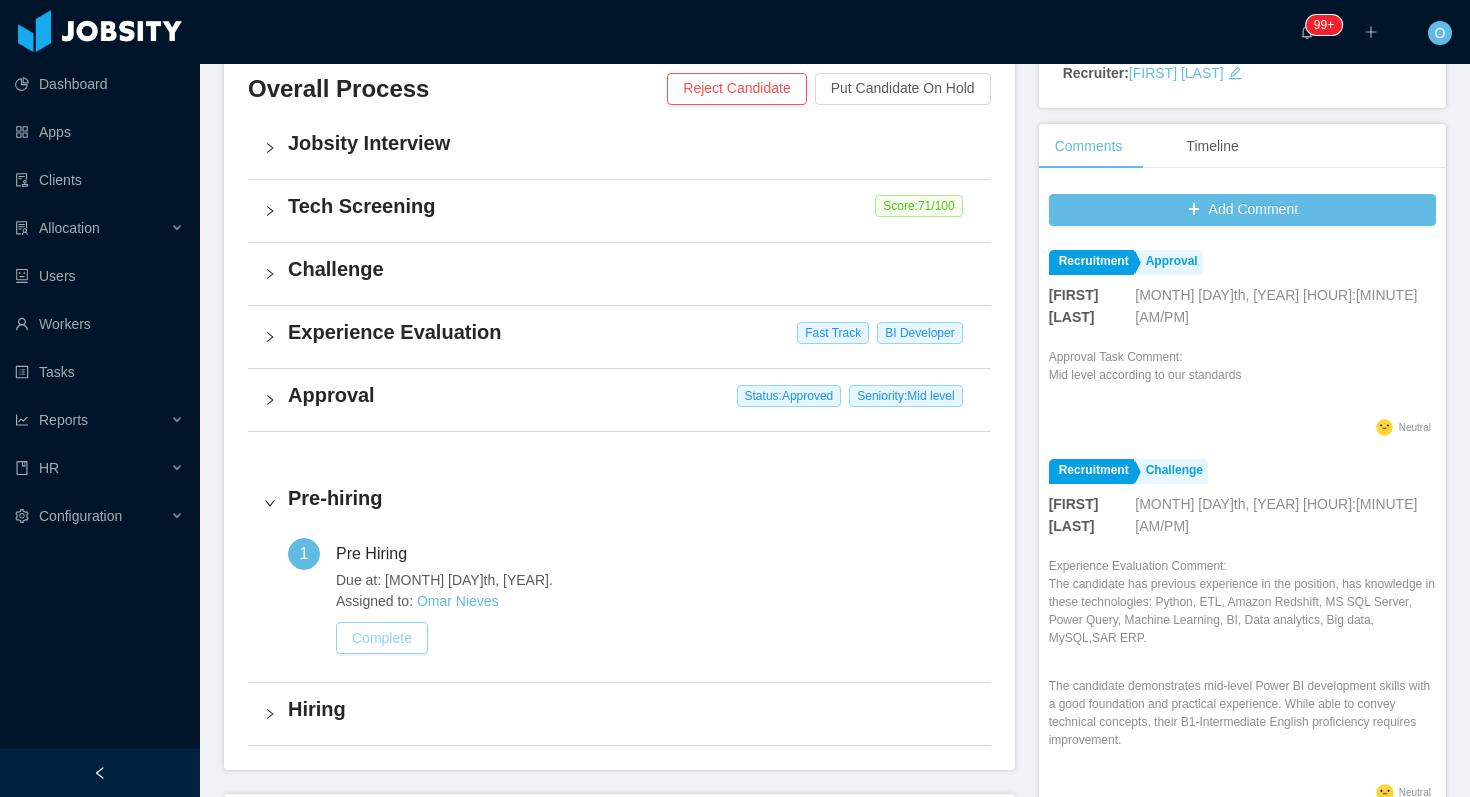 scroll, scrollTop: 0, scrollLeft: 0, axis: both 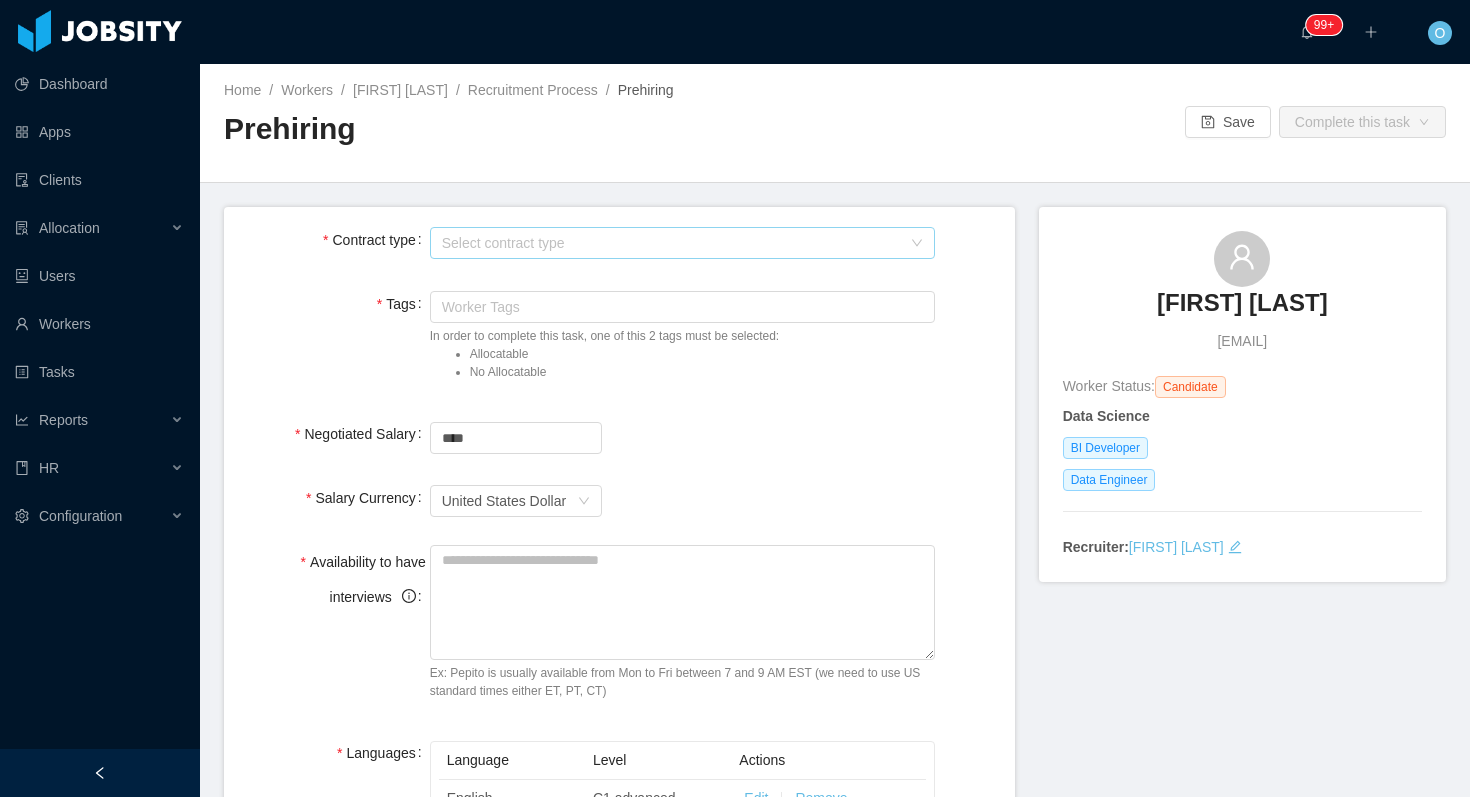 click on "Select contract type" at bounding box center (672, 243) 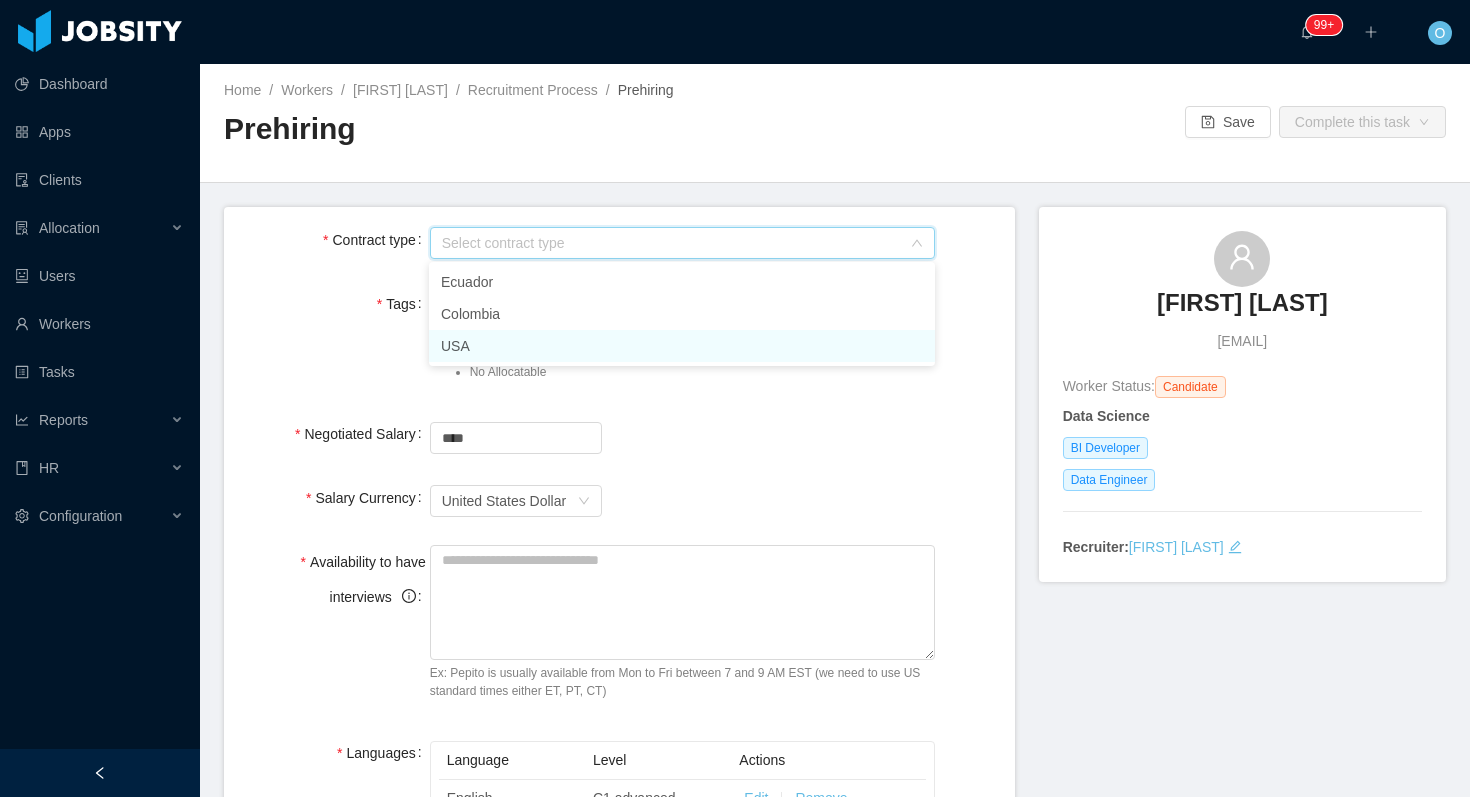 click on "USA" at bounding box center (682, 346) 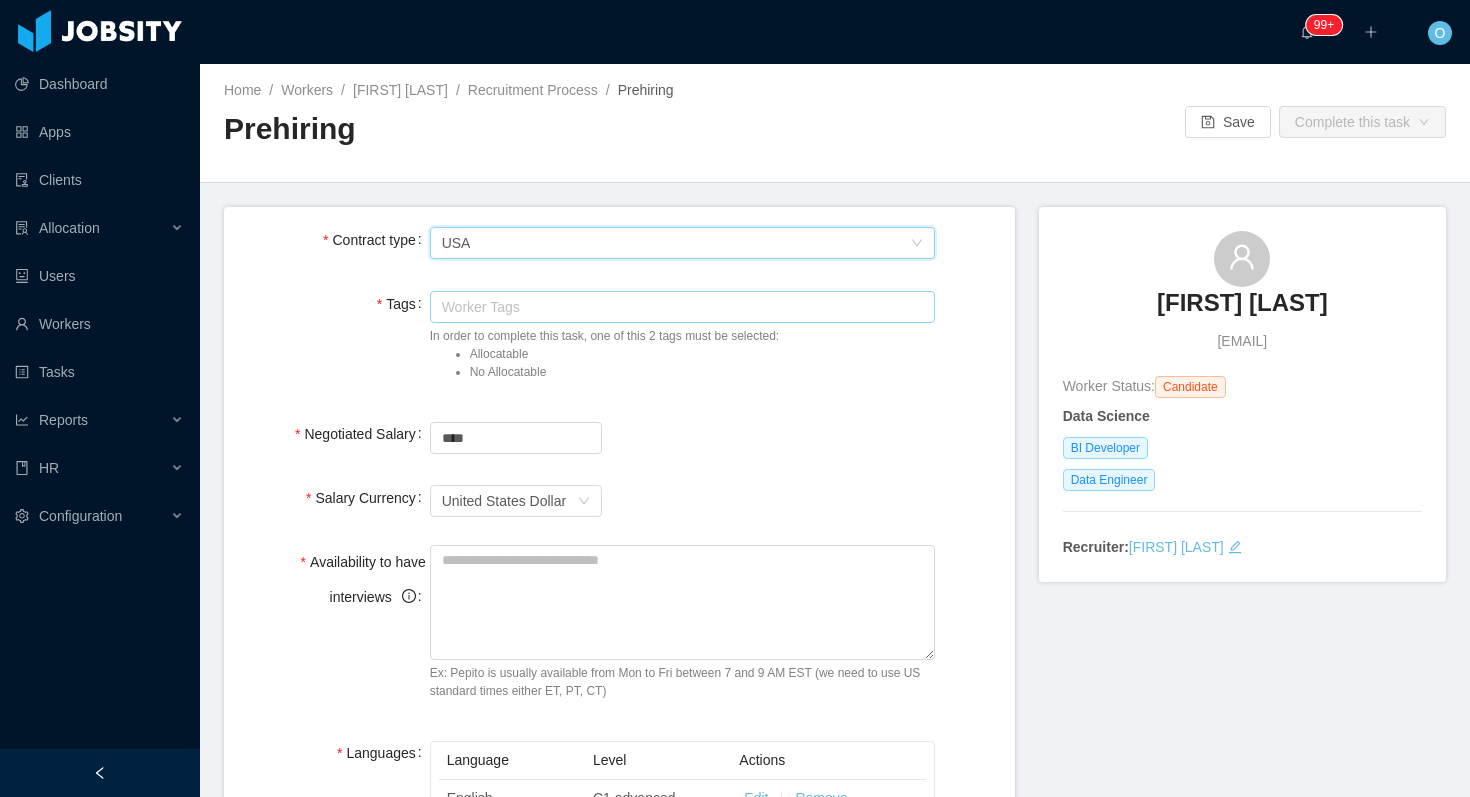 click on "Worker Tags" at bounding box center (678, 307) 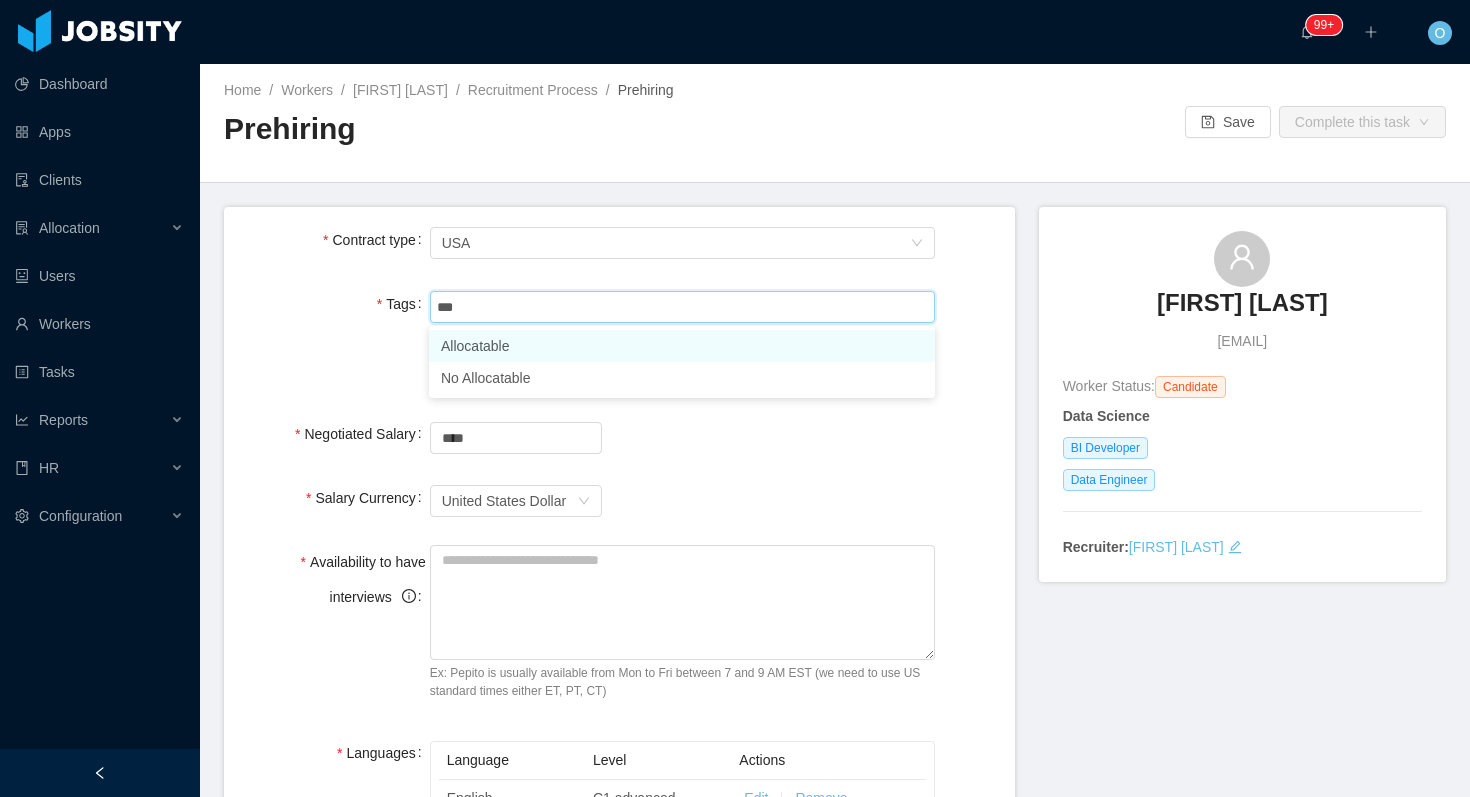 type on "****" 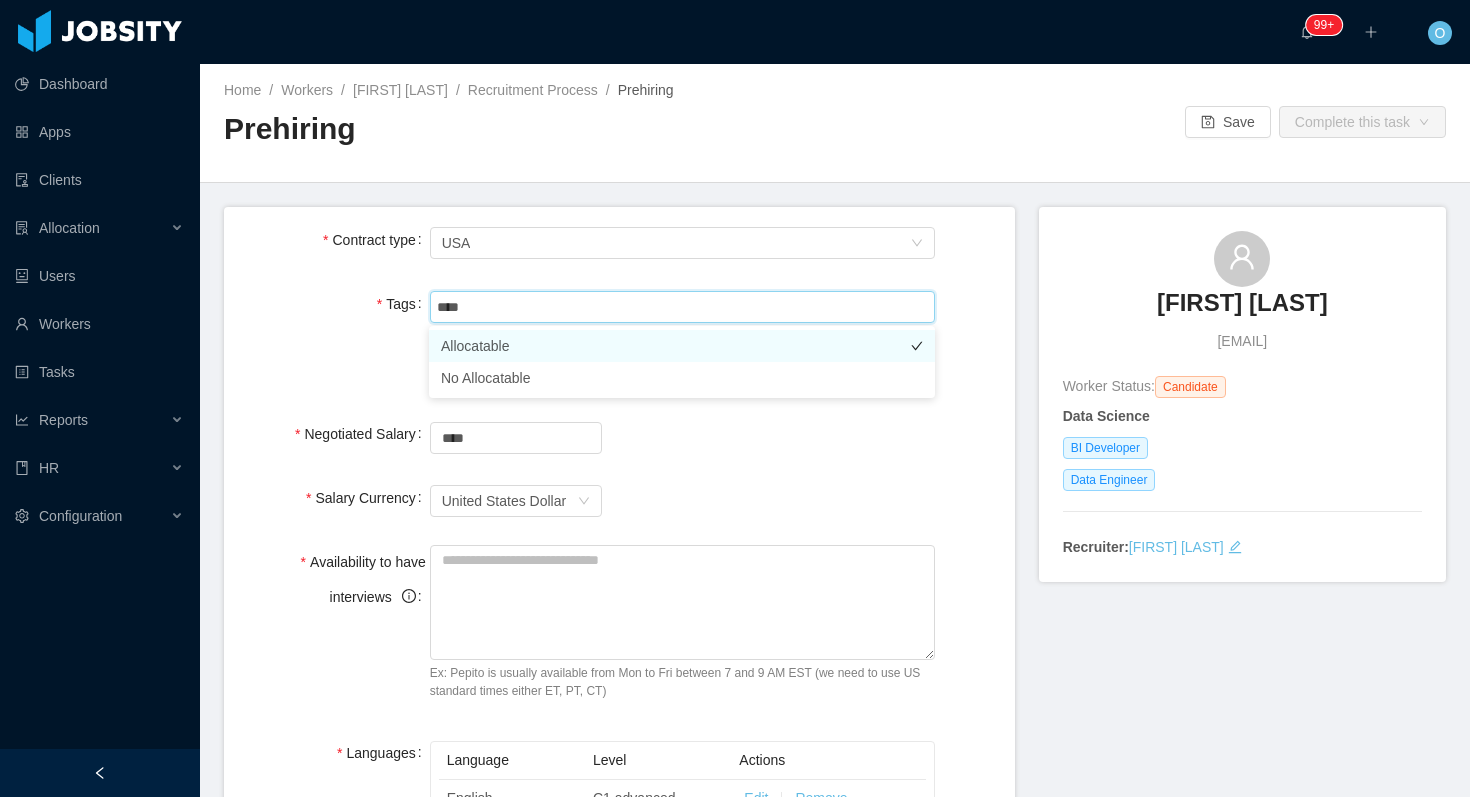 click on "Allocatable" at bounding box center (682, 346) 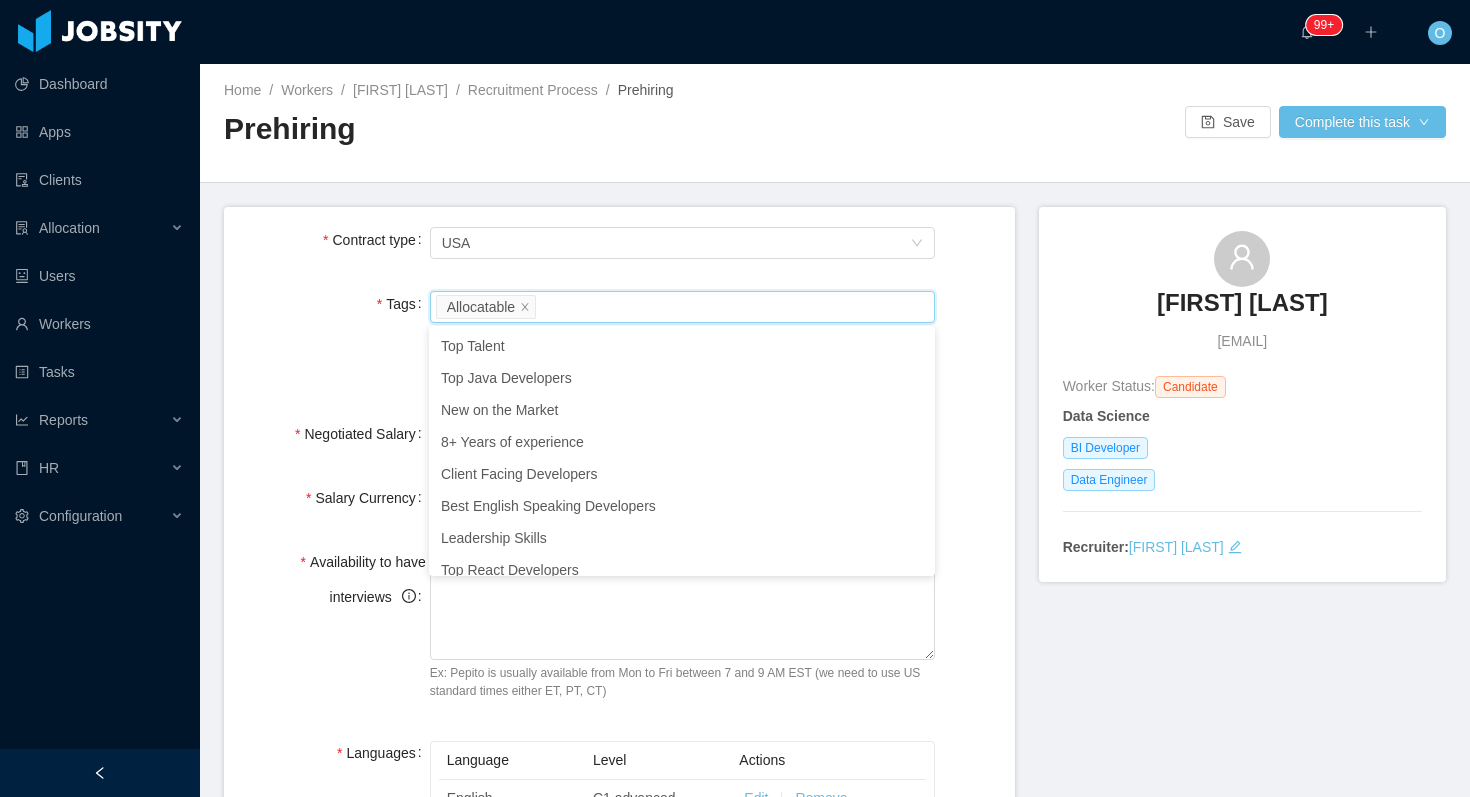 click on "Tags Worker Tags Allocatable   In order to complete this task, one of this 2 tags must be selected: Allocatable No Allocatable" at bounding box center [619, 340] 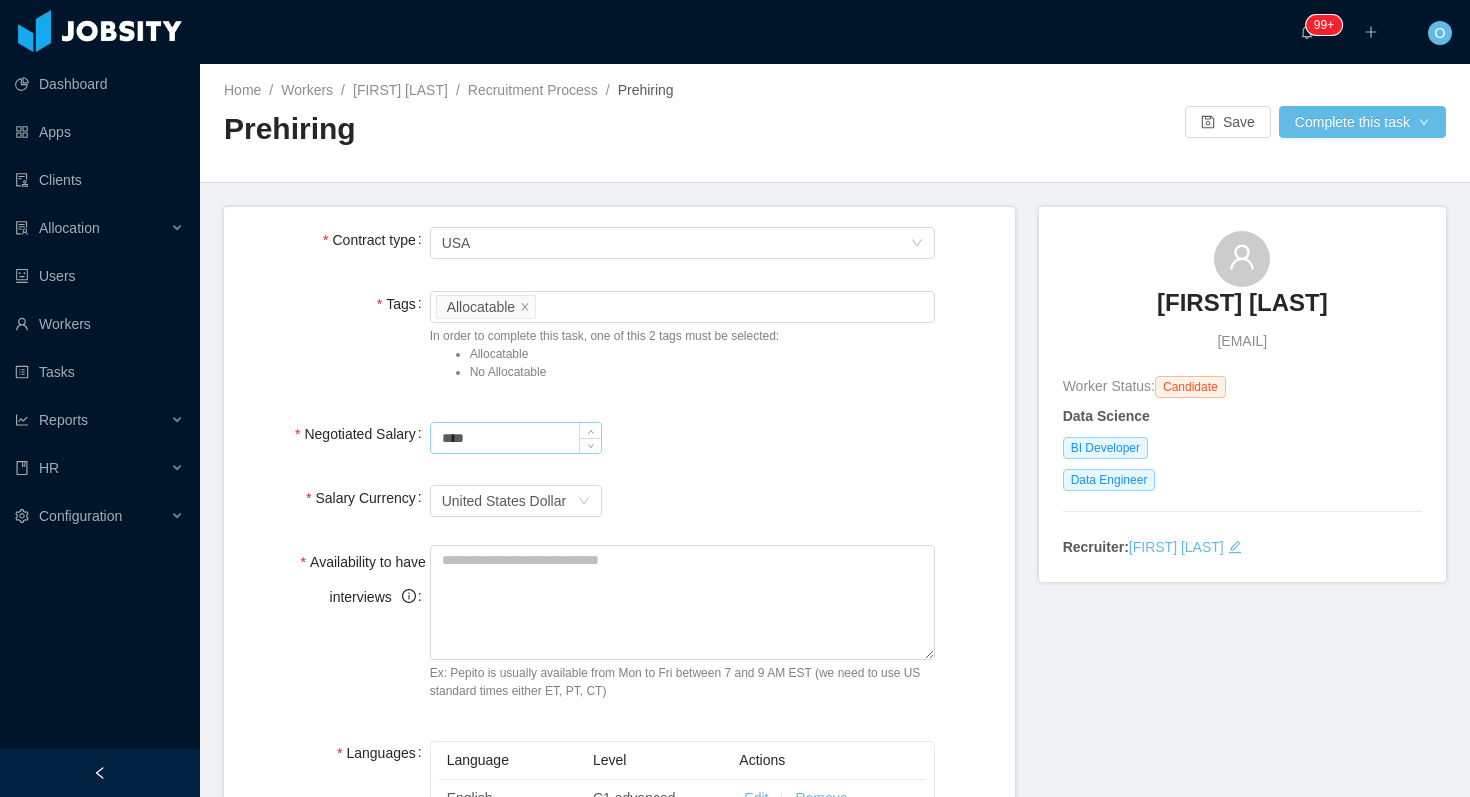 click on "****" at bounding box center (516, 438) 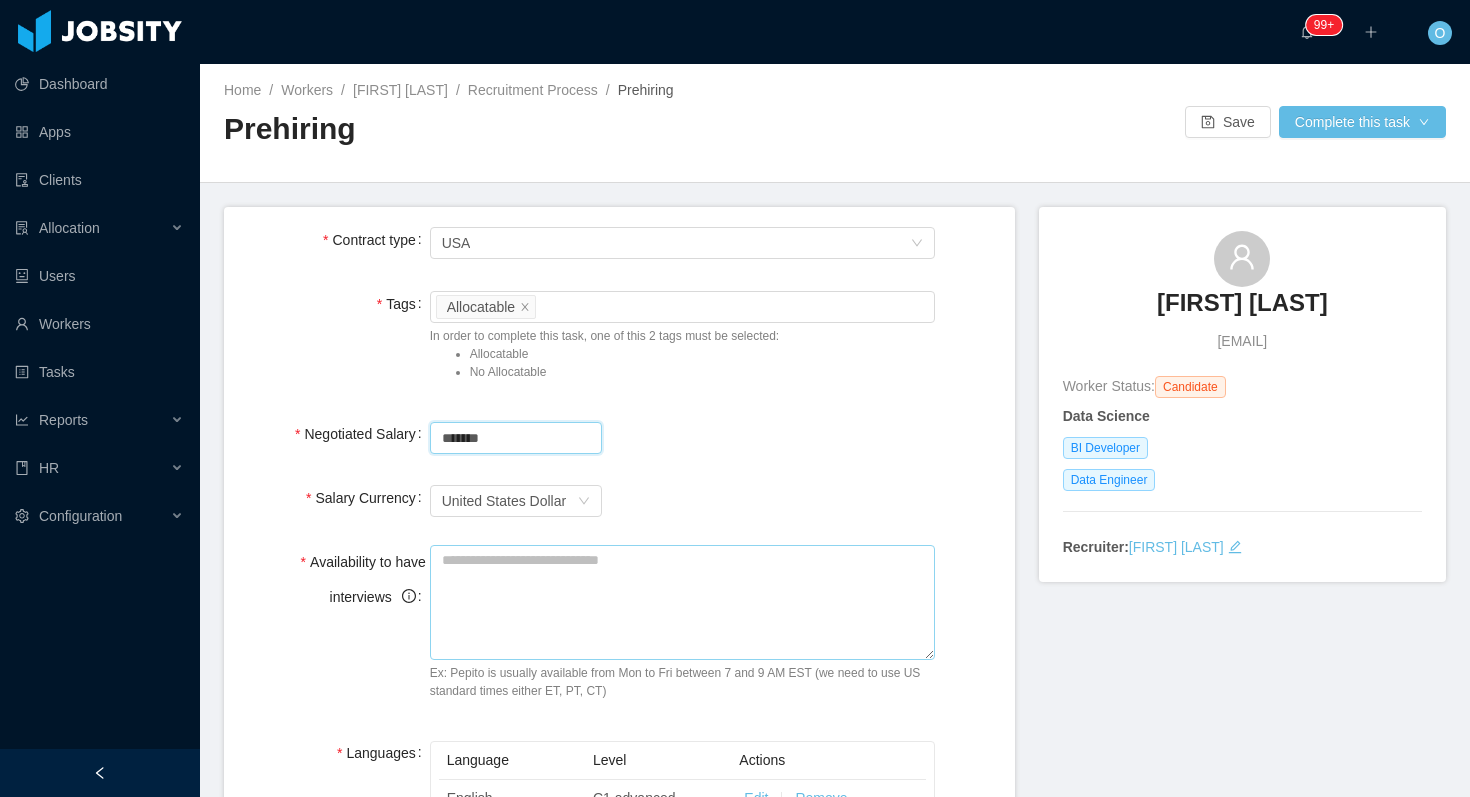 type on "*******" 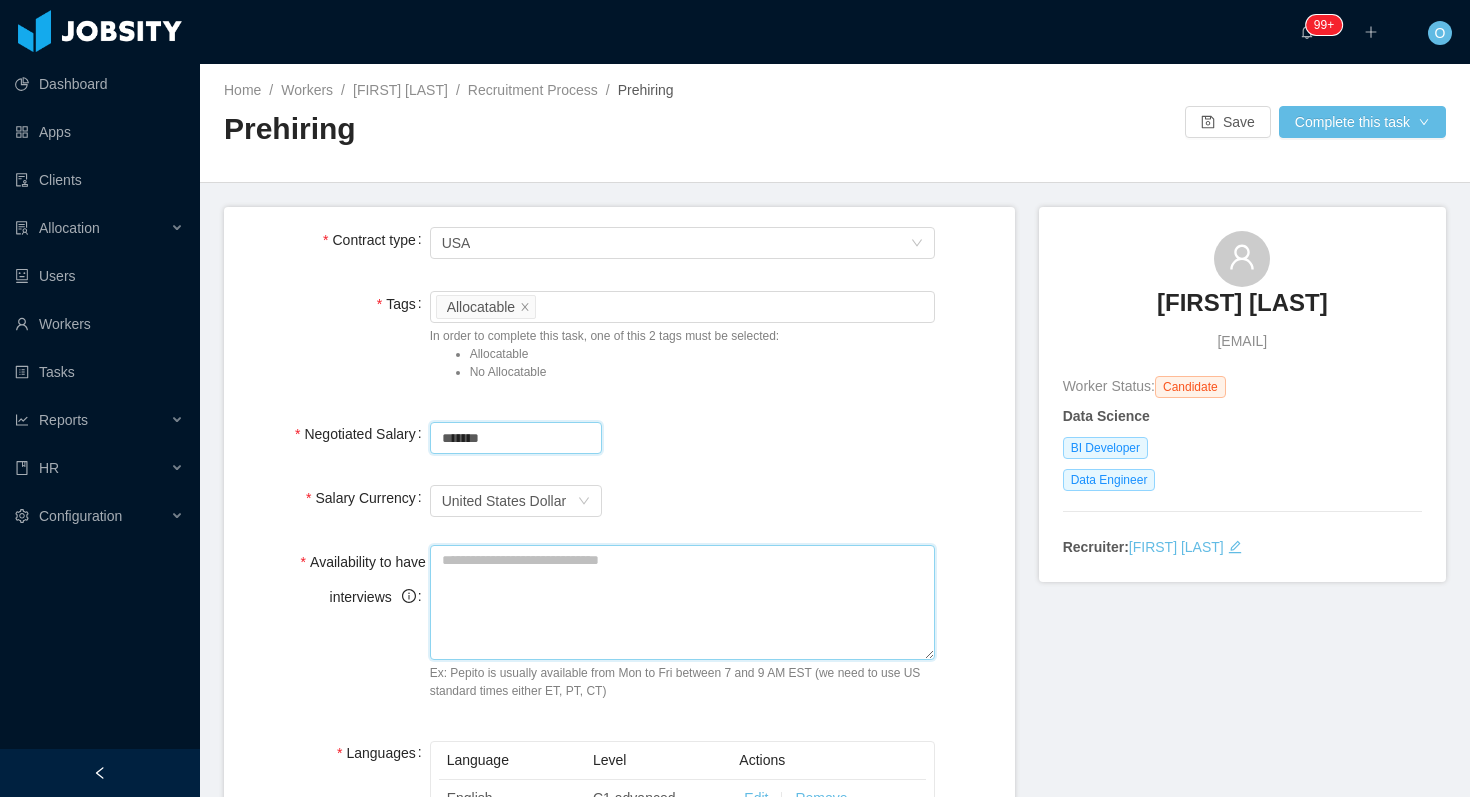 click on "Availability to have interviews" at bounding box center [683, 602] 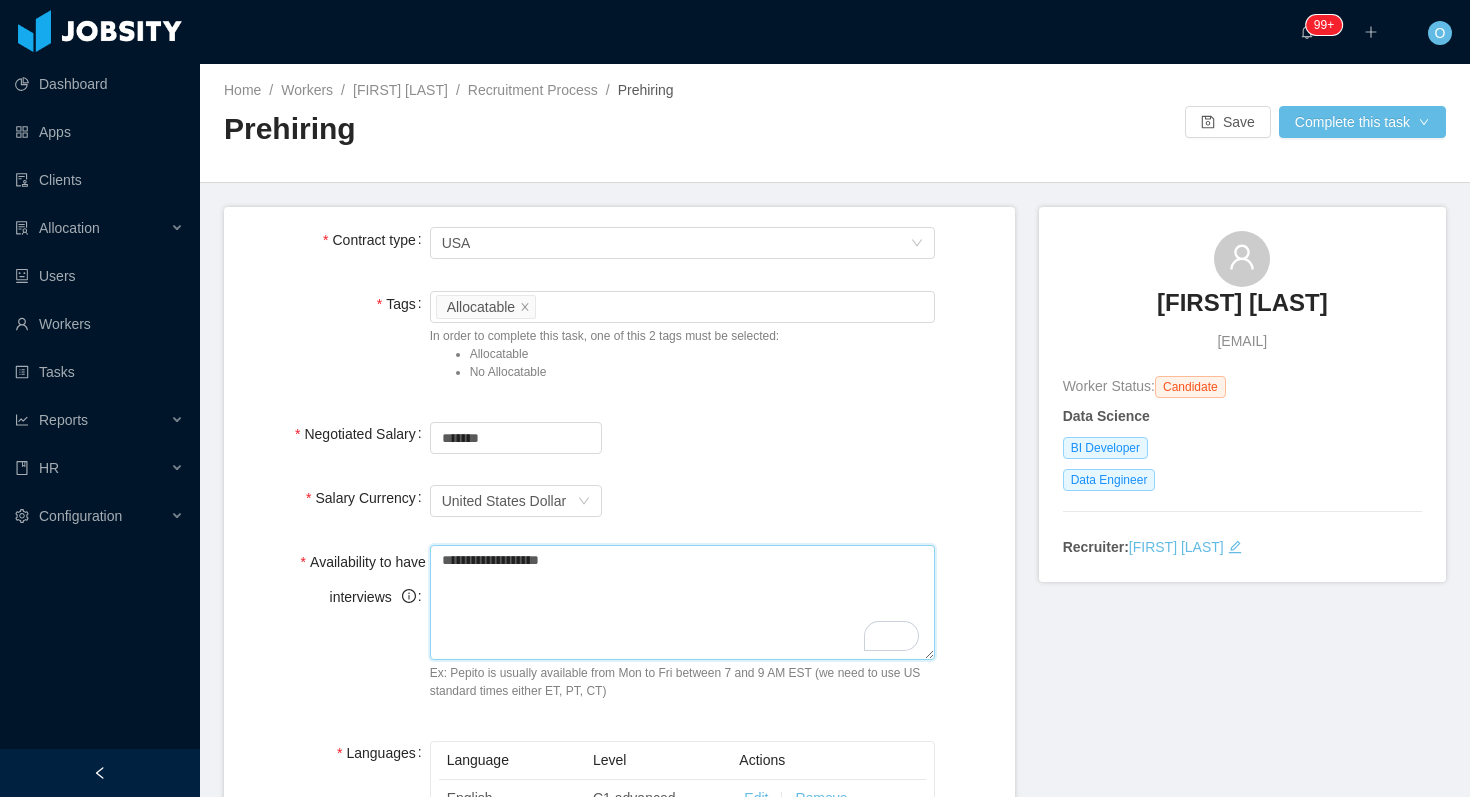 click on "**********" at bounding box center [683, 602] 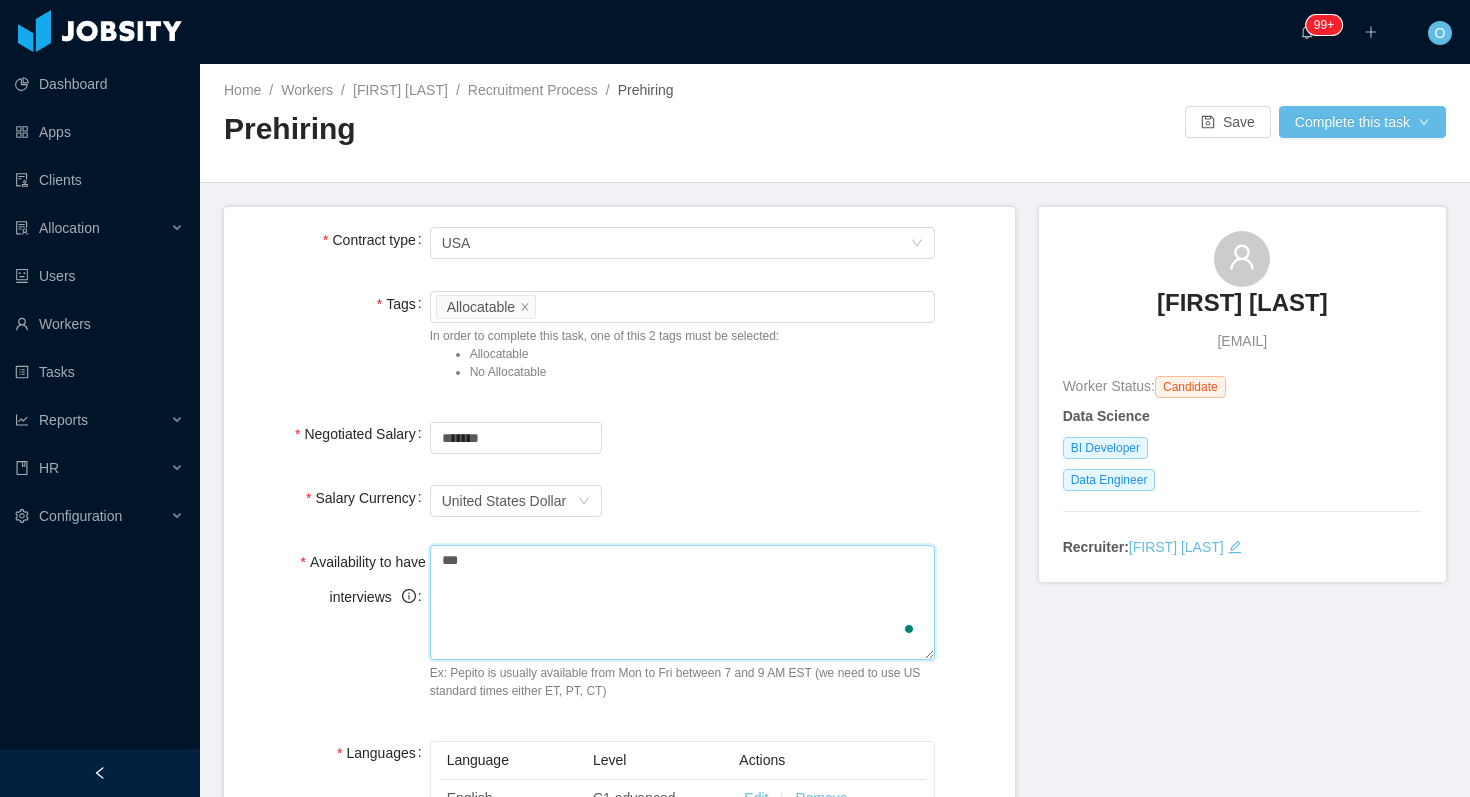 type on "***" 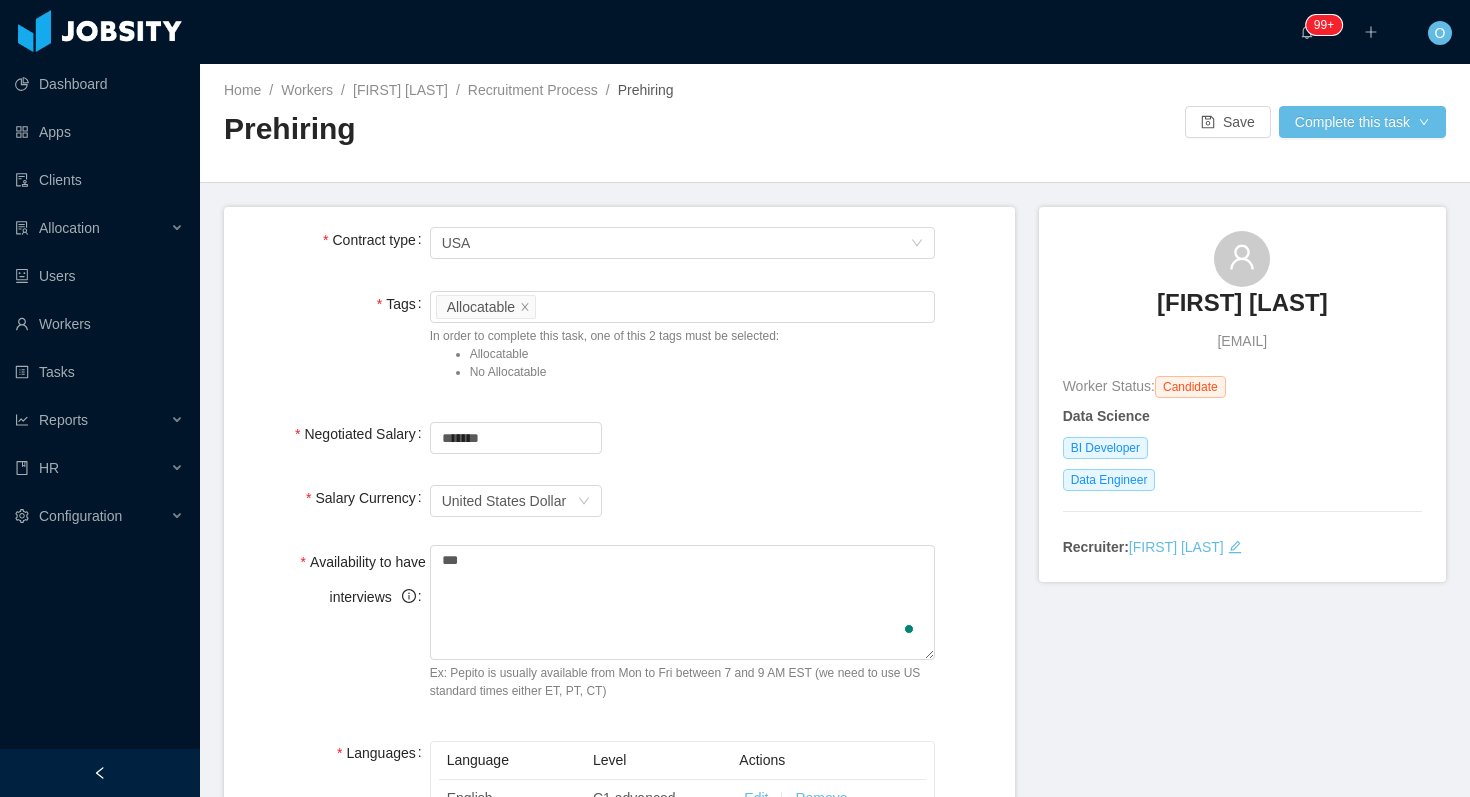click on "Currency United States Dollar" at bounding box center [683, 501] 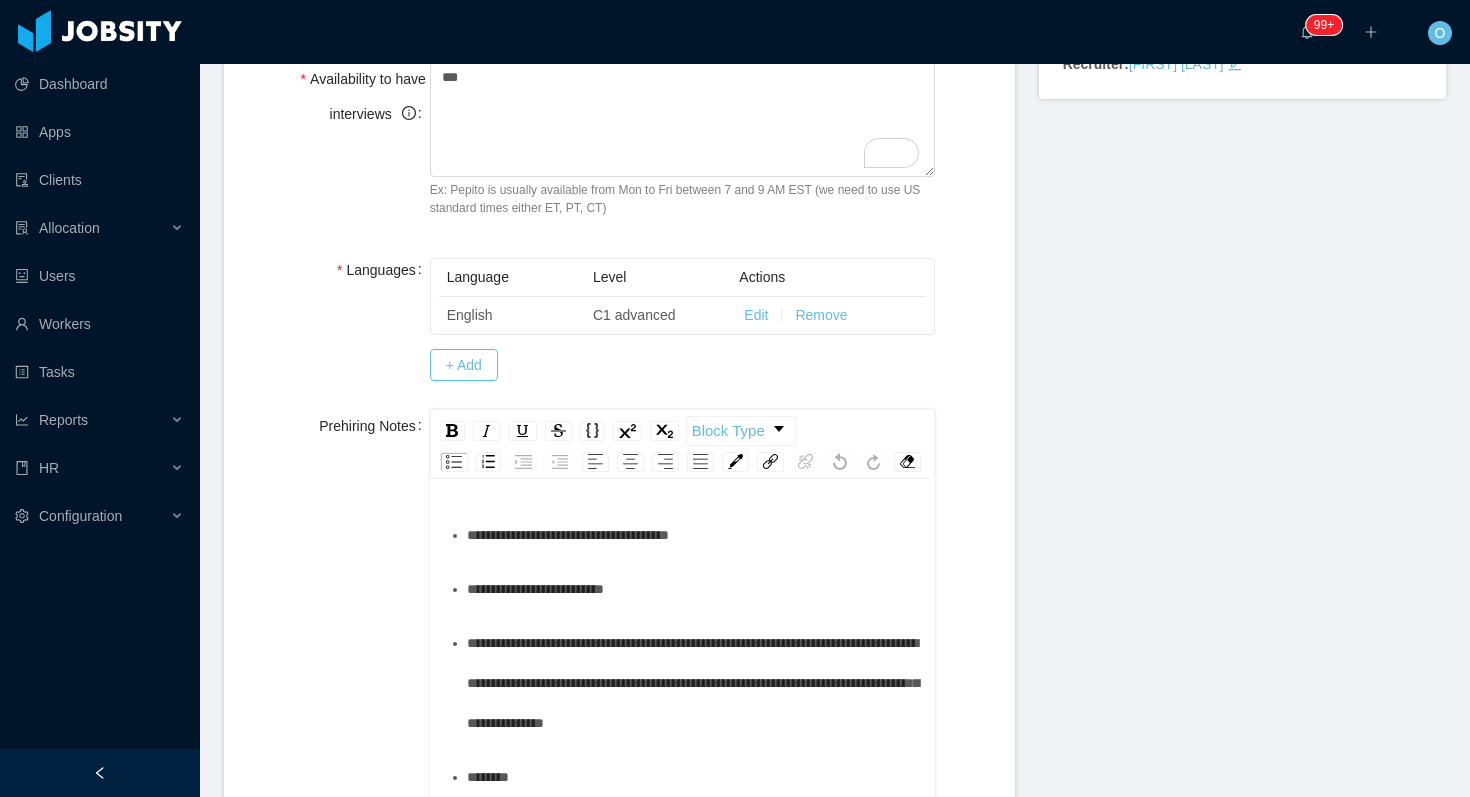 scroll, scrollTop: 523, scrollLeft: 0, axis: vertical 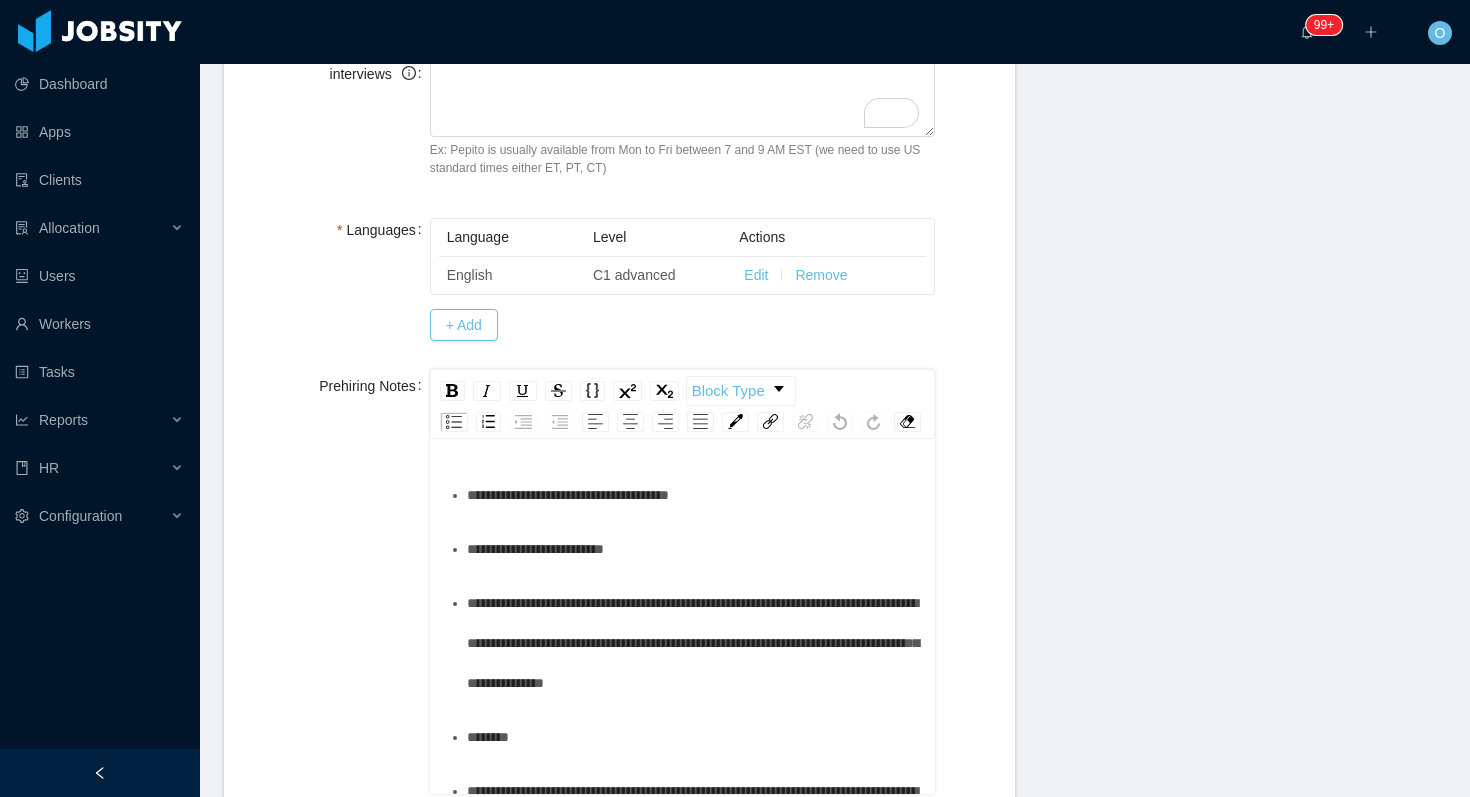 click on "**********" at bounding box center (694, 495) 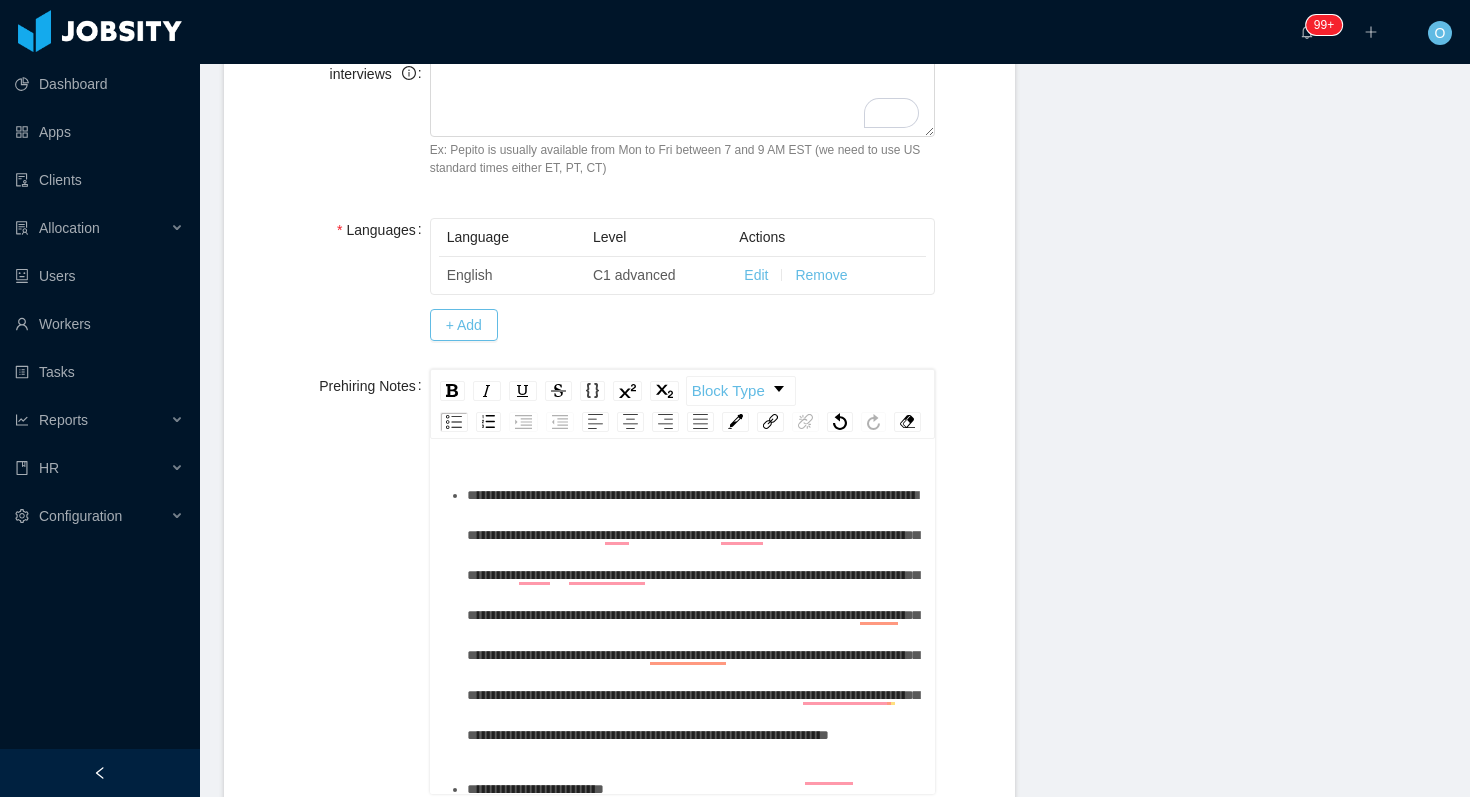 scroll, scrollTop: 201, scrollLeft: 0, axis: vertical 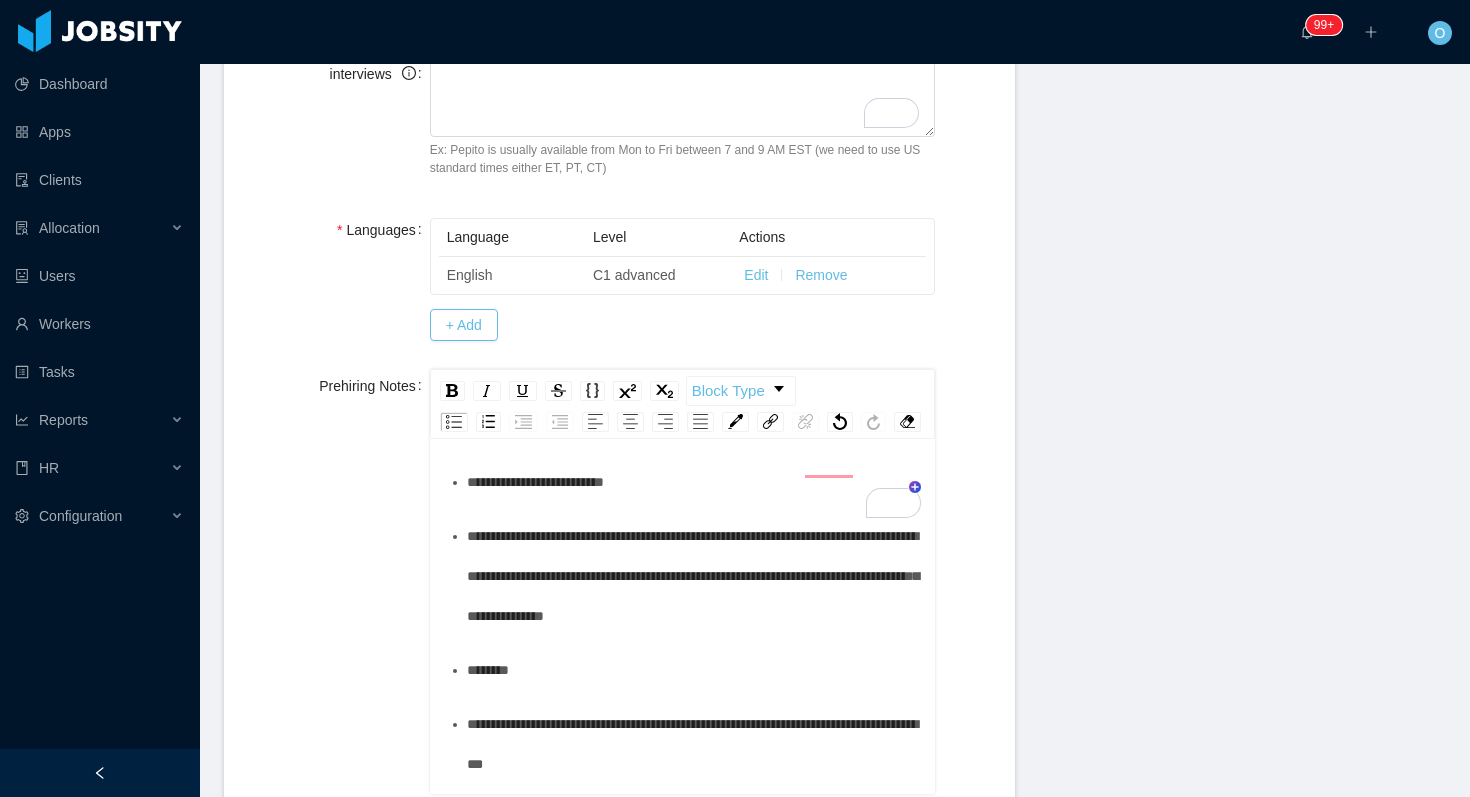 click on "**********" at bounding box center (694, 482) 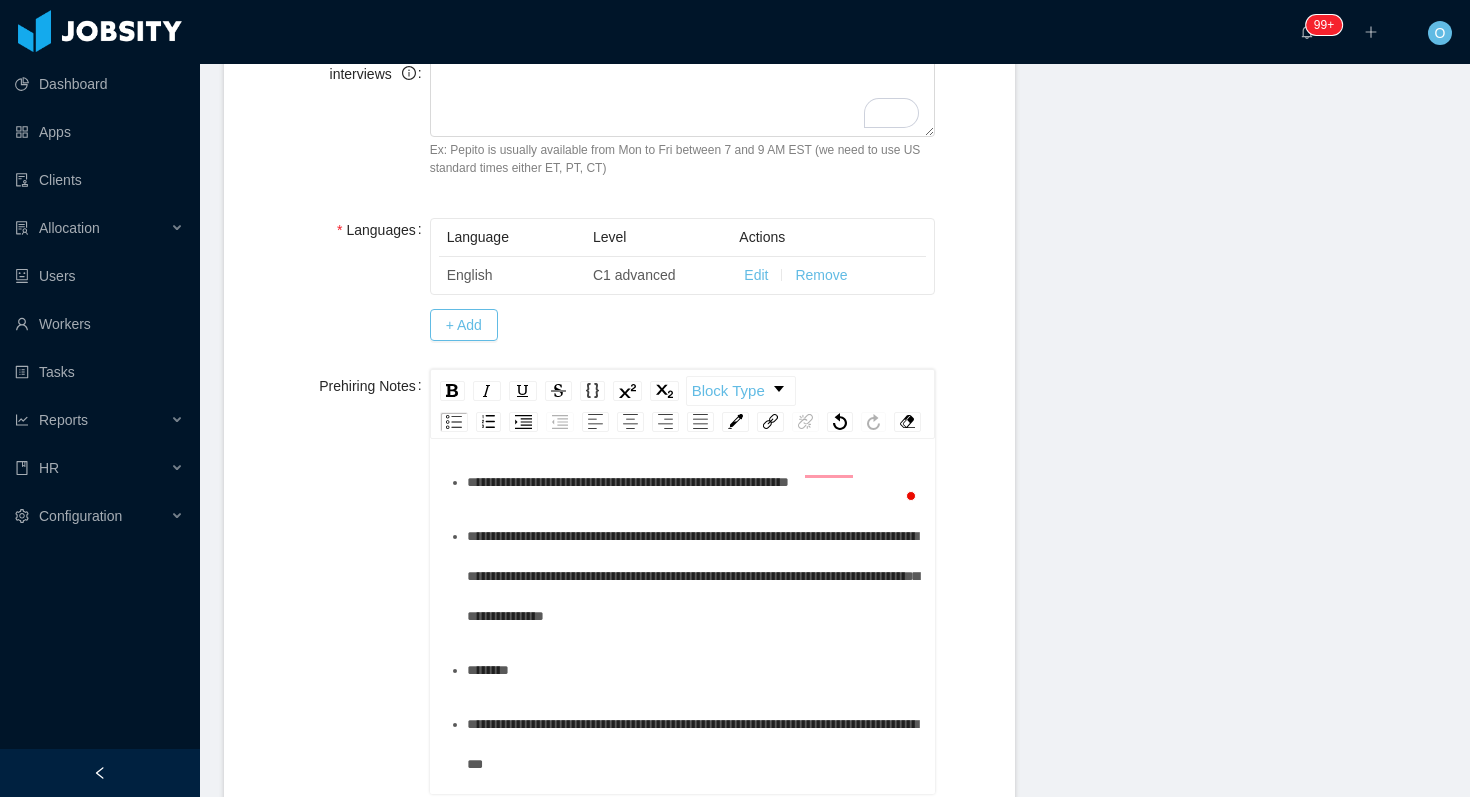 scroll, scrollTop: 342, scrollLeft: 0, axis: vertical 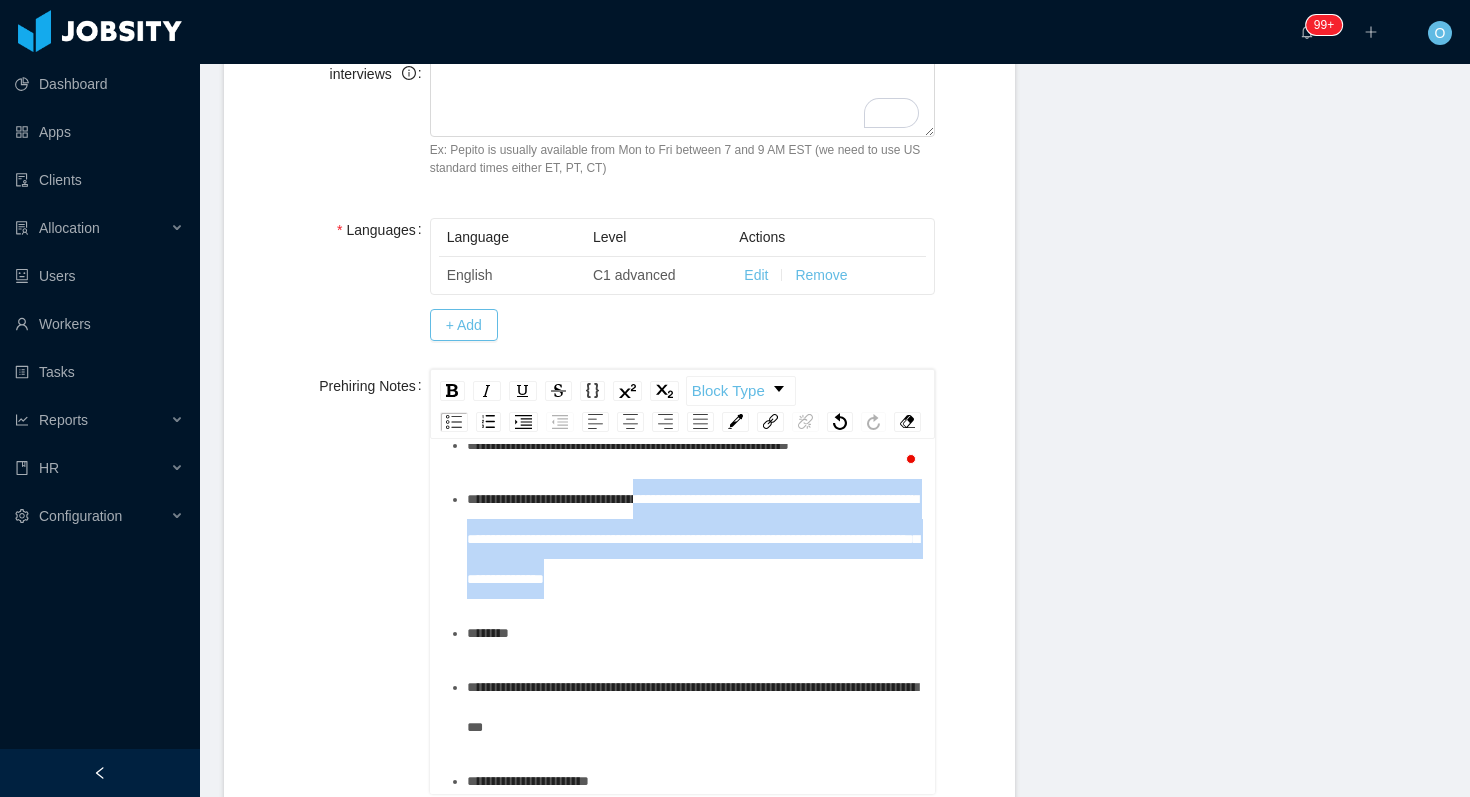drag, startPoint x: 843, startPoint y: 700, endPoint x: 667, endPoint y: 628, distance: 190.15782 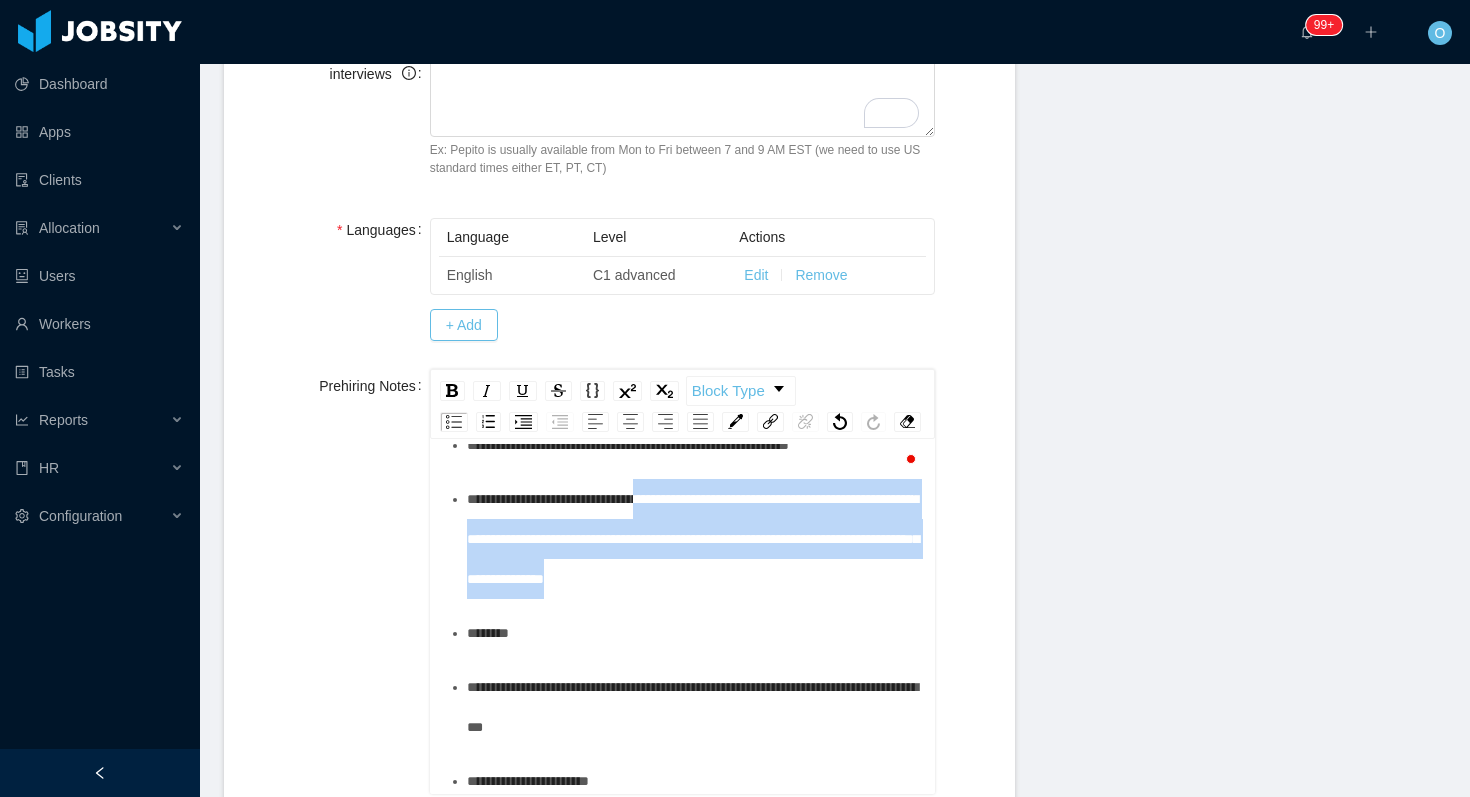 click on "**********" at bounding box center [694, 539] 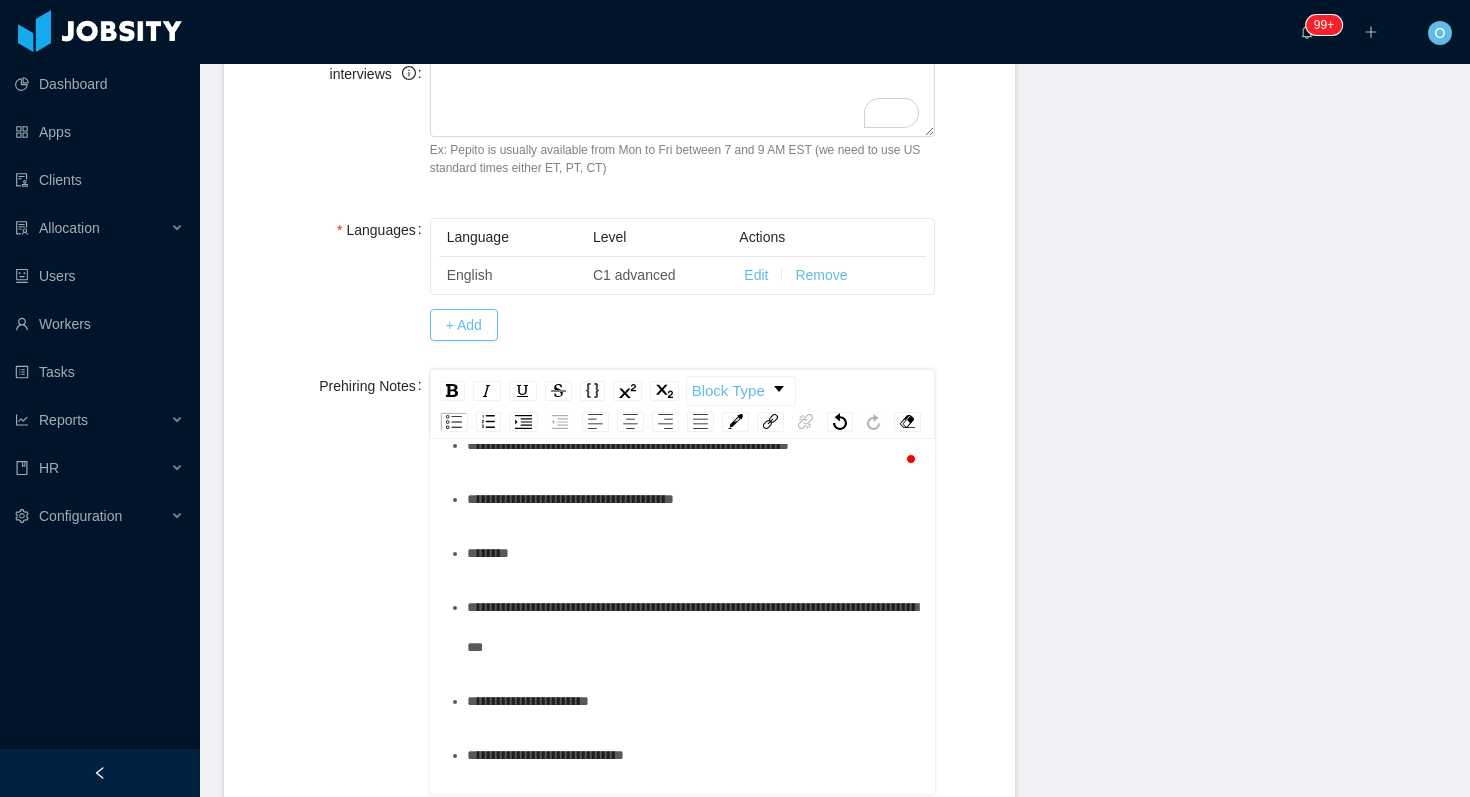 click on "******" at bounding box center (694, 553) 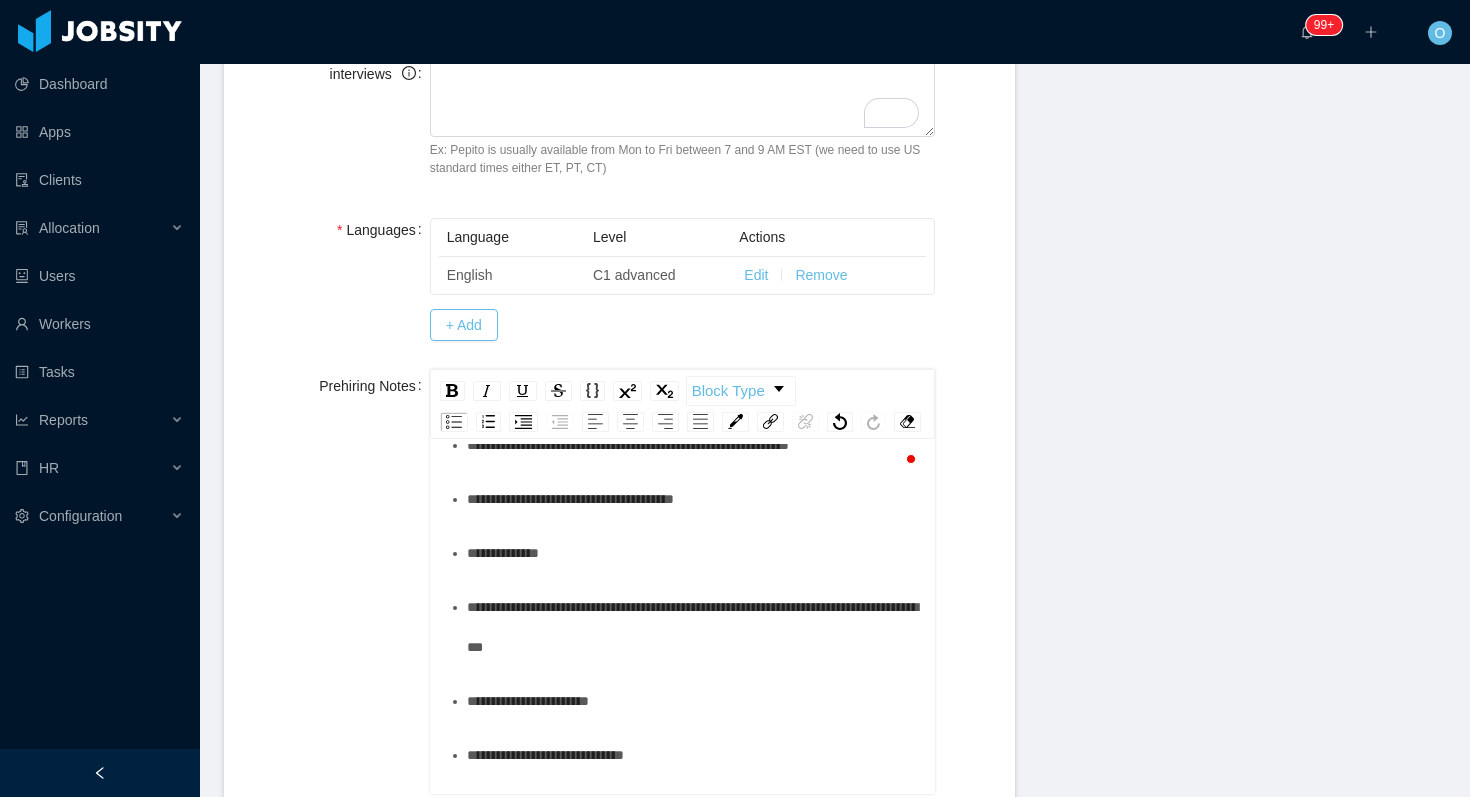 scroll, scrollTop: 538, scrollLeft: 0, axis: vertical 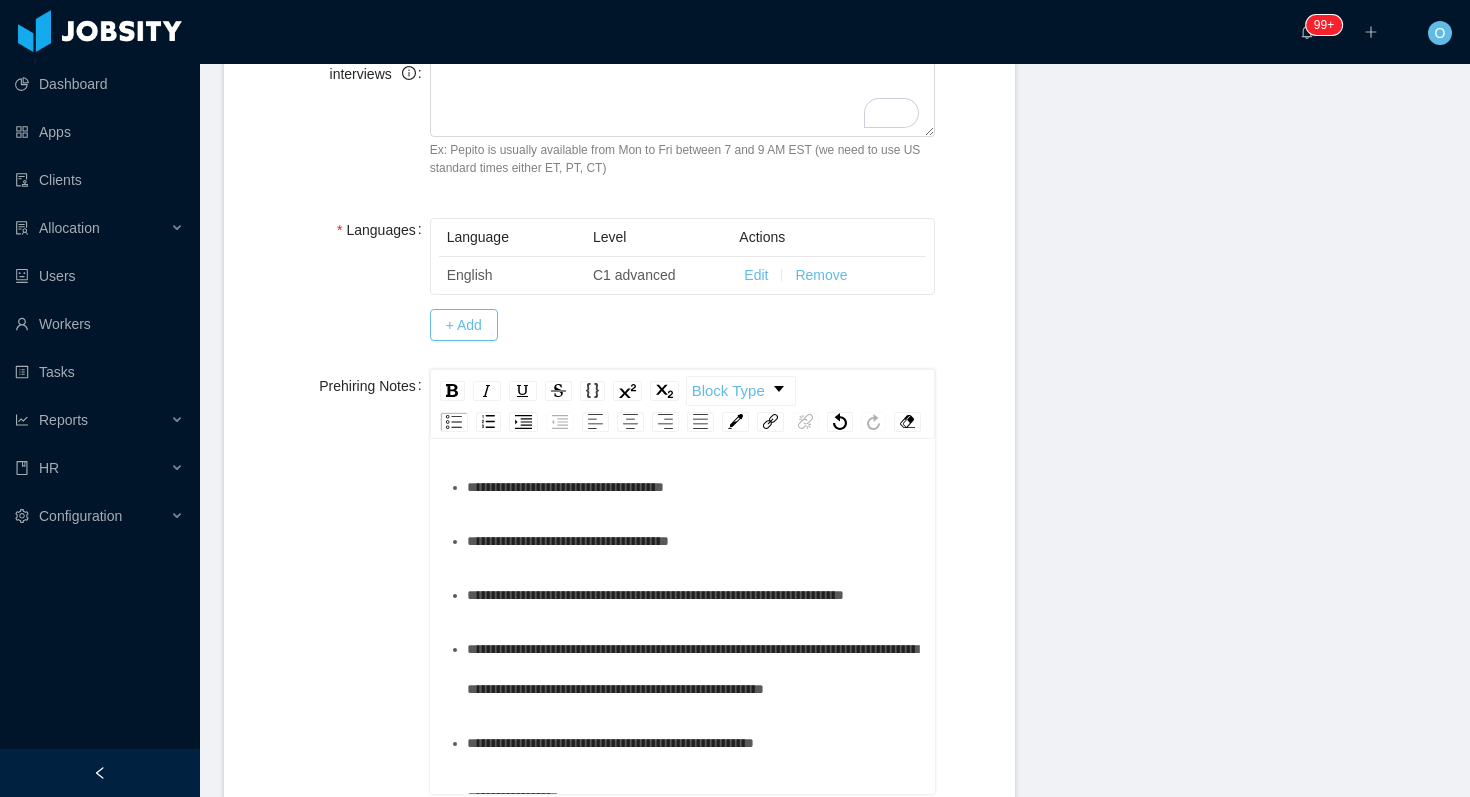 click on "**********" at bounding box center [694, 305] 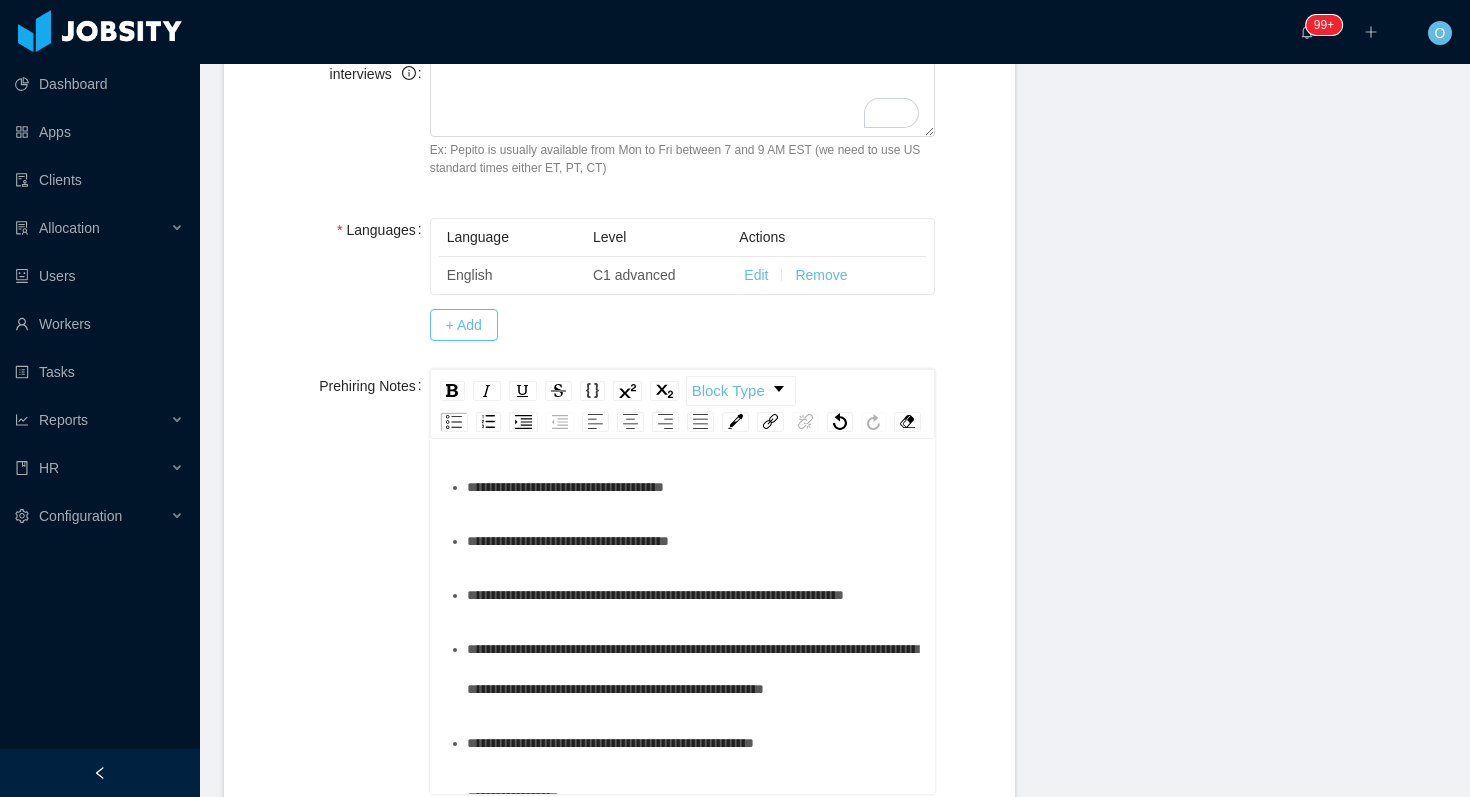 click on "**********" at bounding box center (694, 379) 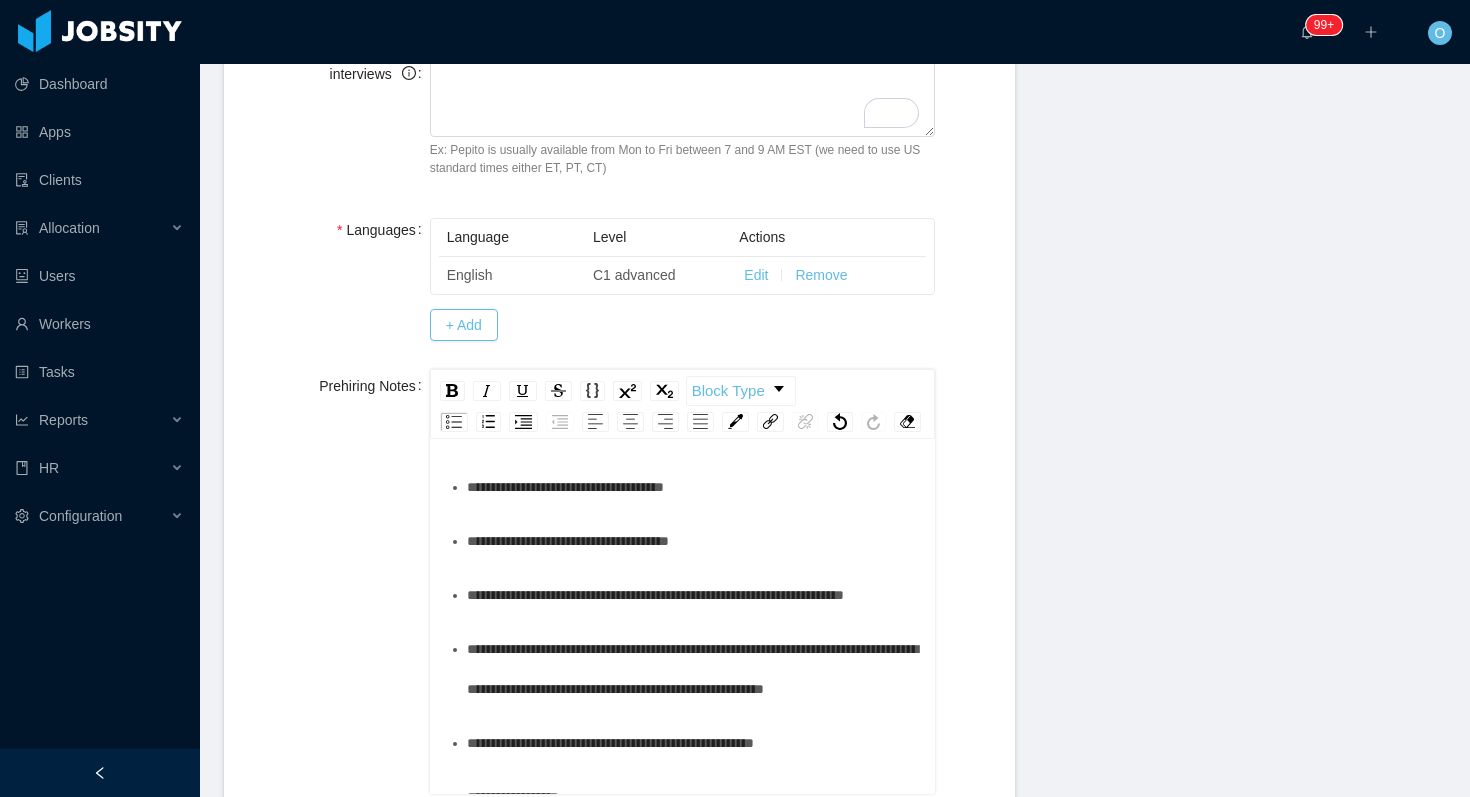 scroll, scrollTop: 792, scrollLeft: 0, axis: vertical 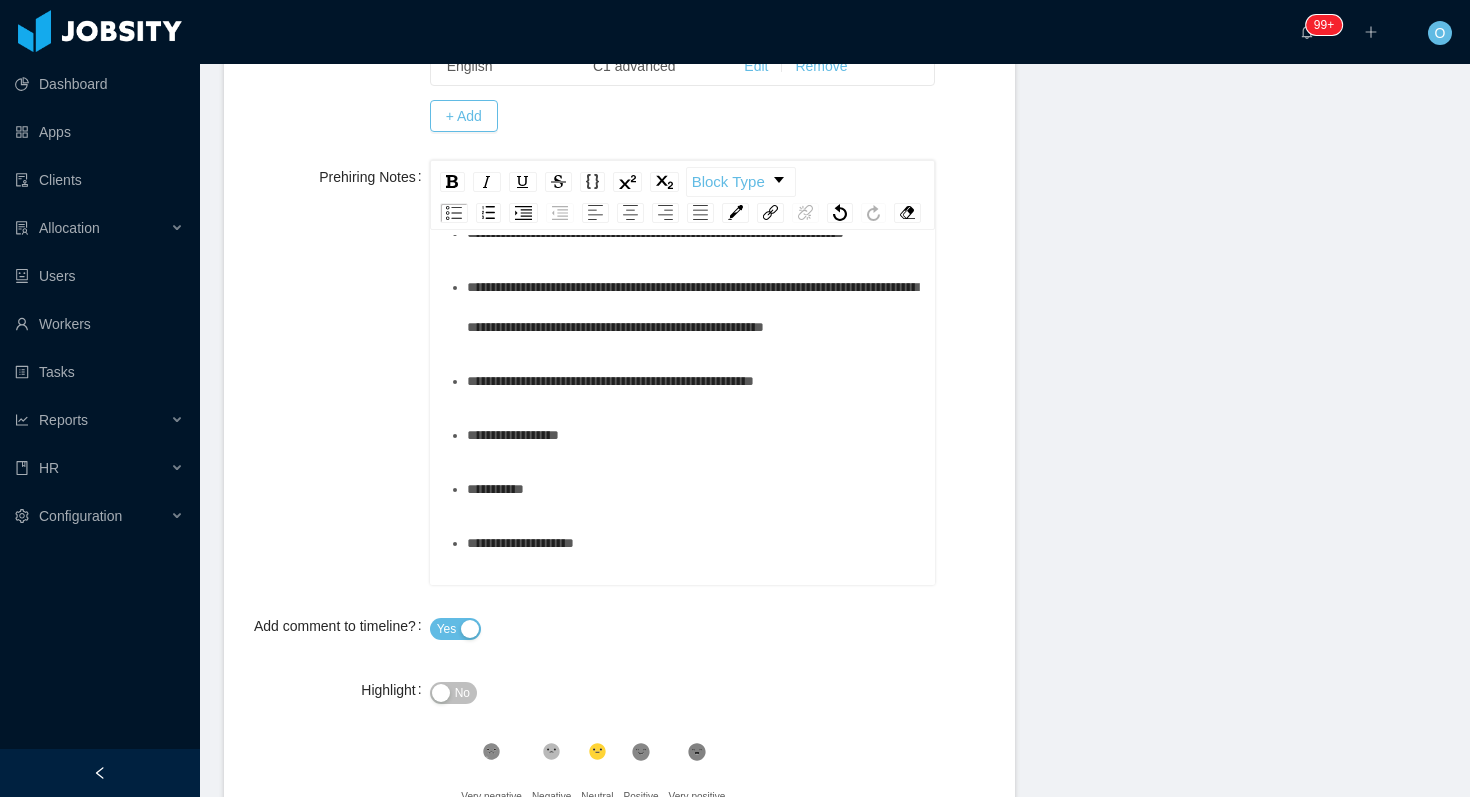 click on "**********" at bounding box center (694, 125) 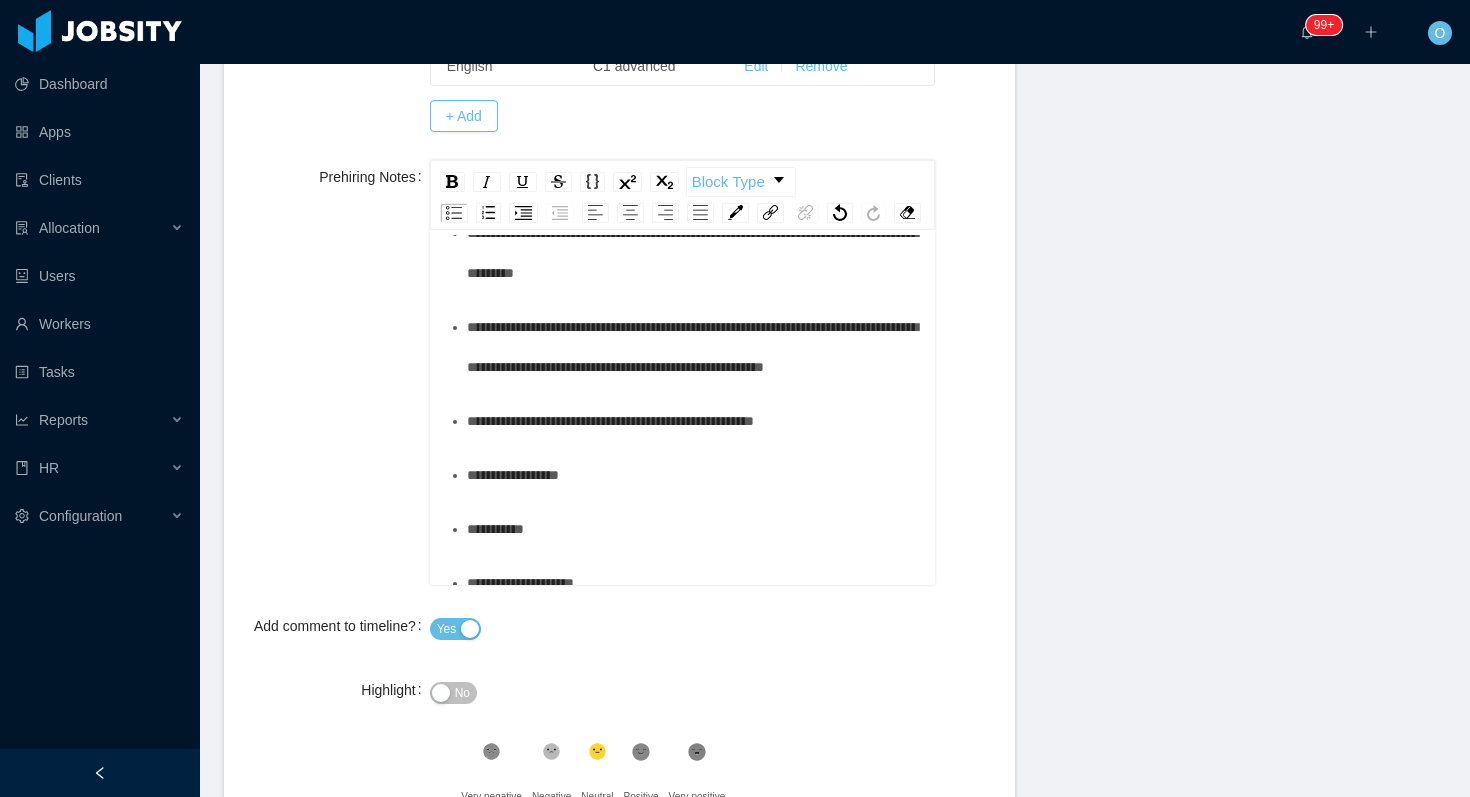 scroll, scrollTop: 906, scrollLeft: 0, axis: vertical 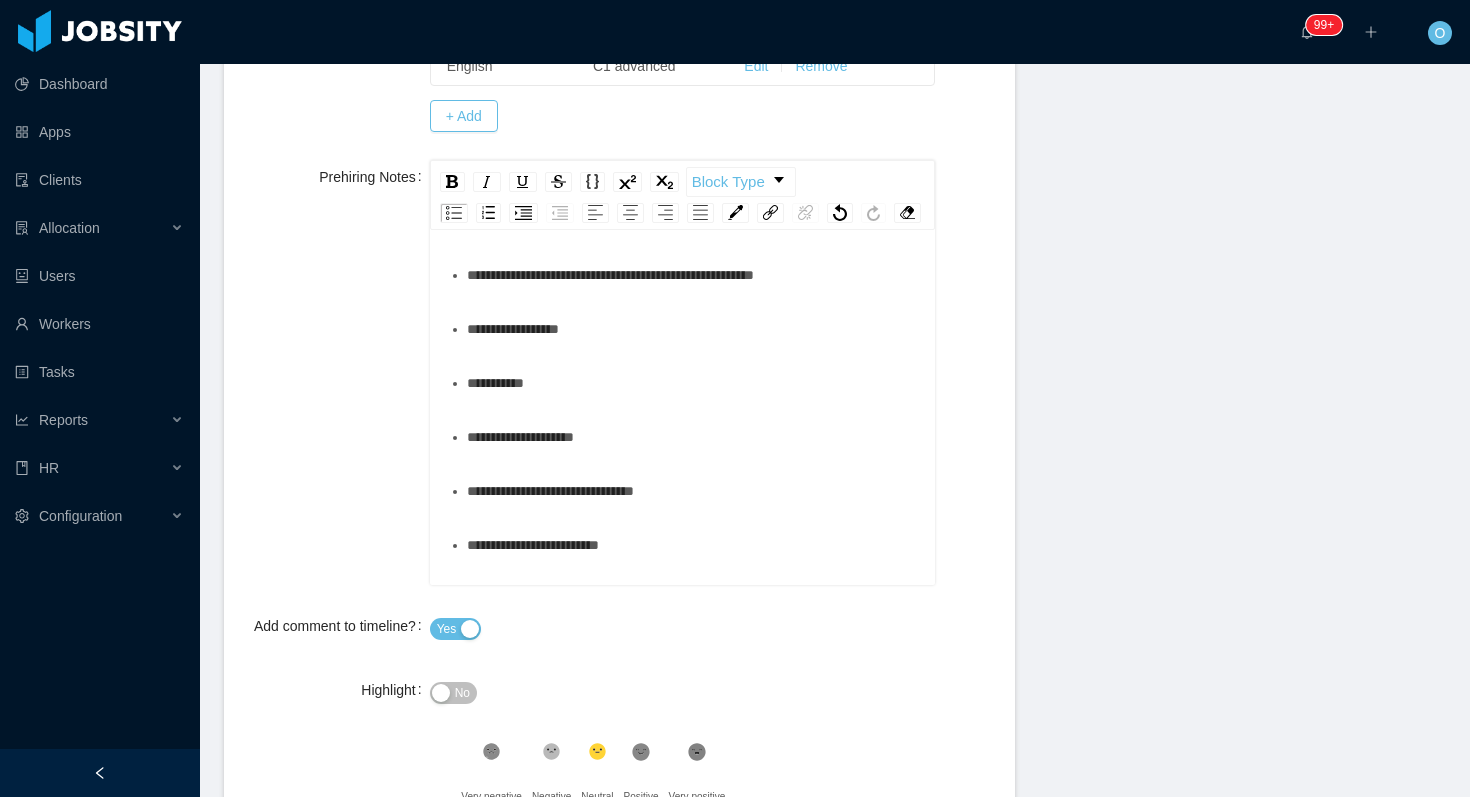 click on "**********" at bounding box center [694, 201] 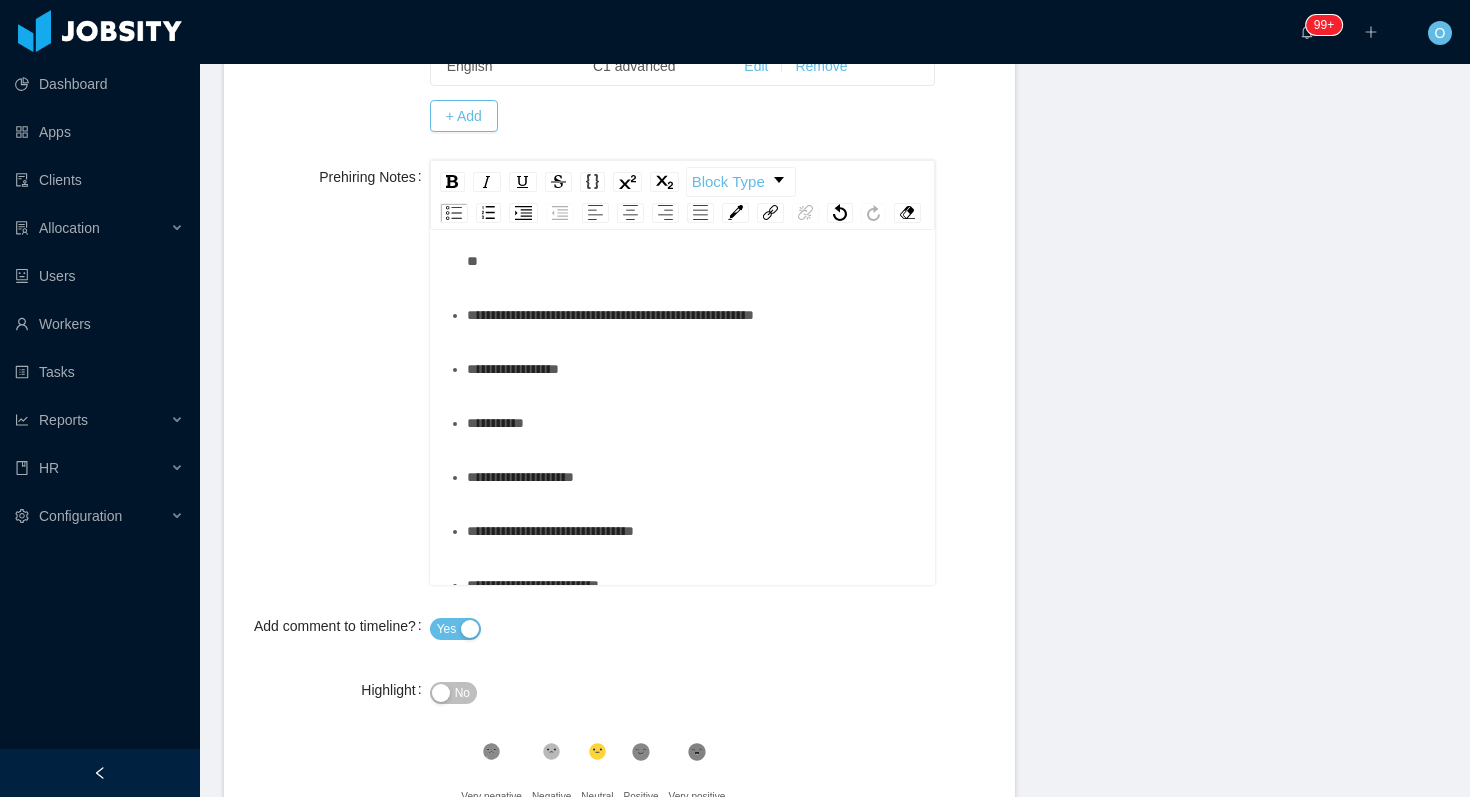 click on "**********" at bounding box center [694, 315] 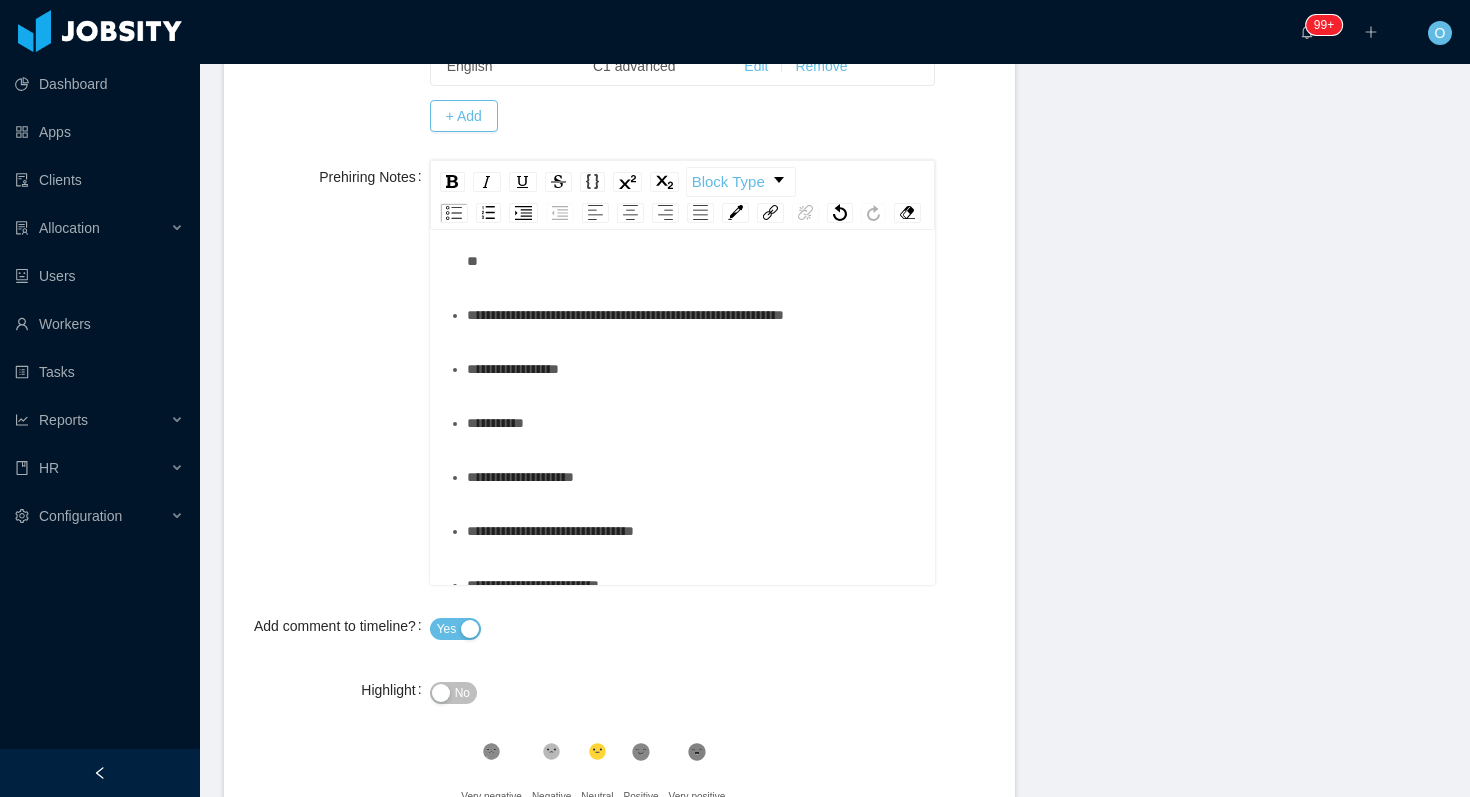 scroll, scrollTop: 1053, scrollLeft: 0, axis: vertical 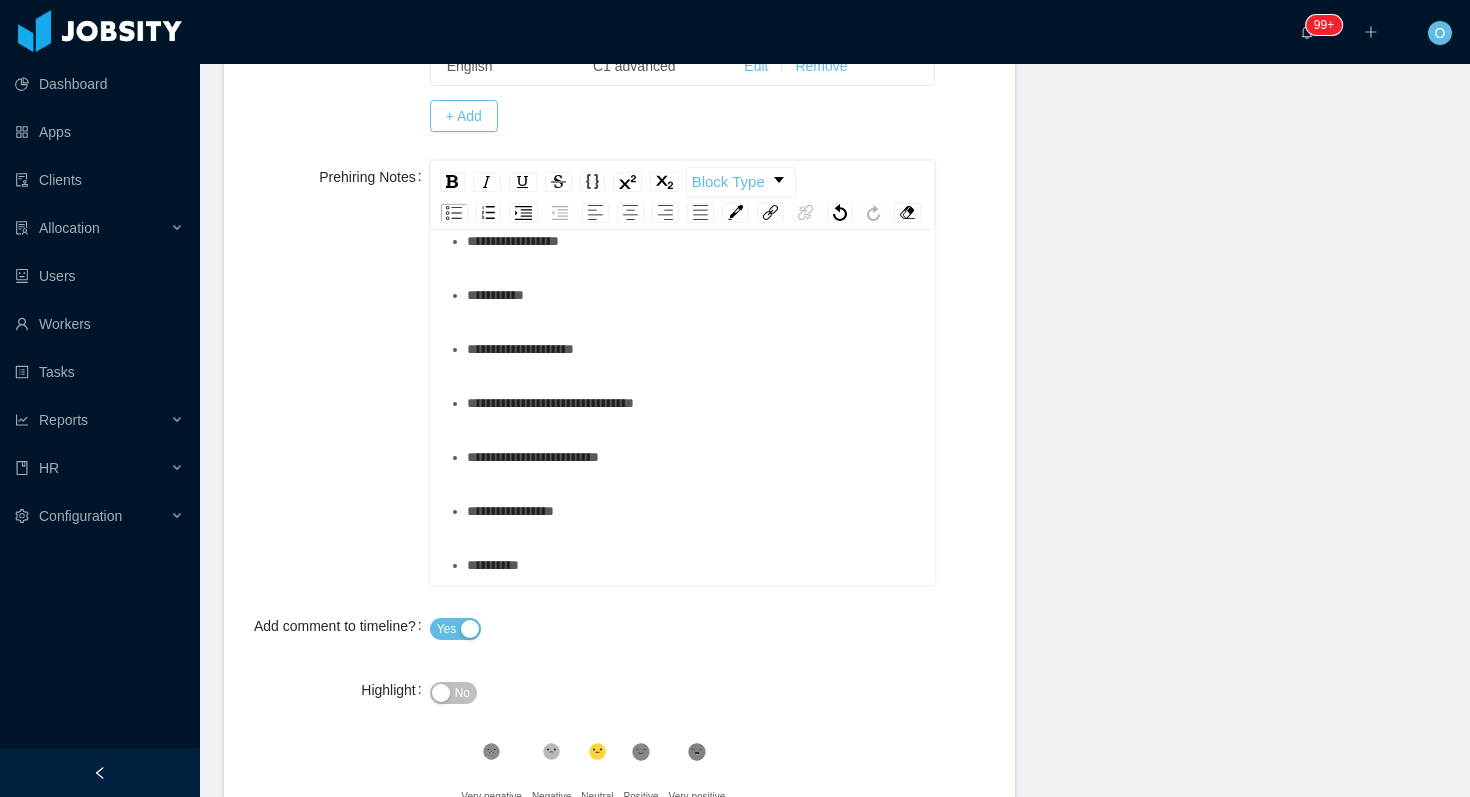 click on "**********" at bounding box center [694, 241] 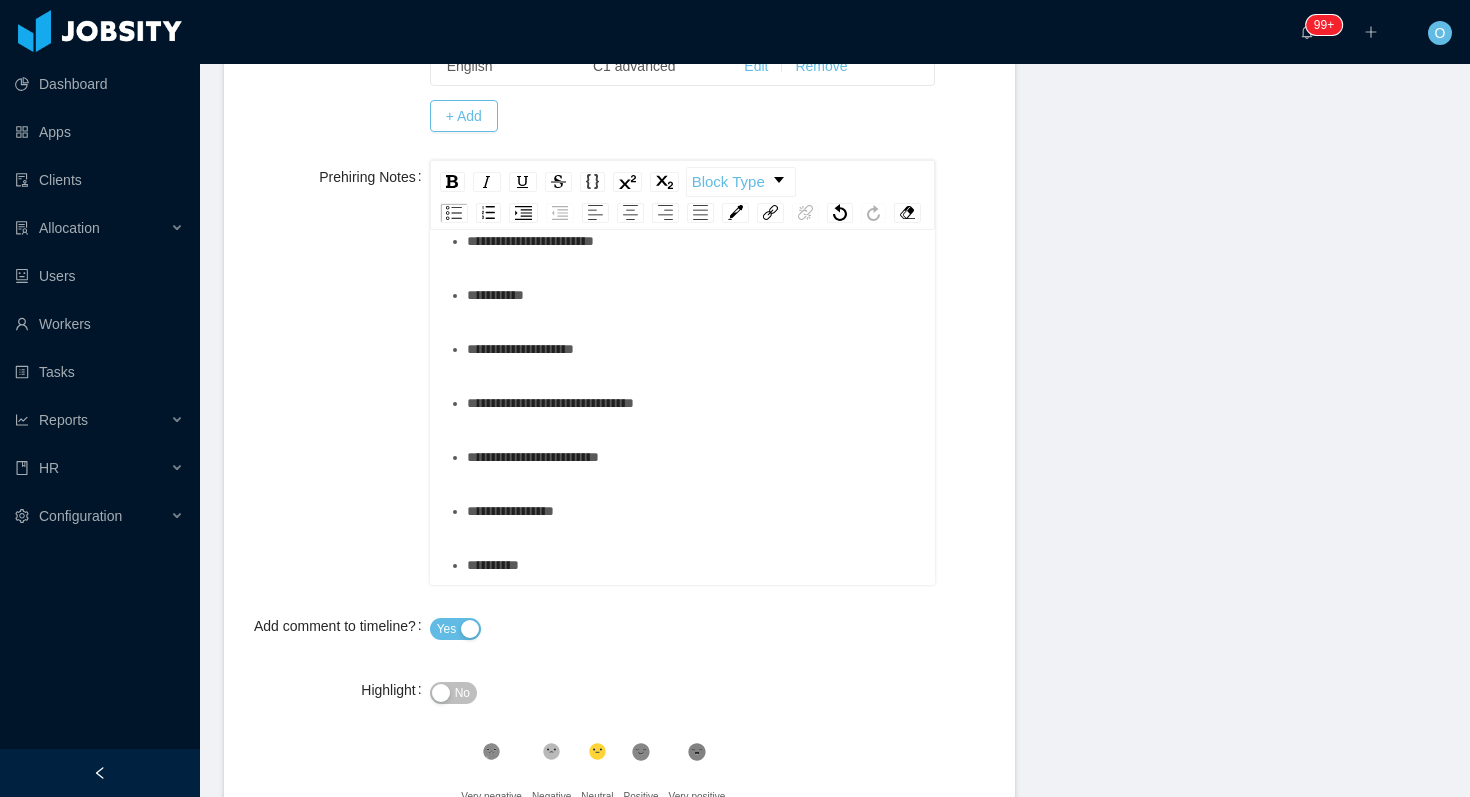 click on "*********" at bounding box center (694, 295) 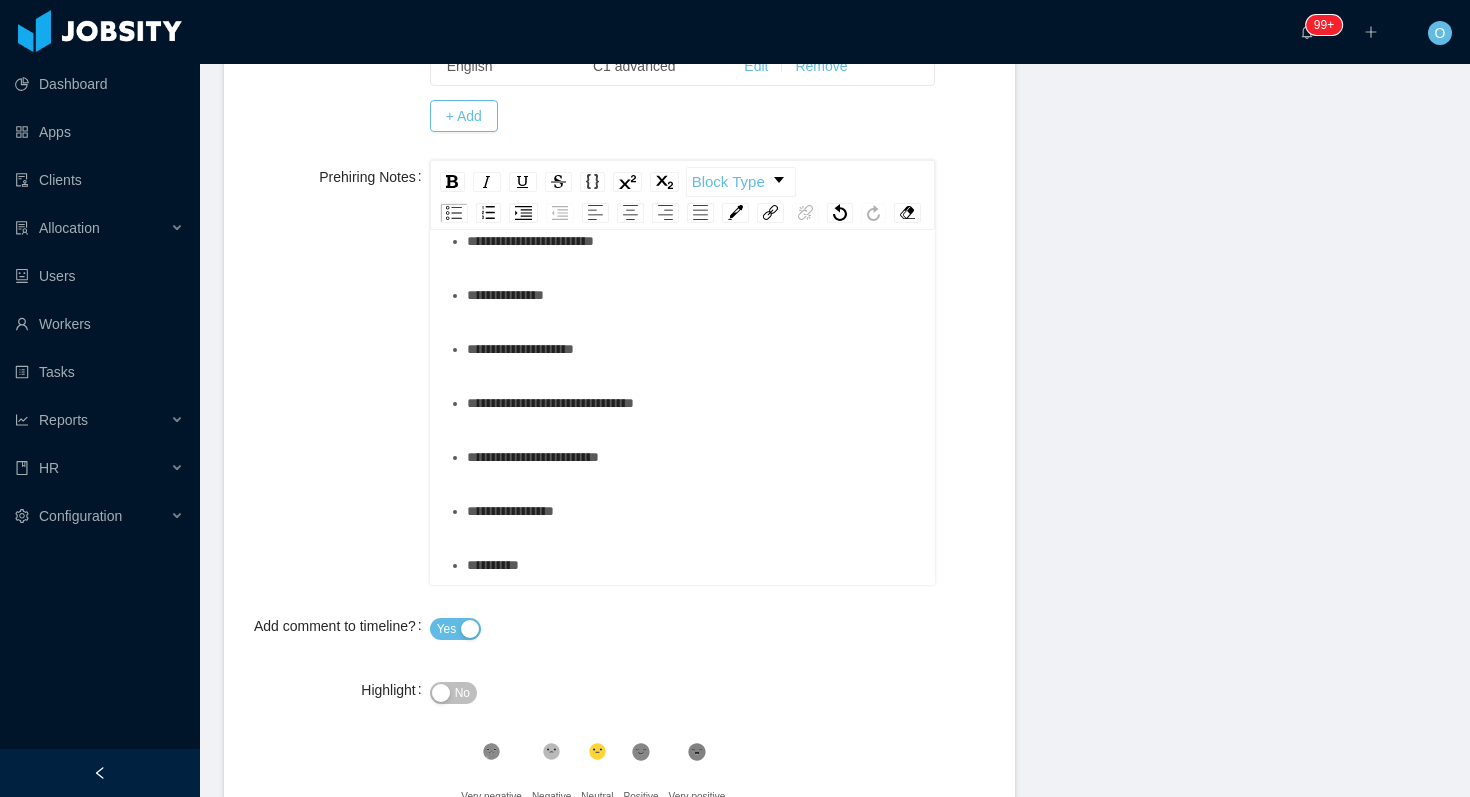 click on "**********" at bounding box center [694, 349] 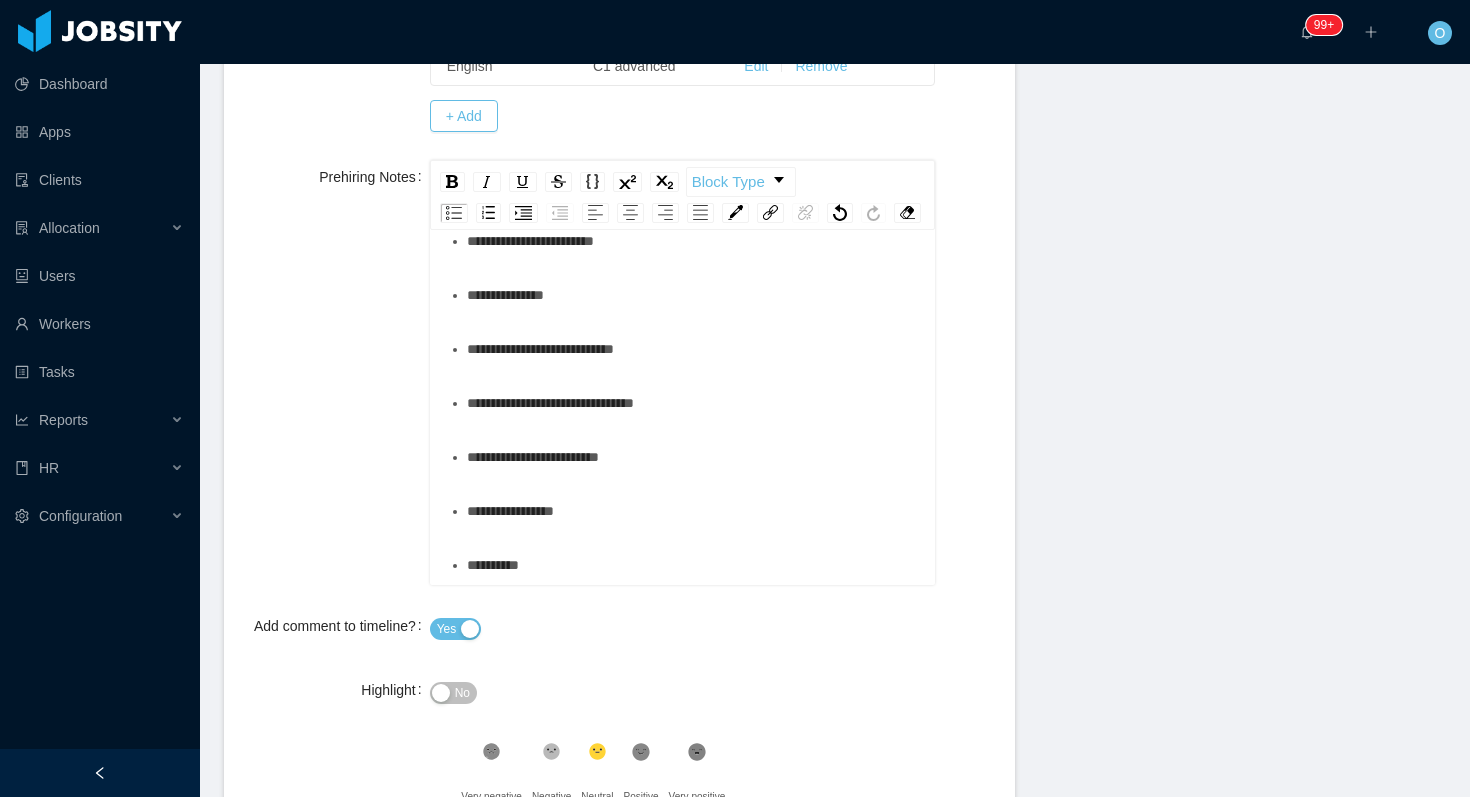 click on "**********" at bounding box center (694, 403) 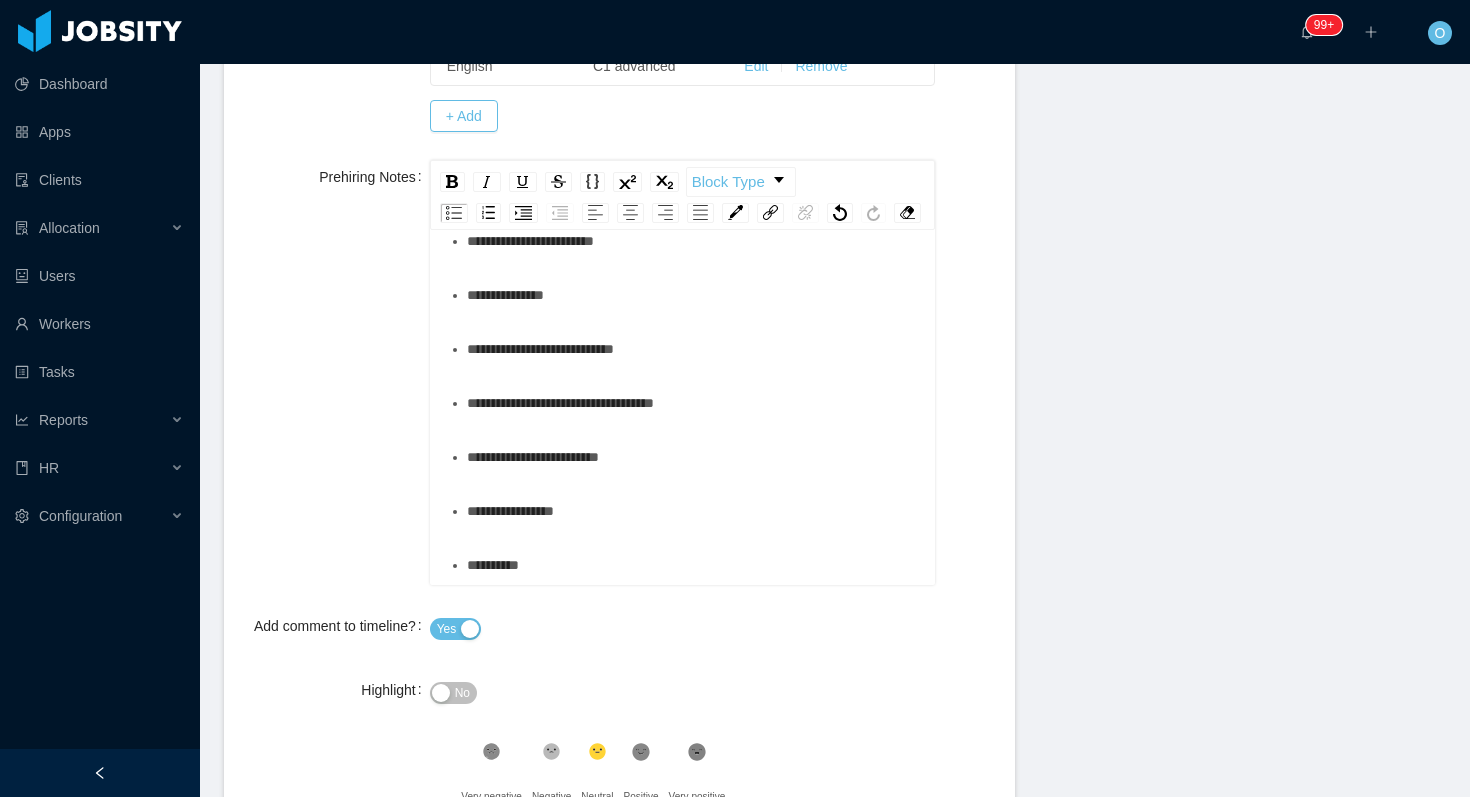 click on "**********" at bounding box center (694, 457) 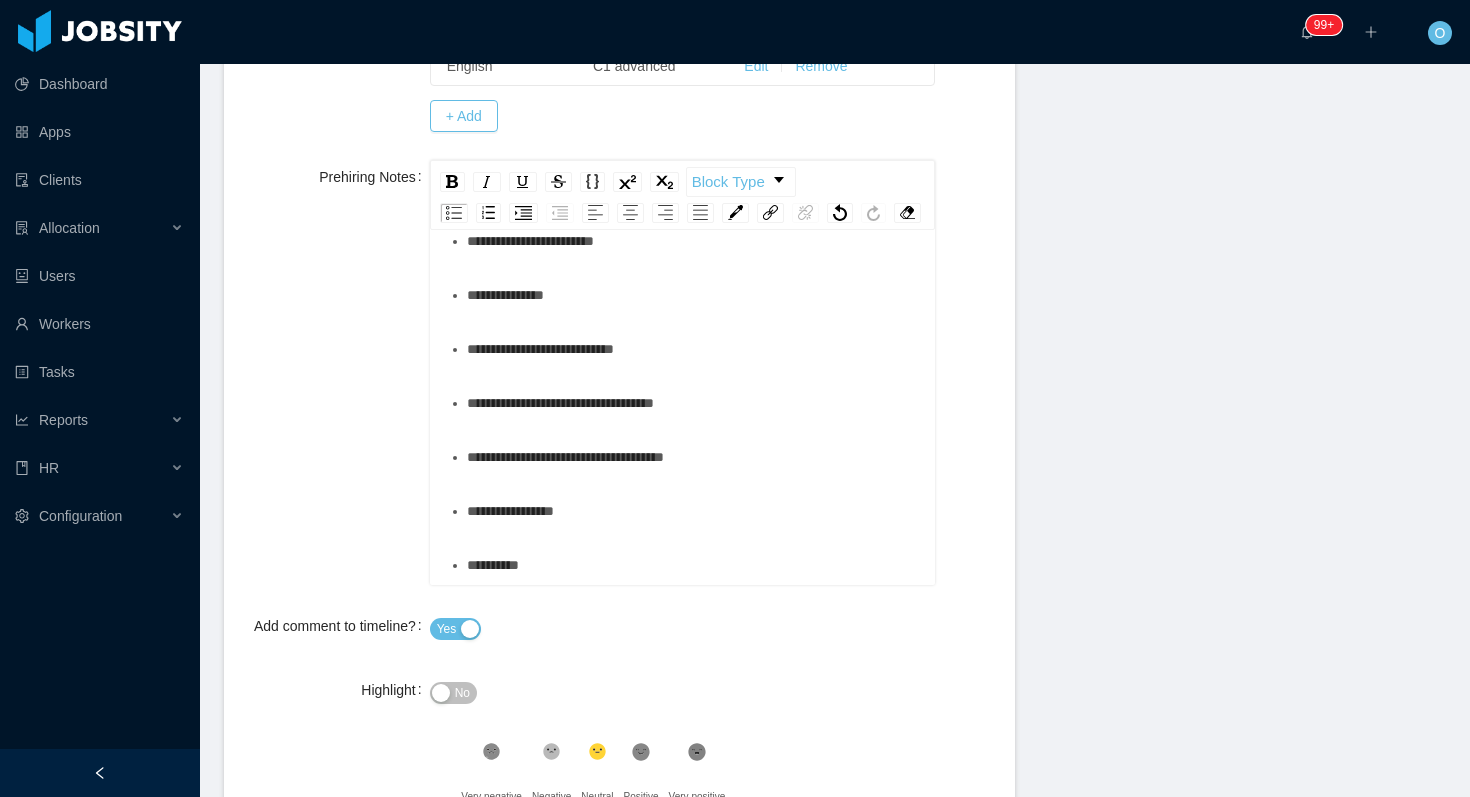 scroll, scrollTop: 1352, scrollLeft: 0, axis: vertical 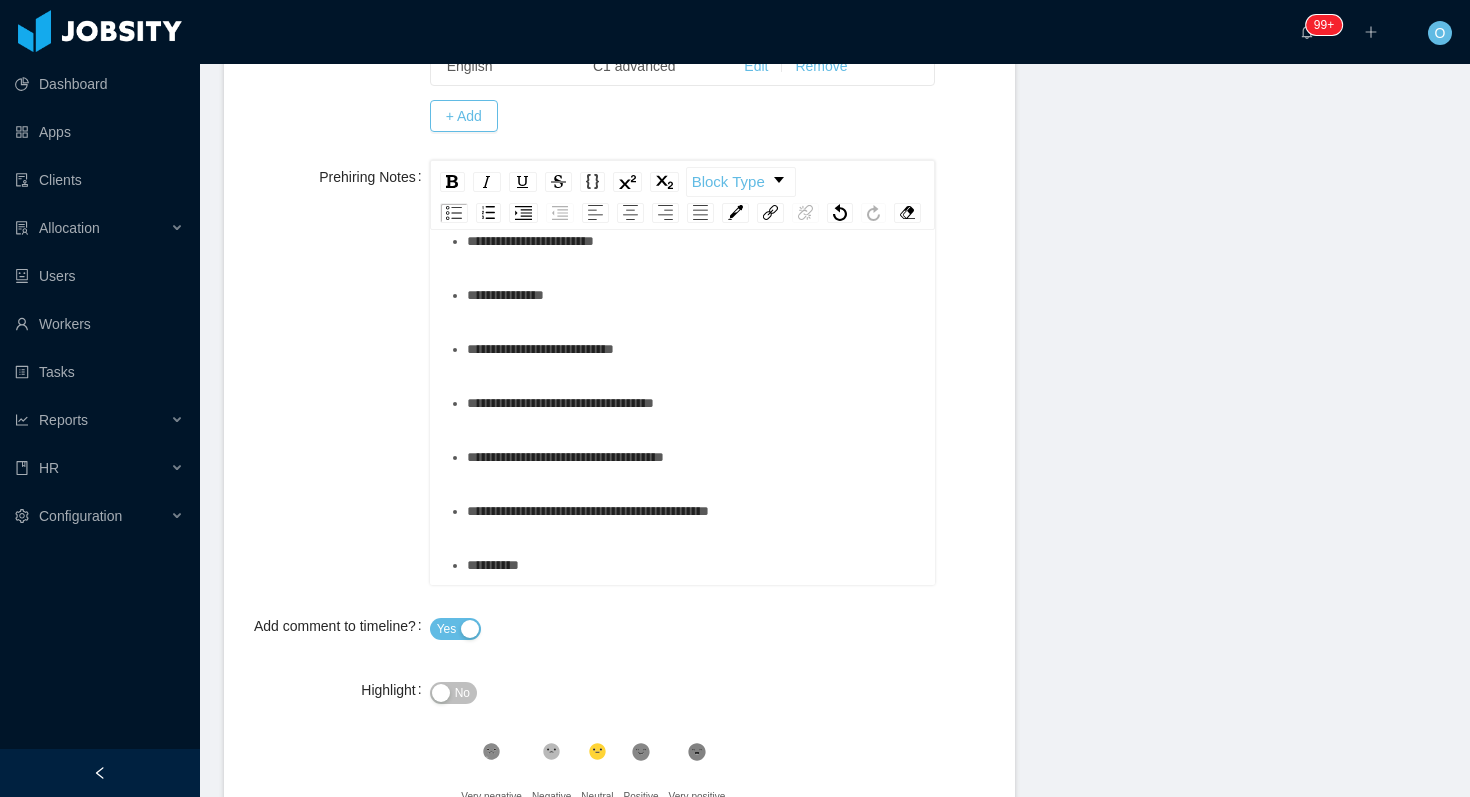 click on "No" at bounding box center [462, 693] 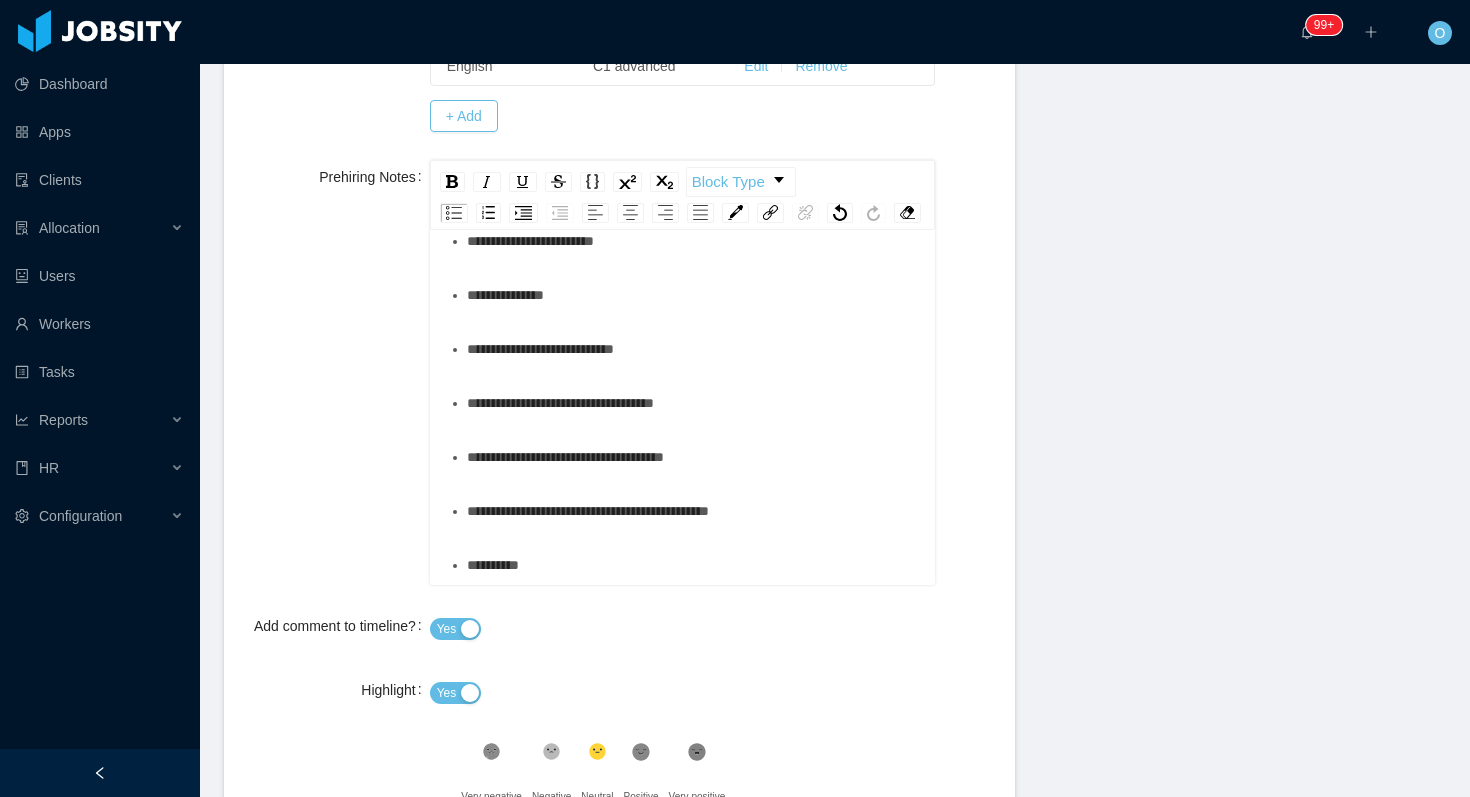 scroll, scrollTop: 0, scrollLeft: 0, axis: both 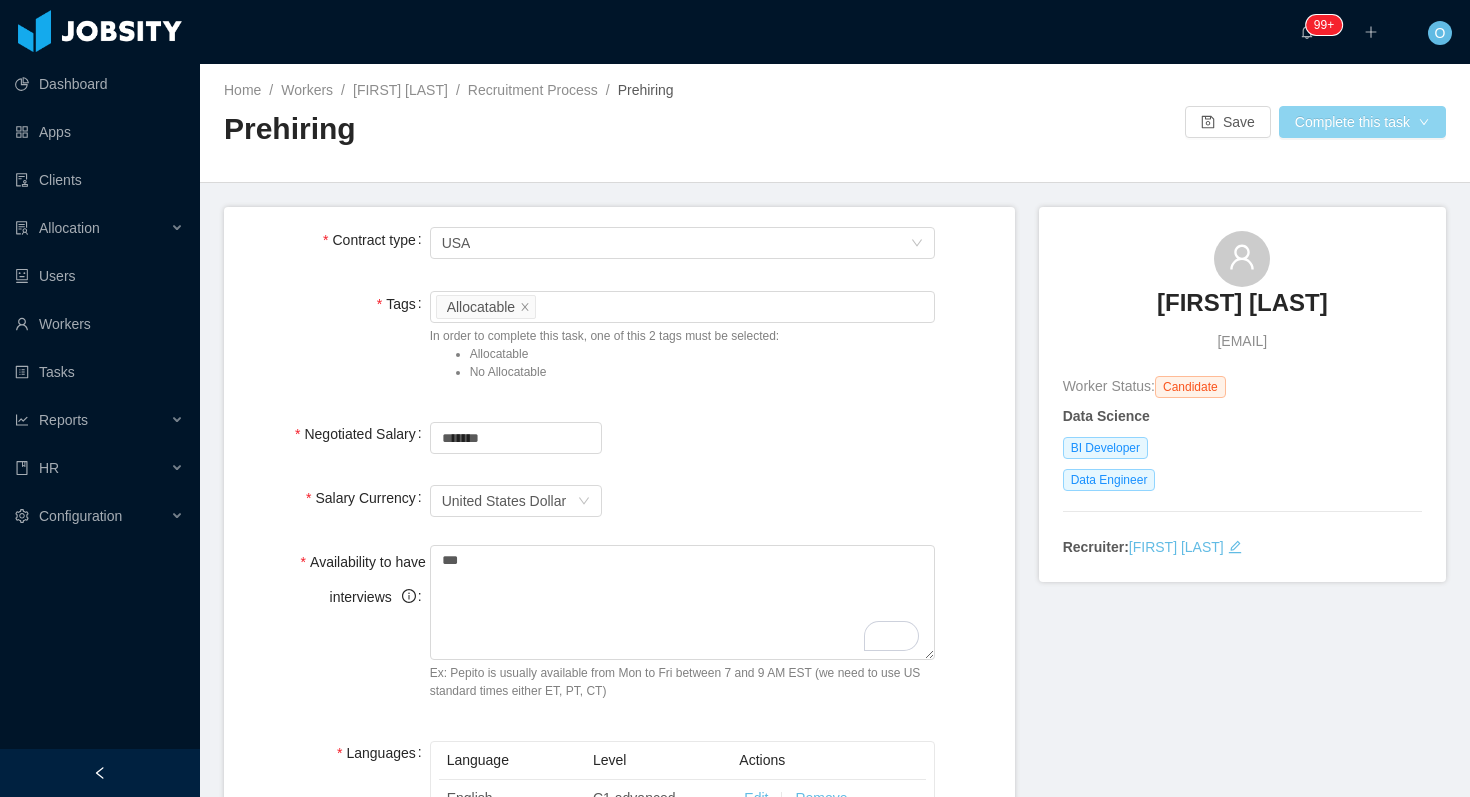 click on "Complete this task" at bounding box center (1362, 122) 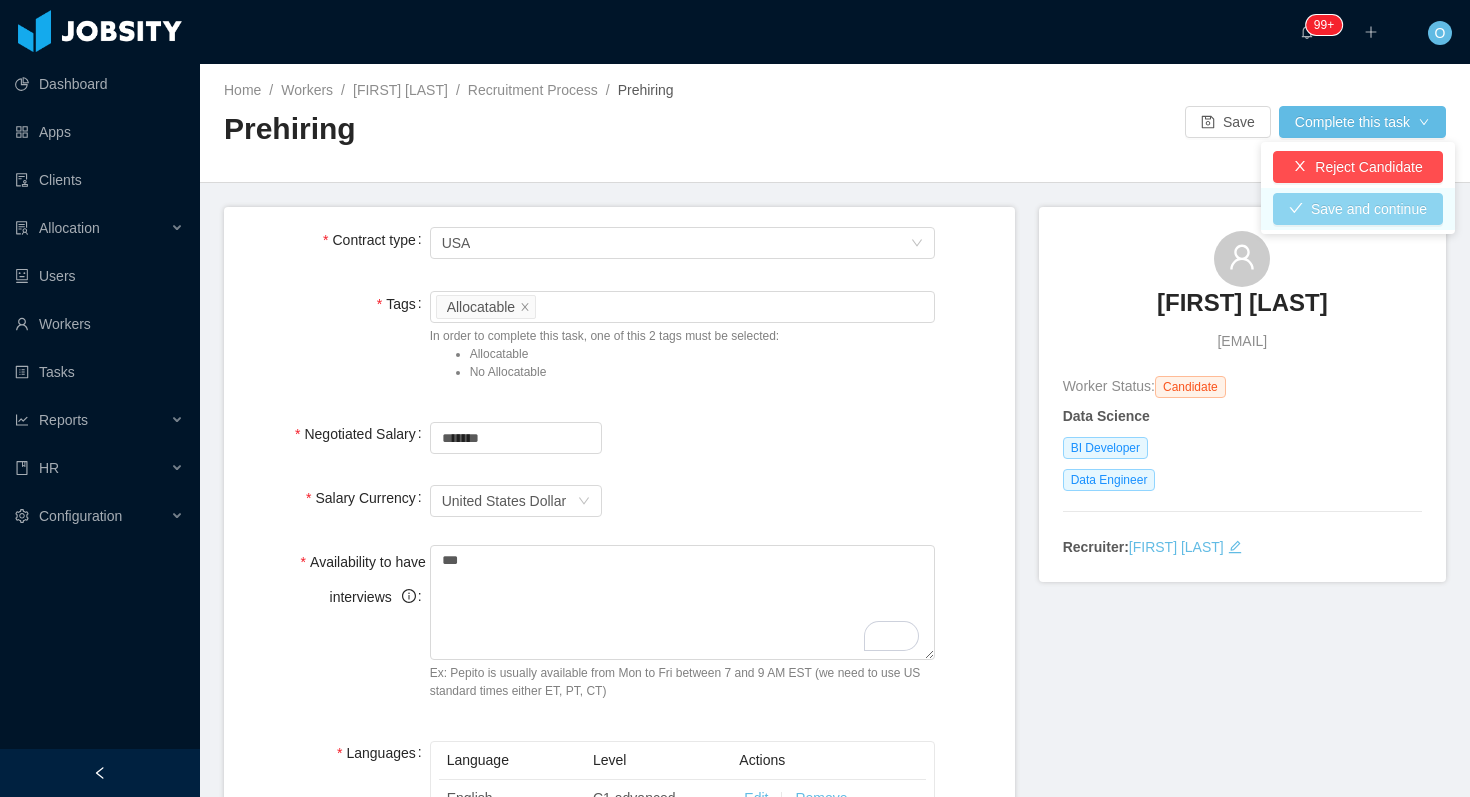 click on "Save and continue" at bounding box center [1358, 209] 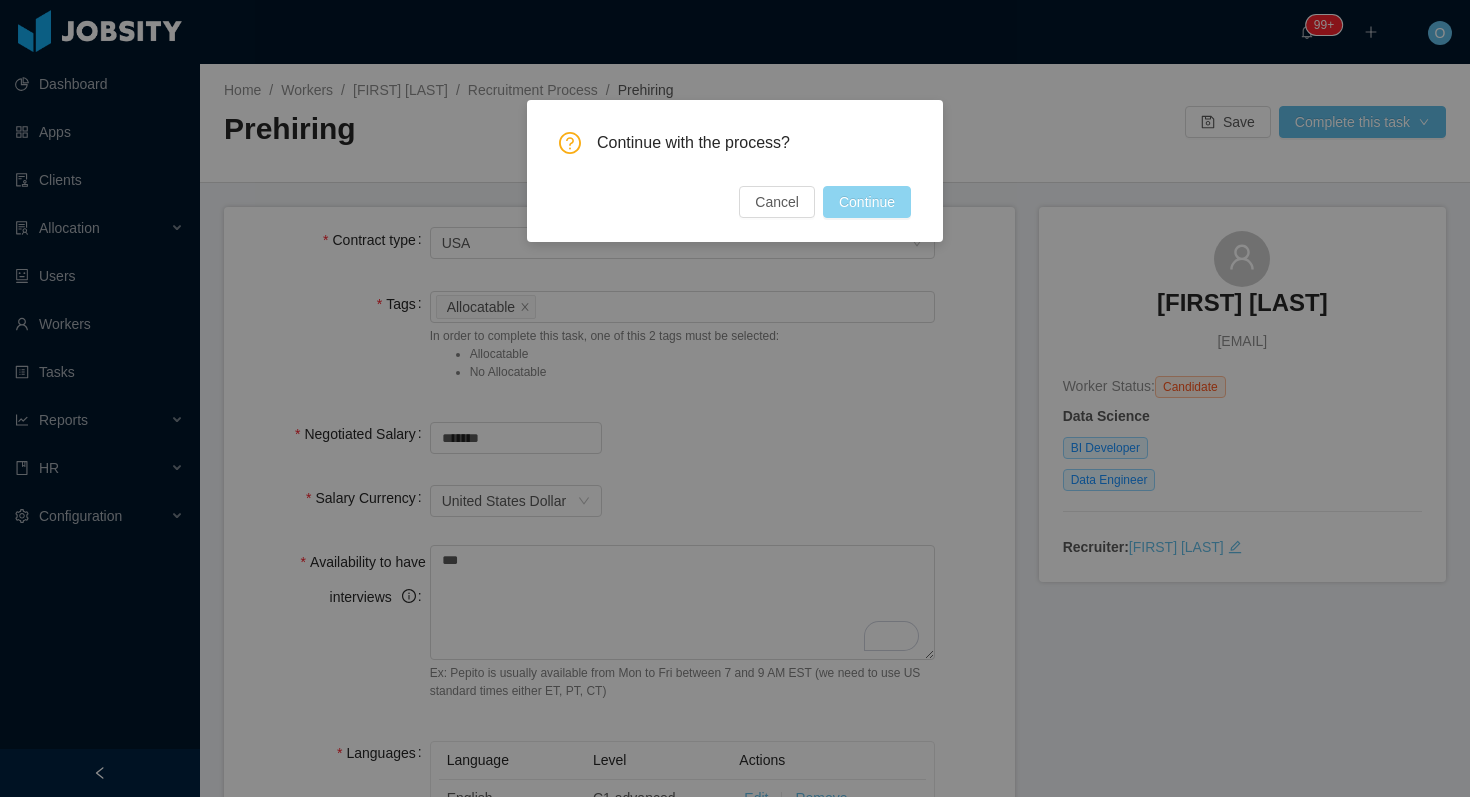 click on "Continue" at bounding box center [867, 202] 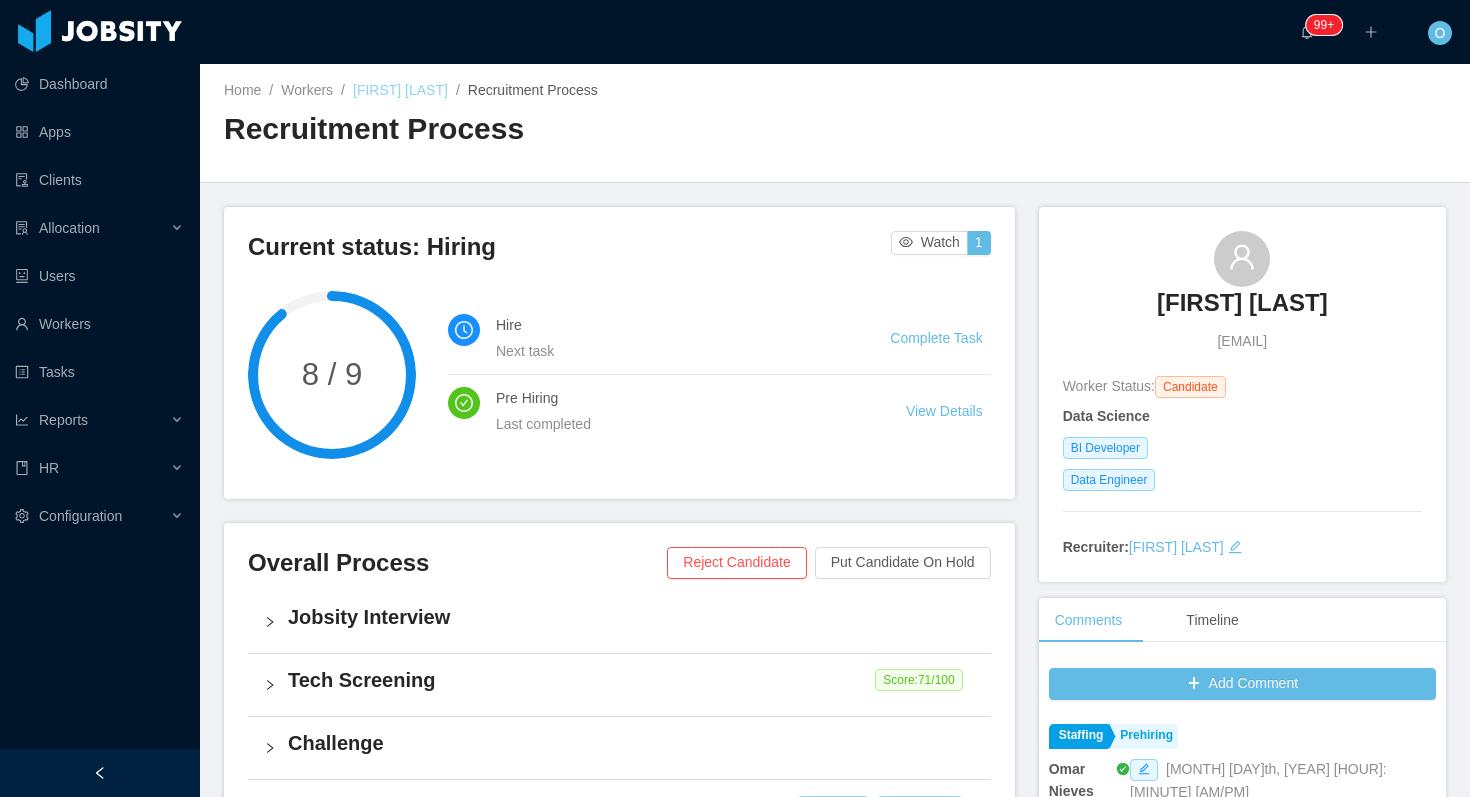 click on "Martin Fernandez Saldarriaga" at bounding box center [400, 90] 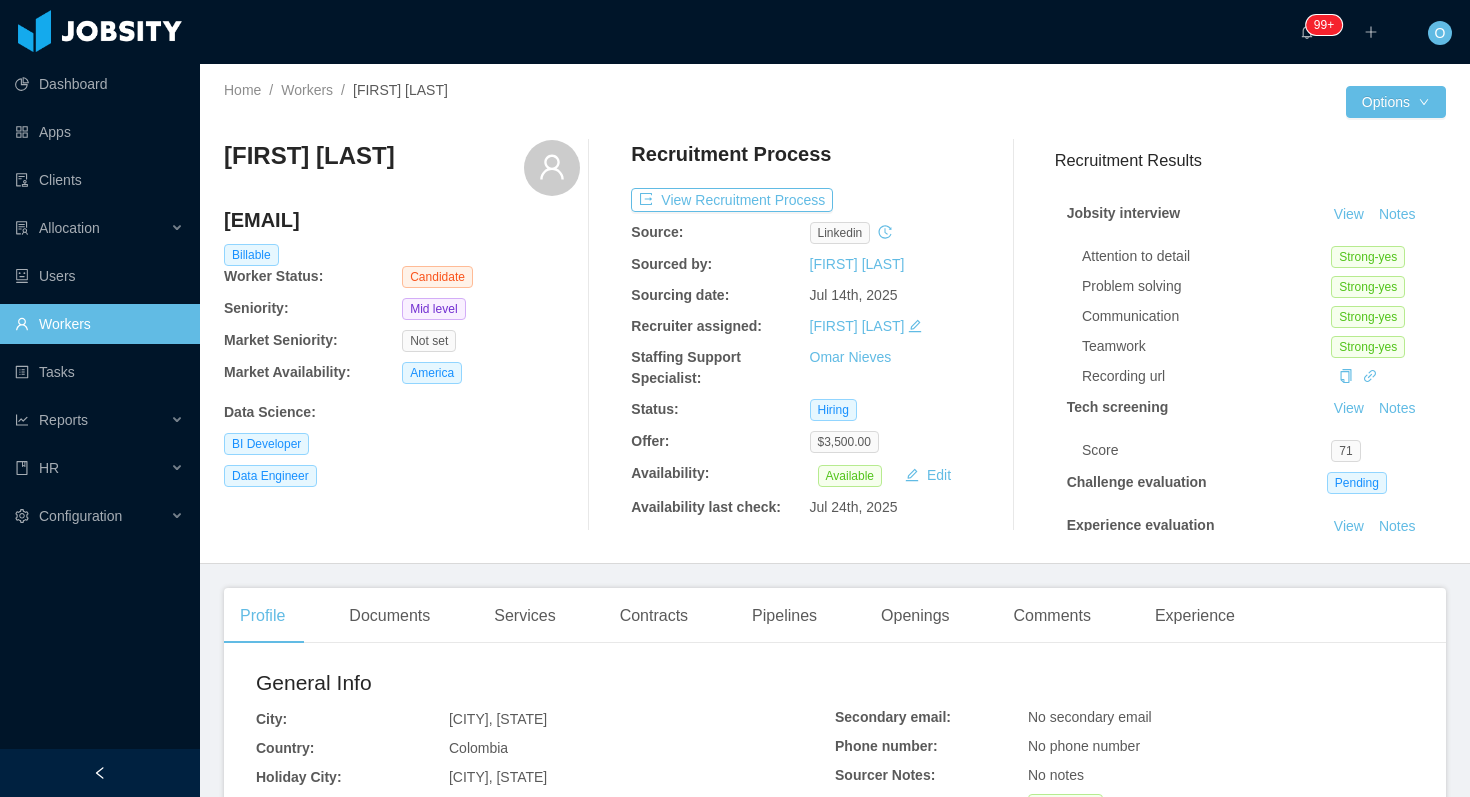 click on "martin.fernandez.s@hotmail.com" at bounding box center [402, 220] 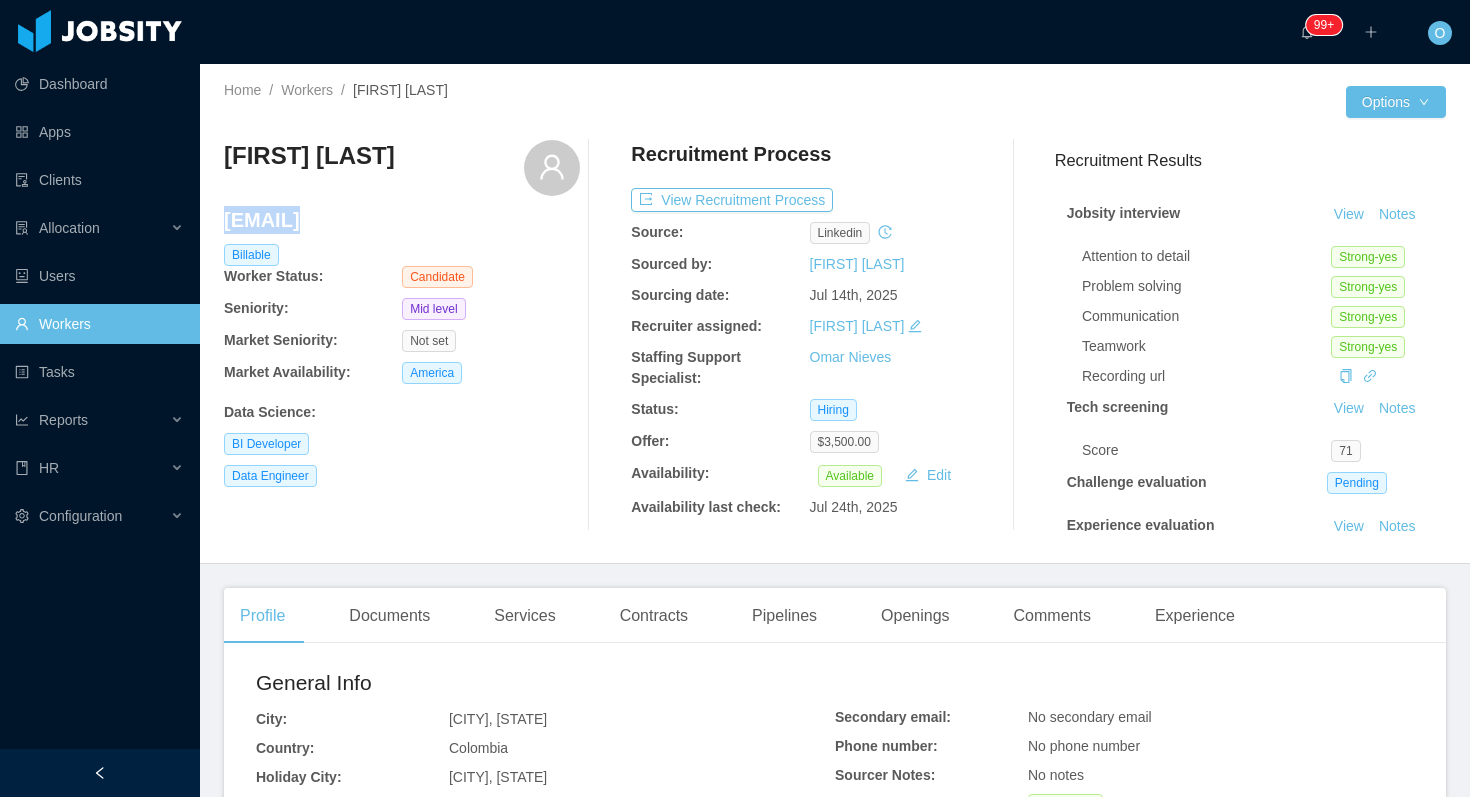 click on "martin.fernandez.s@hotmail.com" at bounding box center [402, 220] 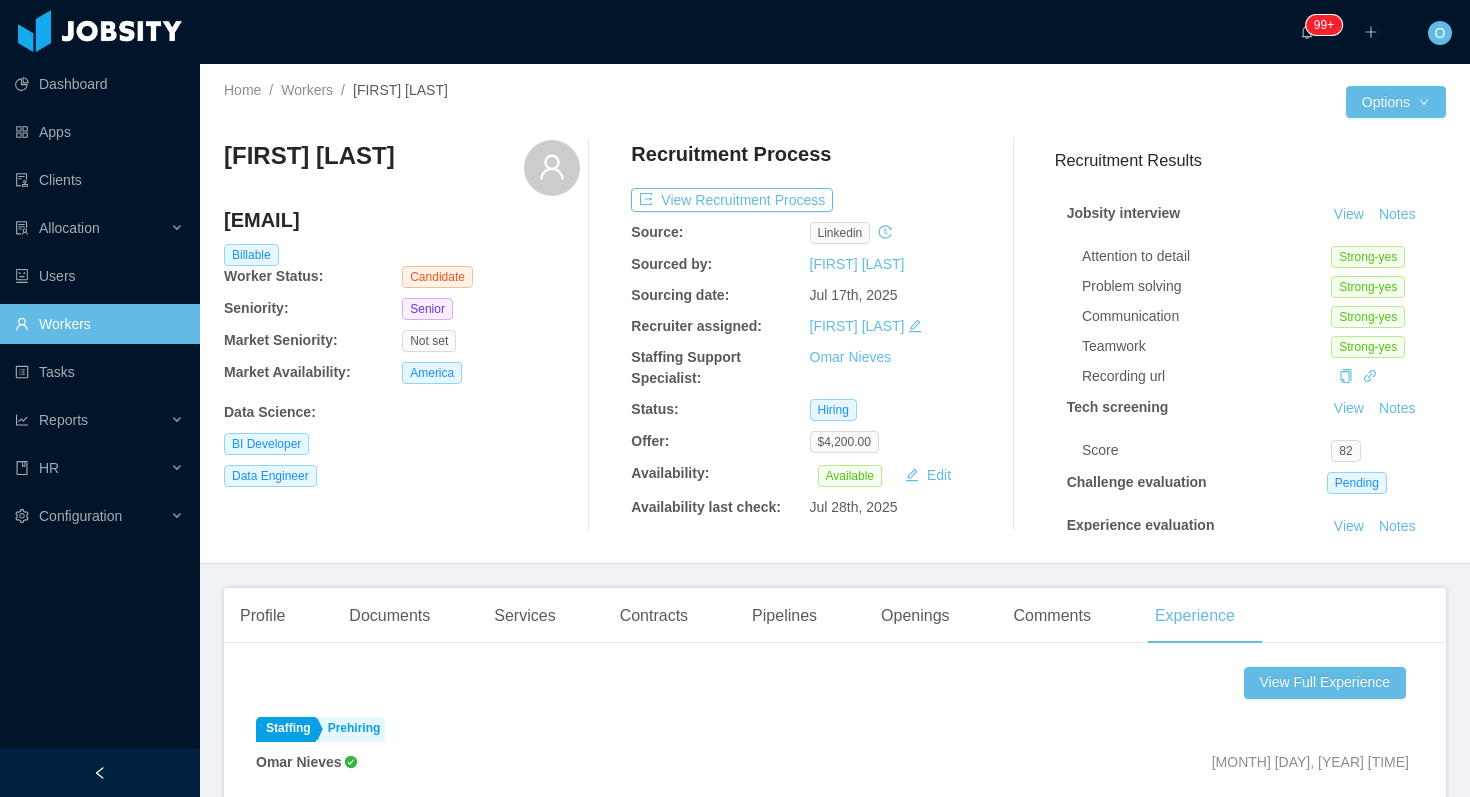 scroll, scrollTop: 0, scrollLeft: 0, axis: both 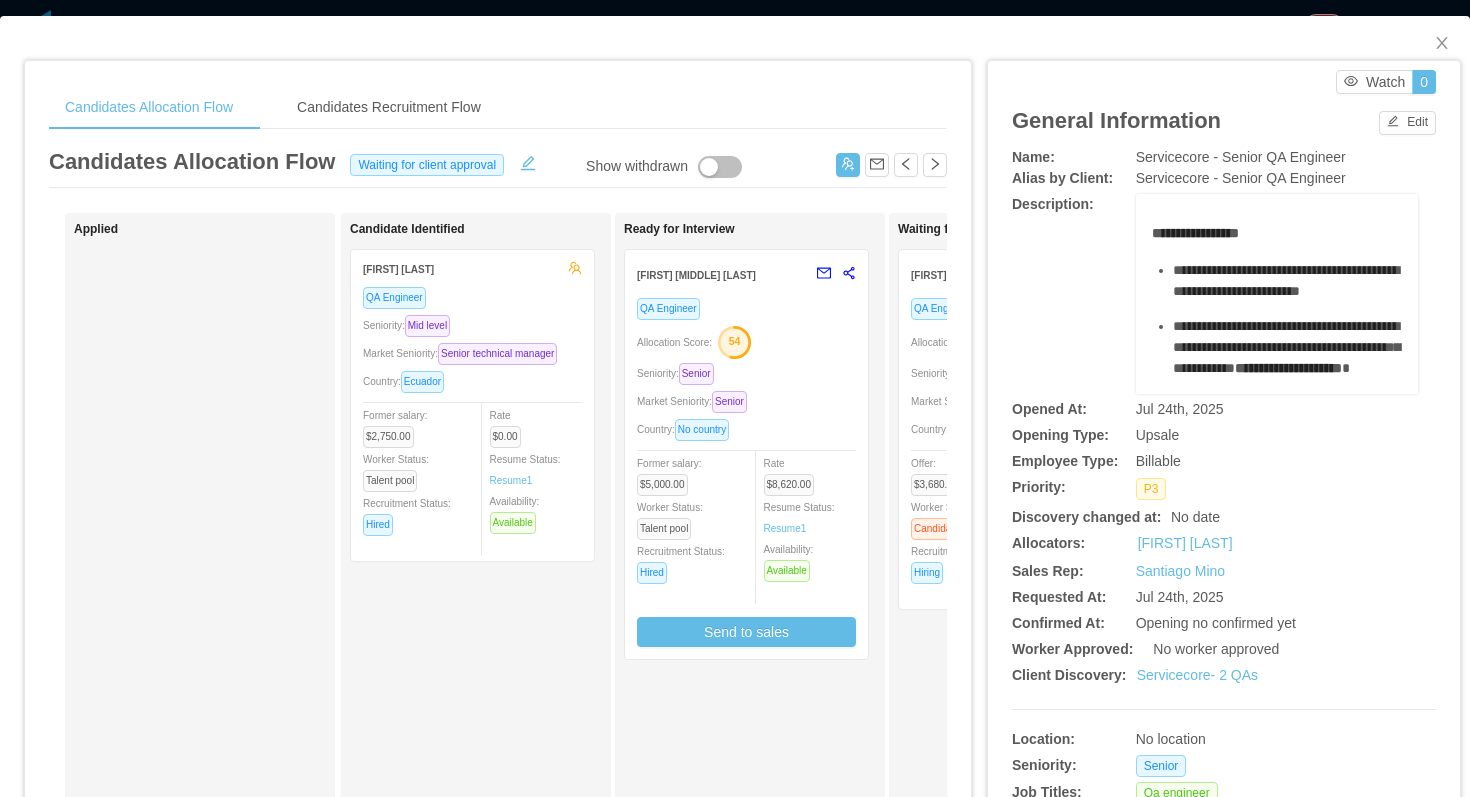 click on "Allocation Score:   54" at bounding box center [746, 341] 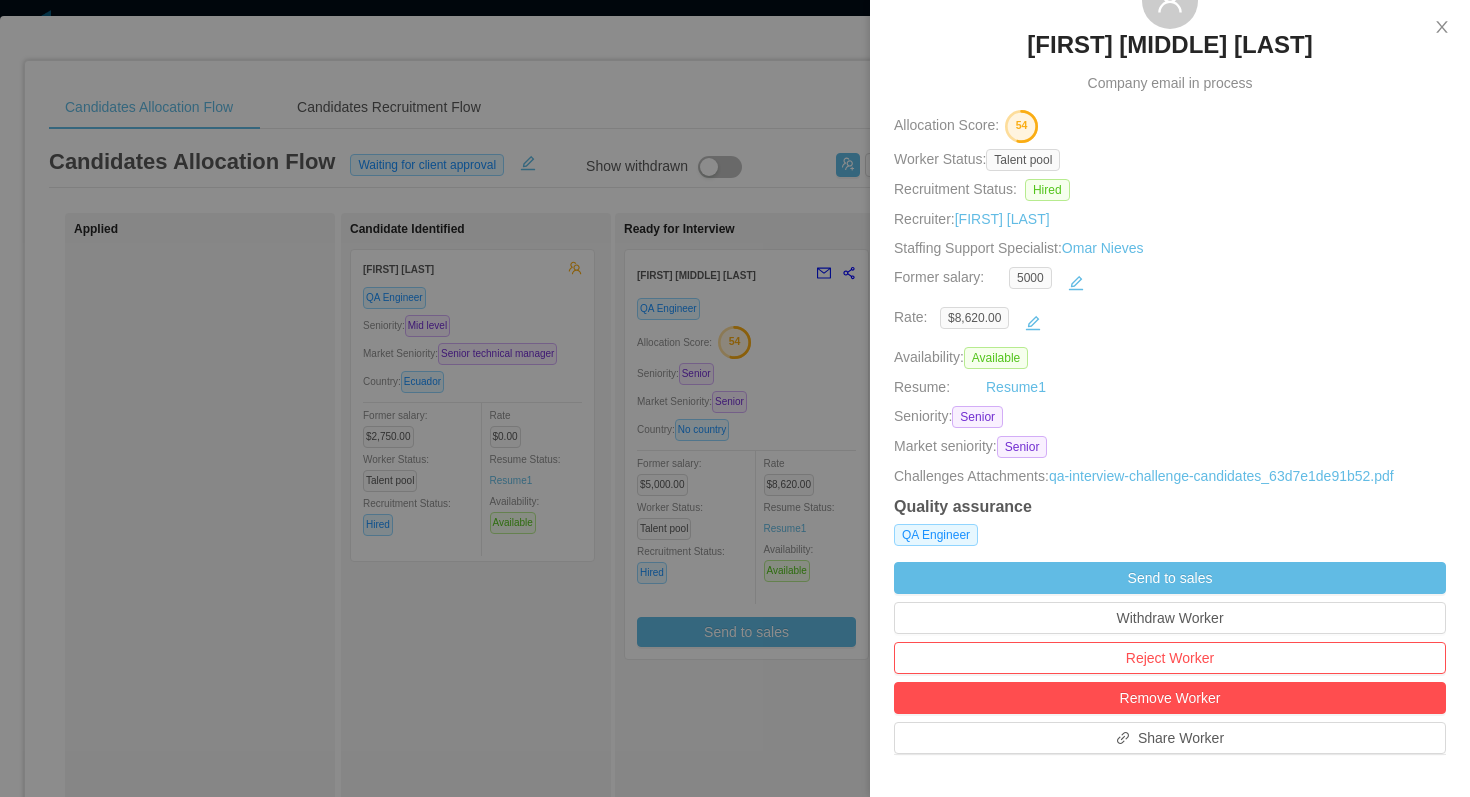 scroll, scrollTop: 441, scrollLeft: 0, axis: vertical 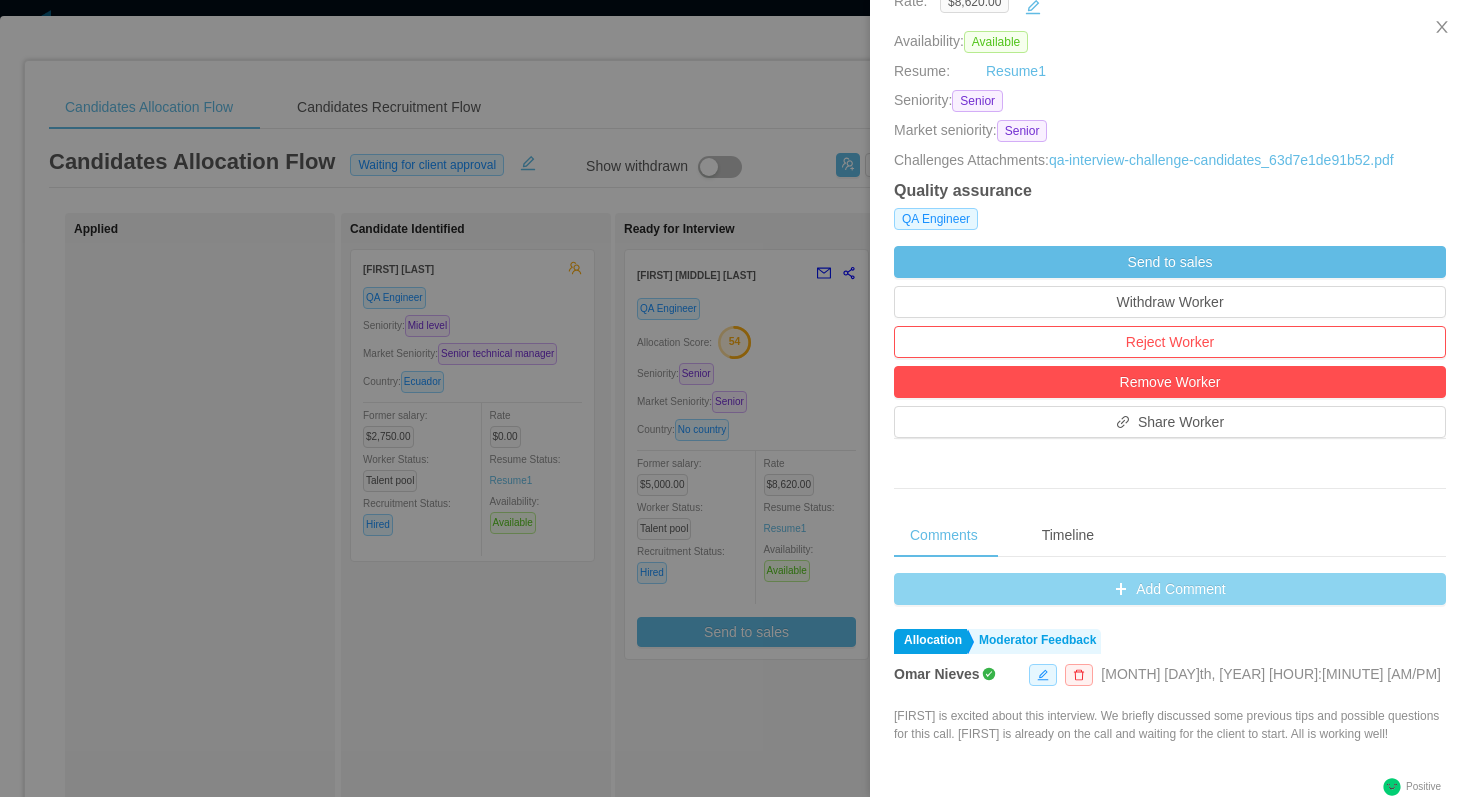 click on "Add Comment" at bounding box center (1170, 589) 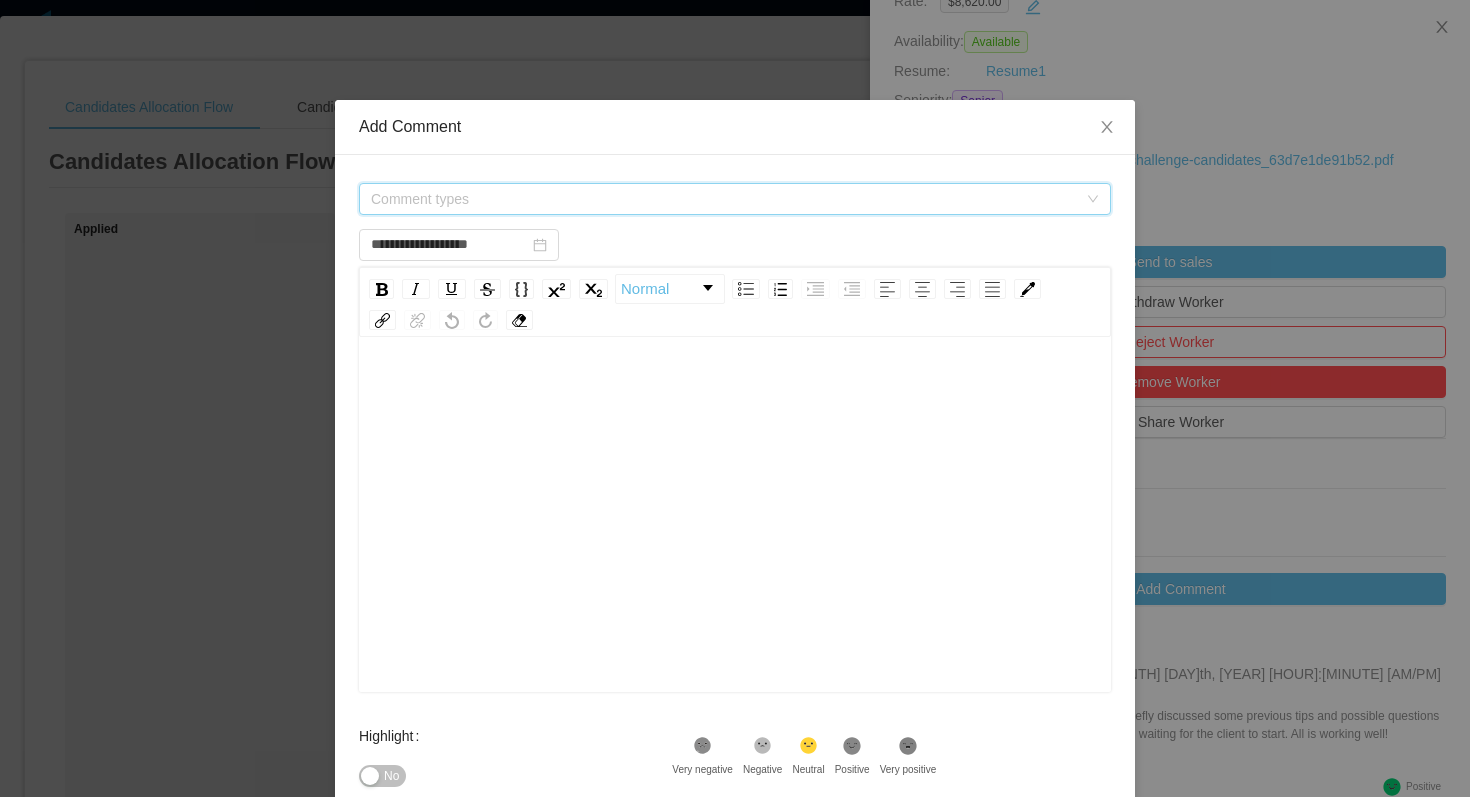click on "Comment types" at bounding box center (728, 199) 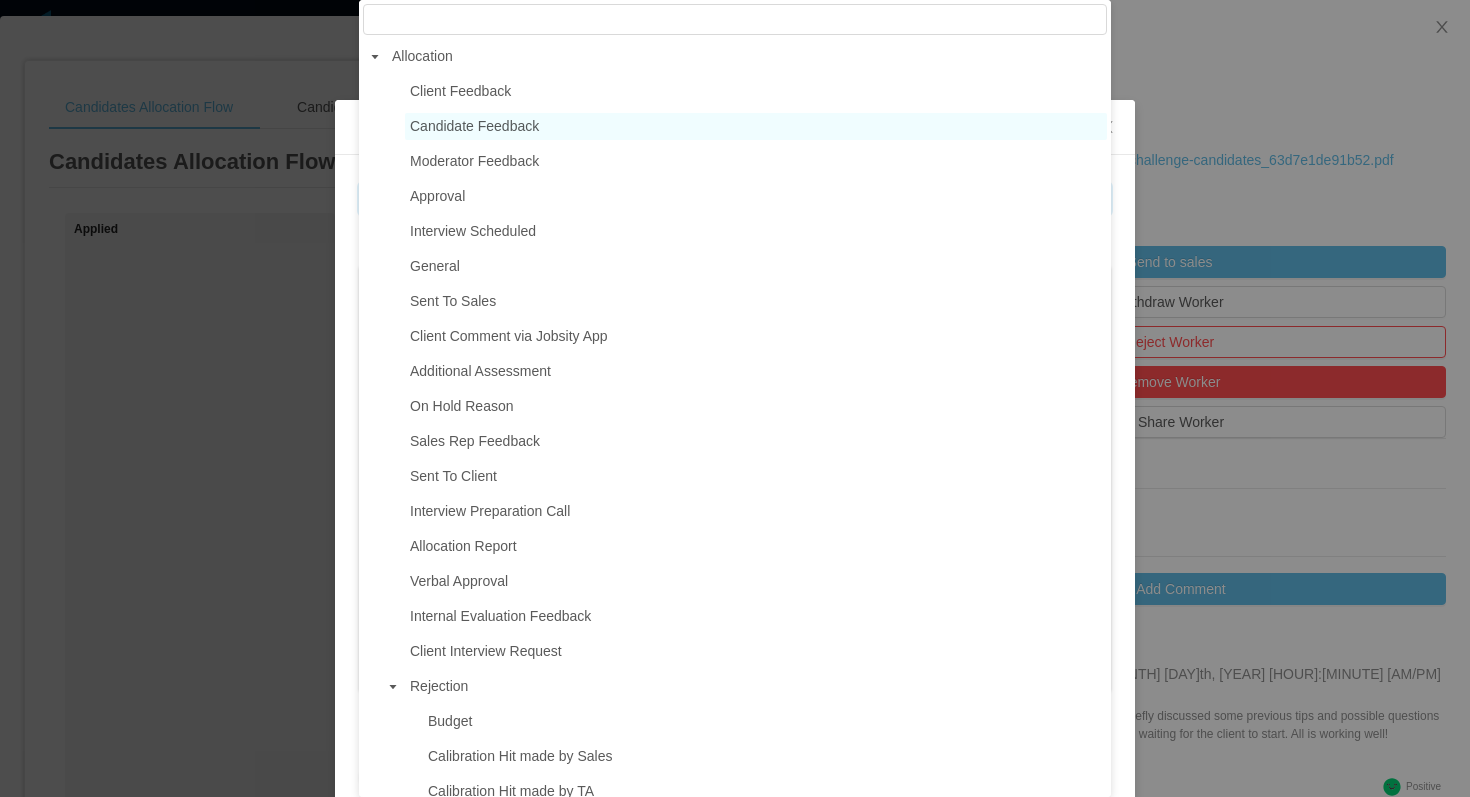 click on "Candidate Feedback" at bounding box center (474, 126) 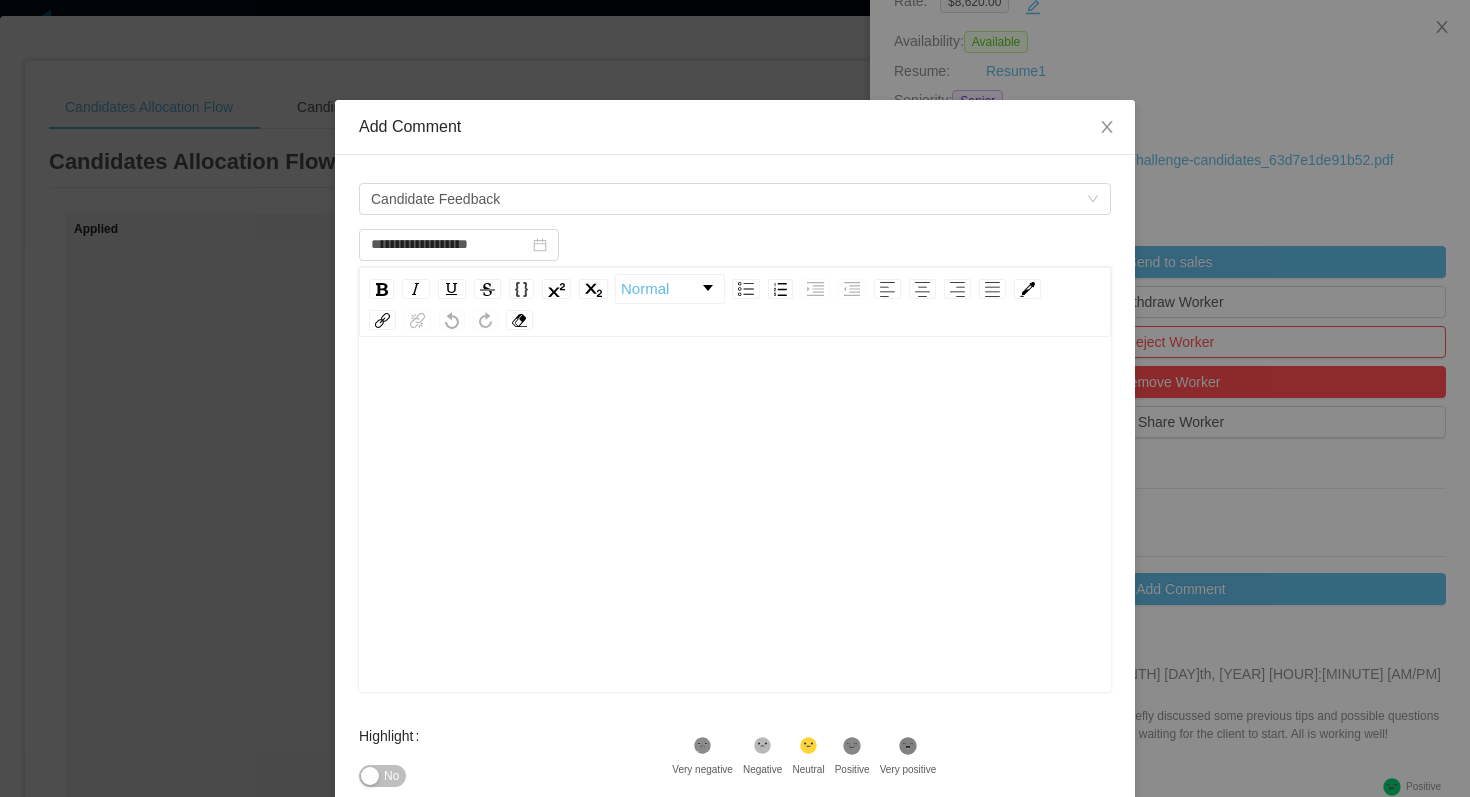 click at bounding box center [735, 546] 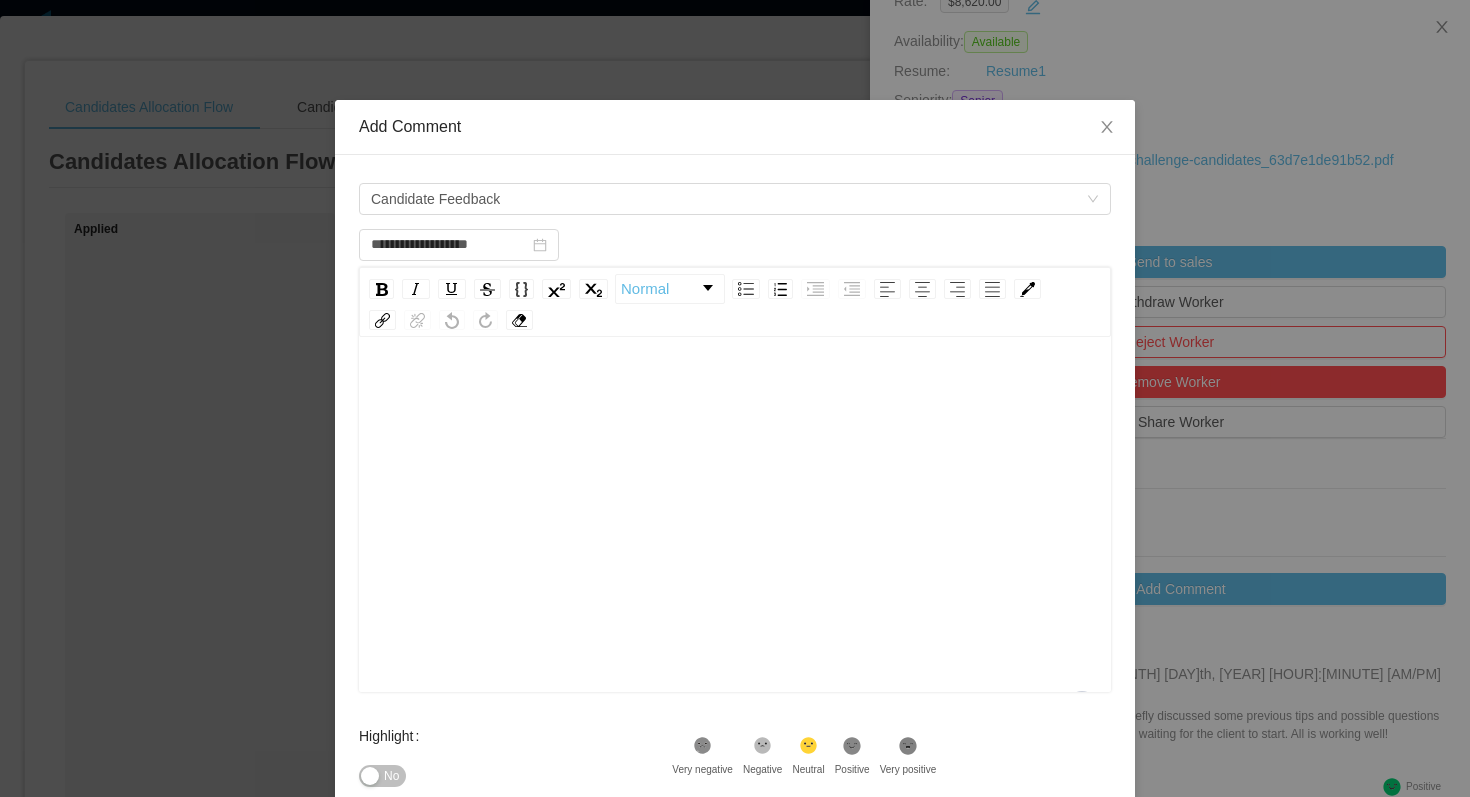 type 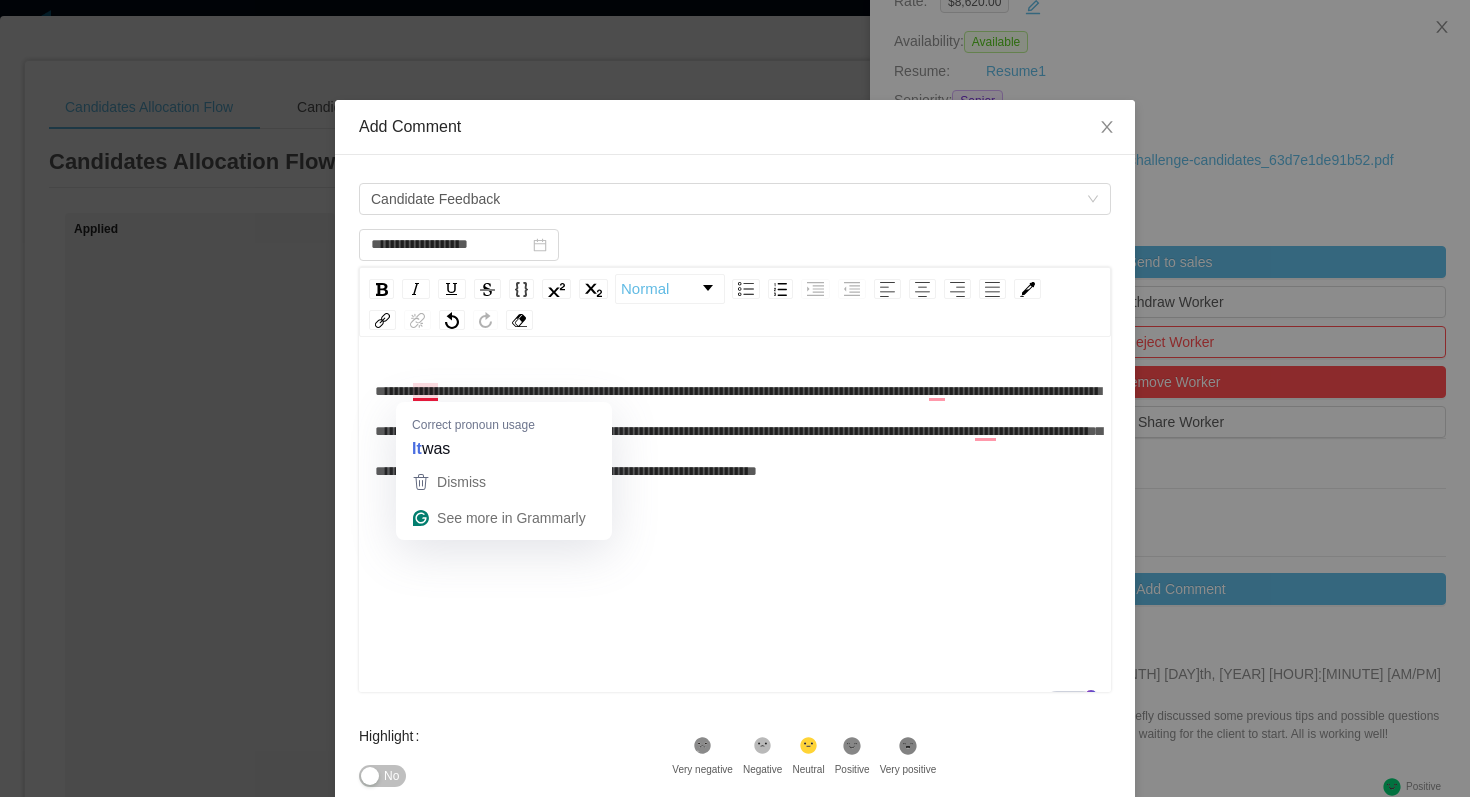 click on "**********" at bounding box center (738, 431) 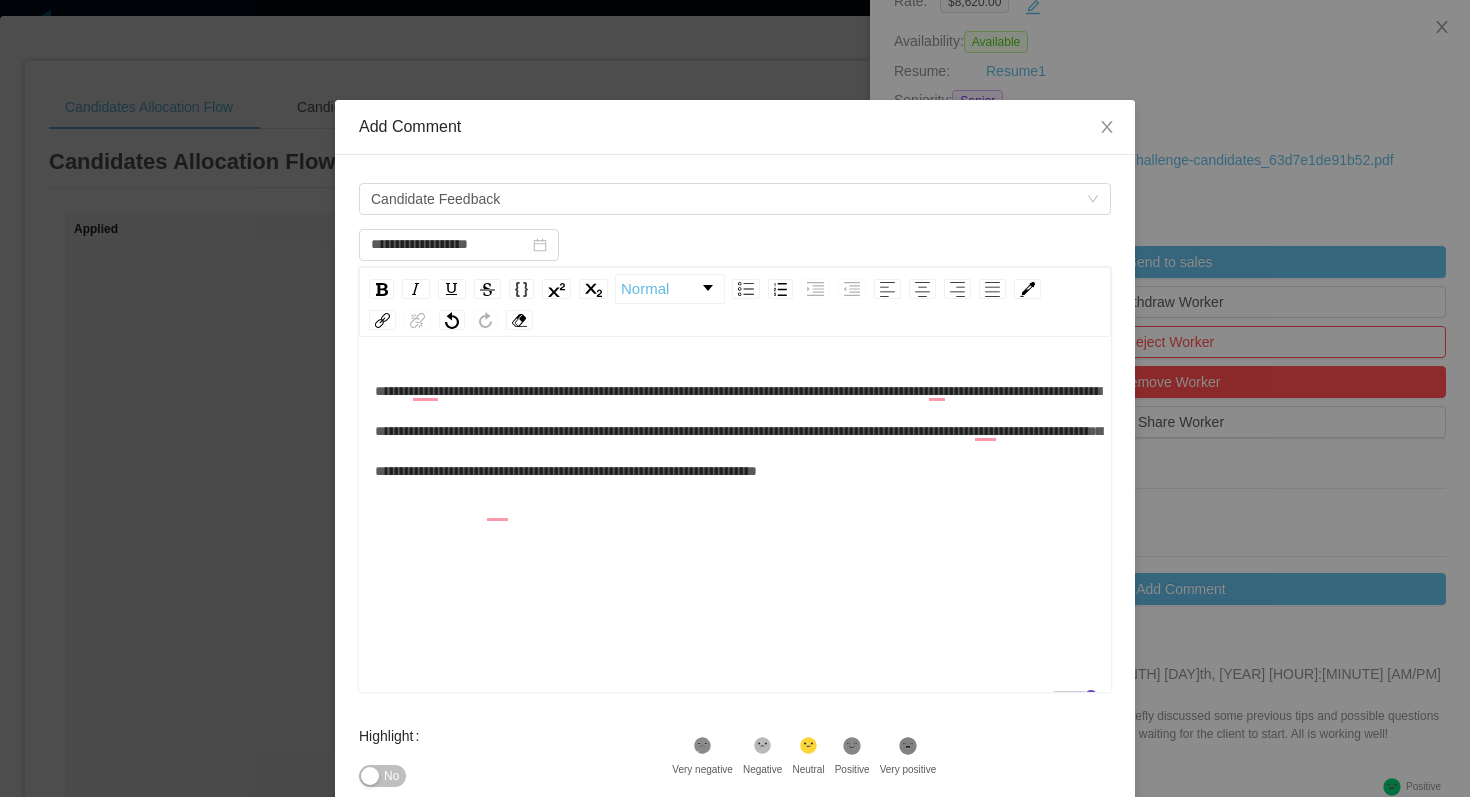 scroll, scrollTop: 44, scrollLeft: 0, axis: vertical 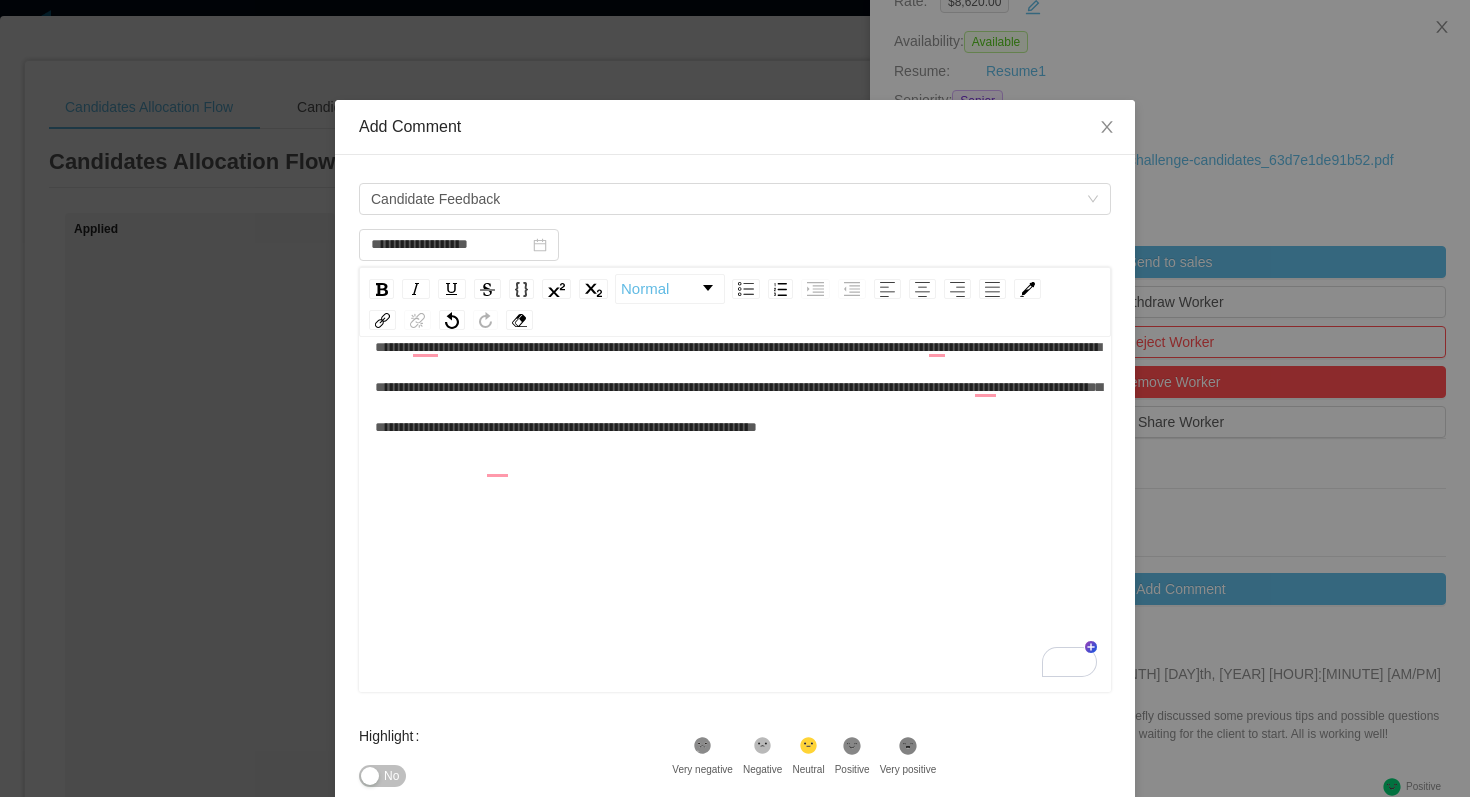 click 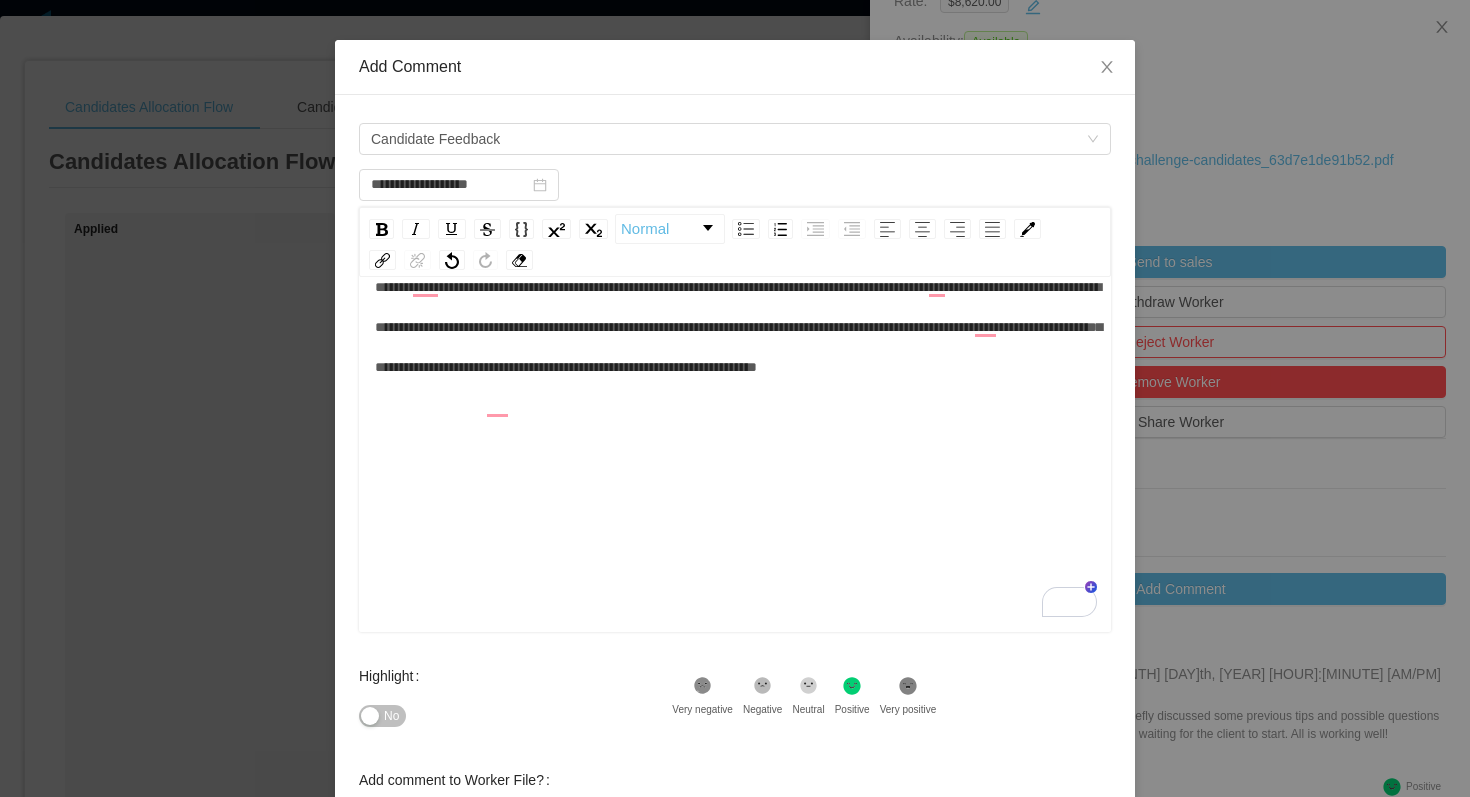 scroll, scrollTop: 228, scrollLeft: 0, axis: vertical 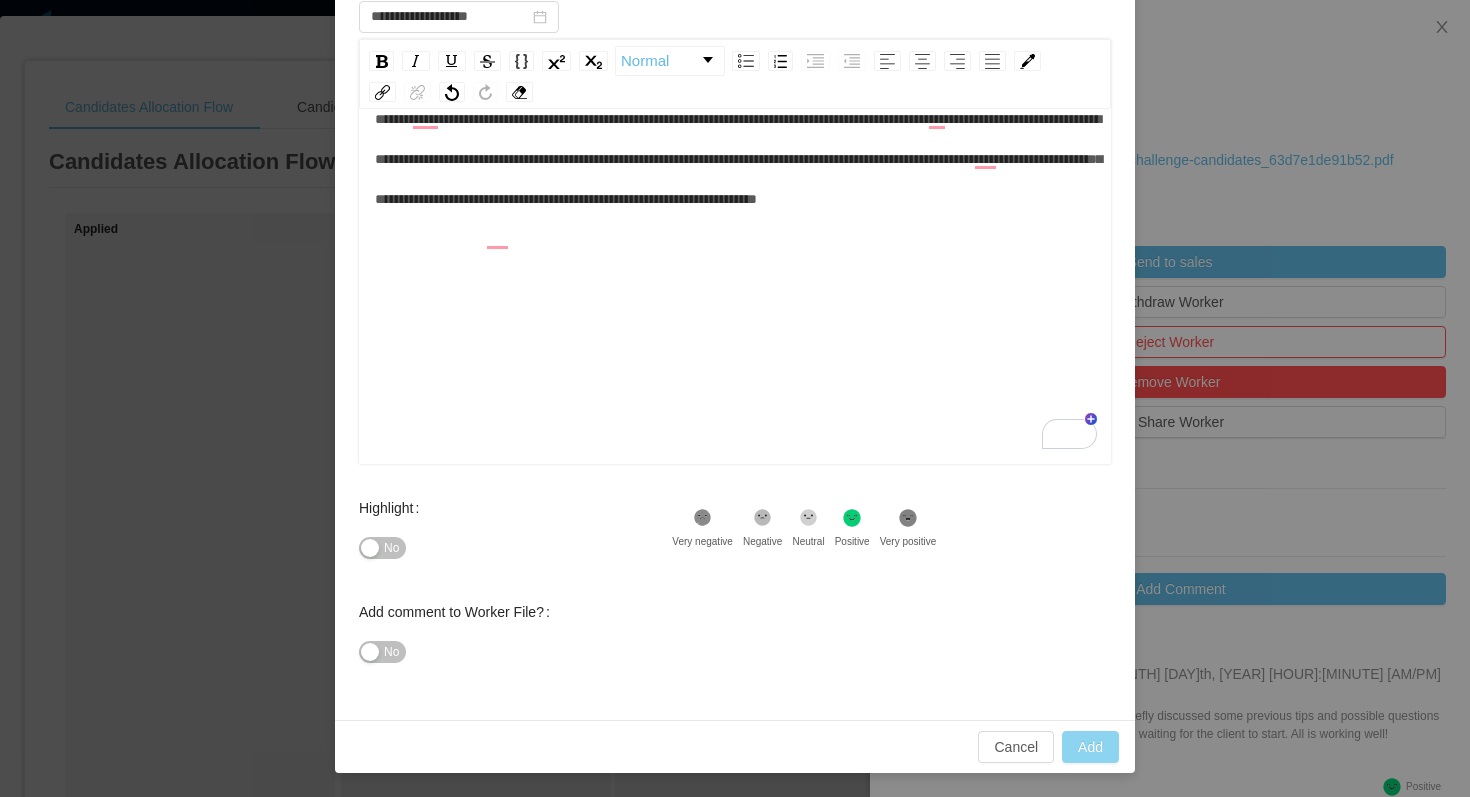 click on "Add" at bounding box center [1090, 747] 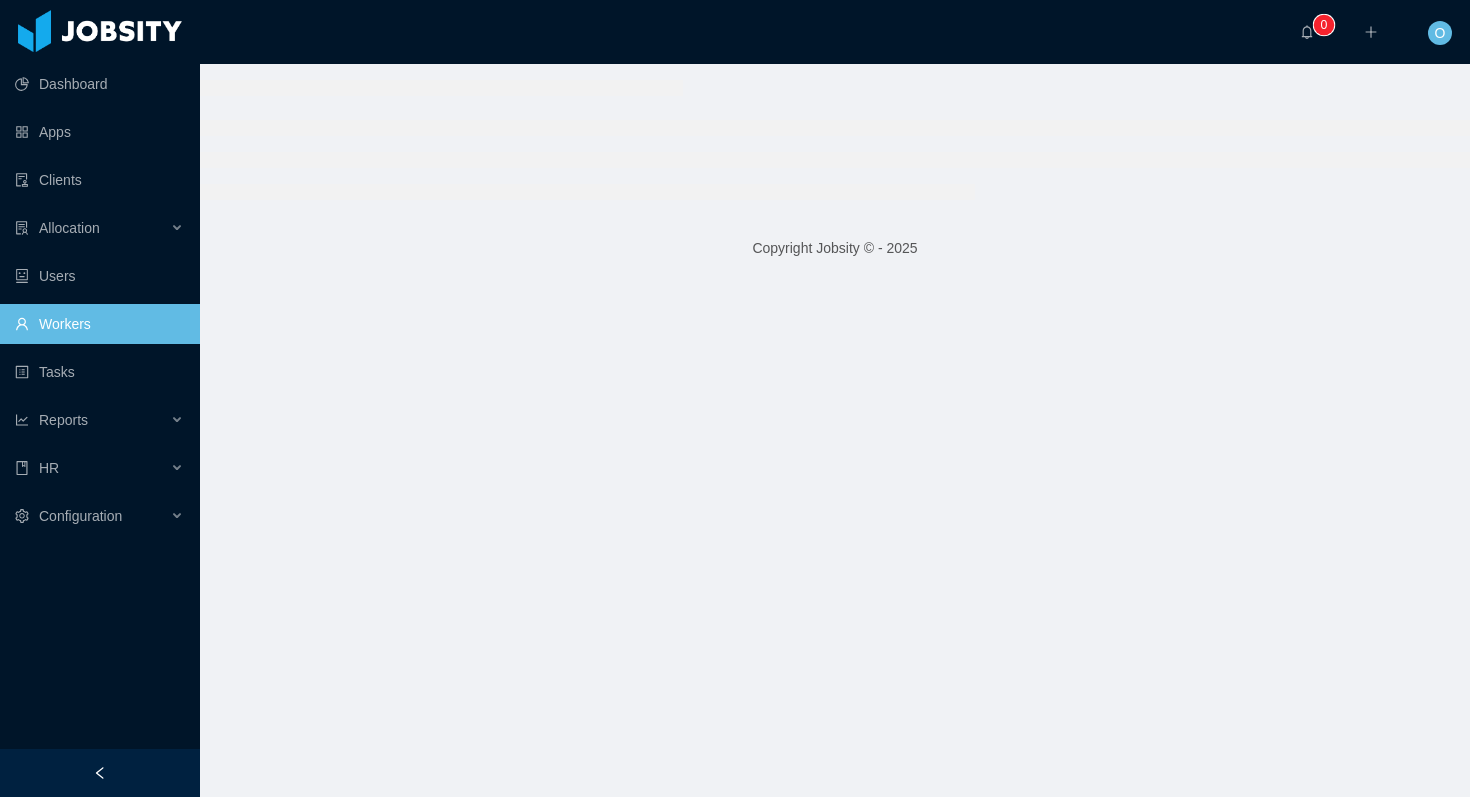 scroll, scrollTop: 0, scrollLeft: 0, axis: both 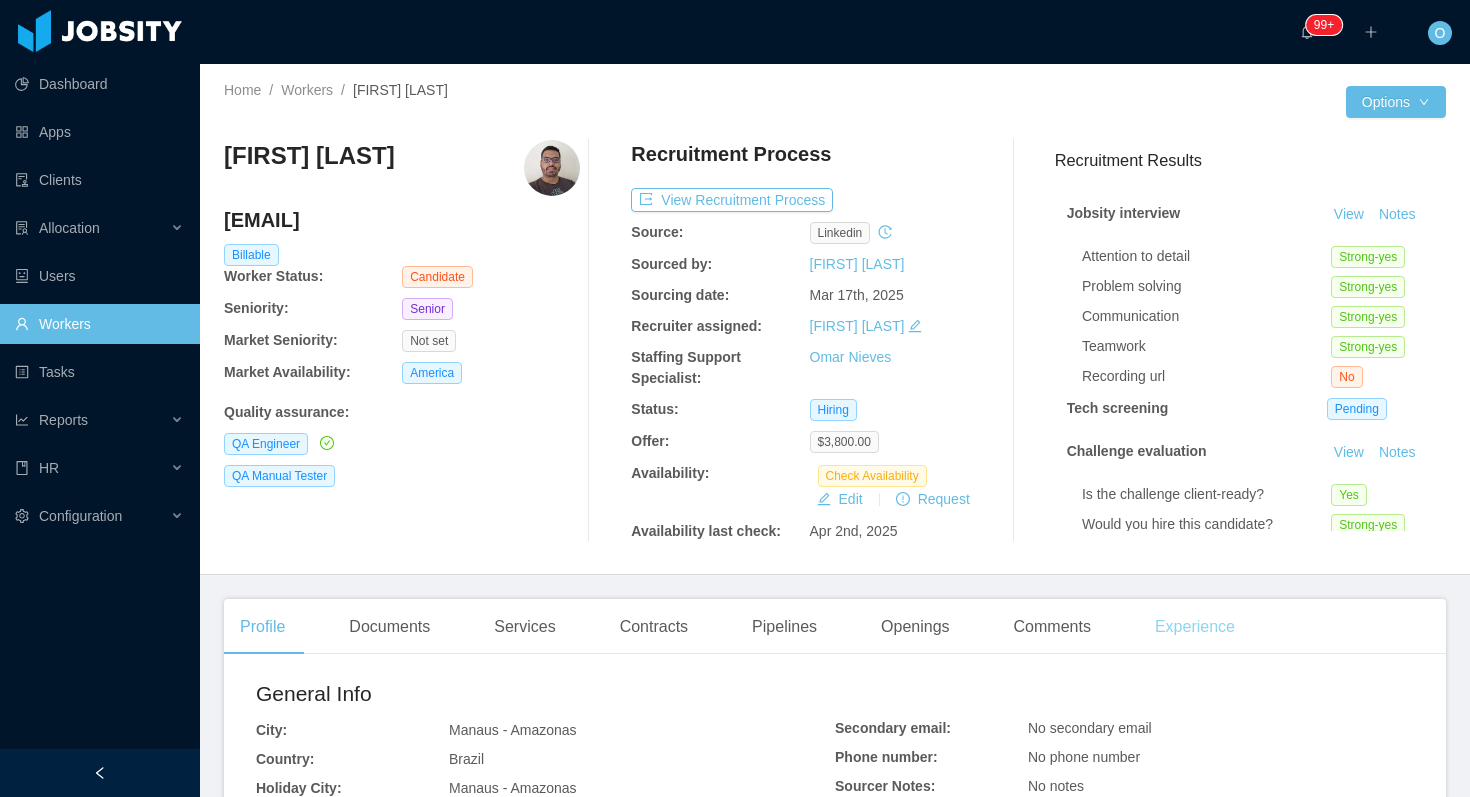 click on "Experience" at bounding box center (1195, 627) 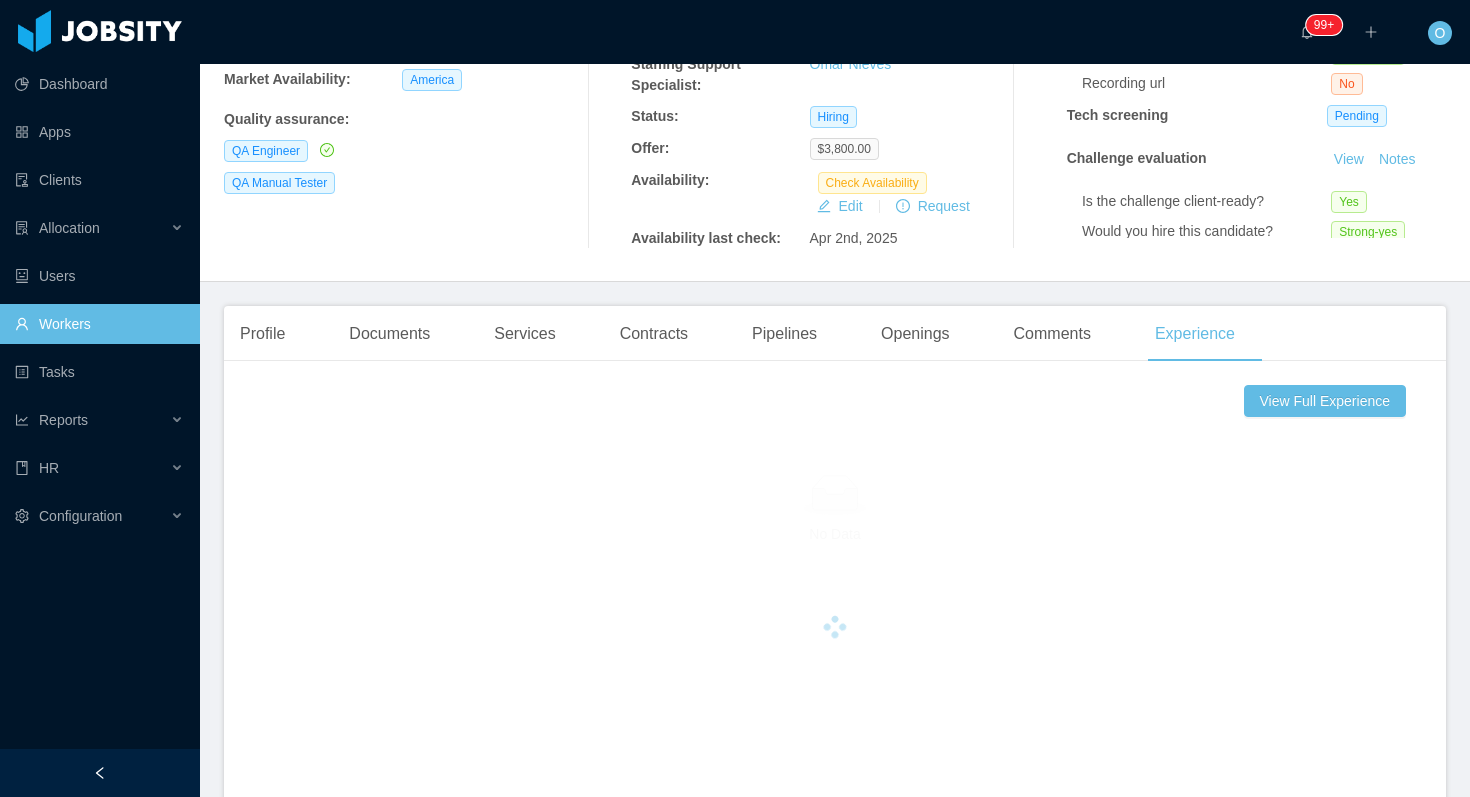 scroll, scrollTop: 648, scrollLeft: 0, axis: vertical 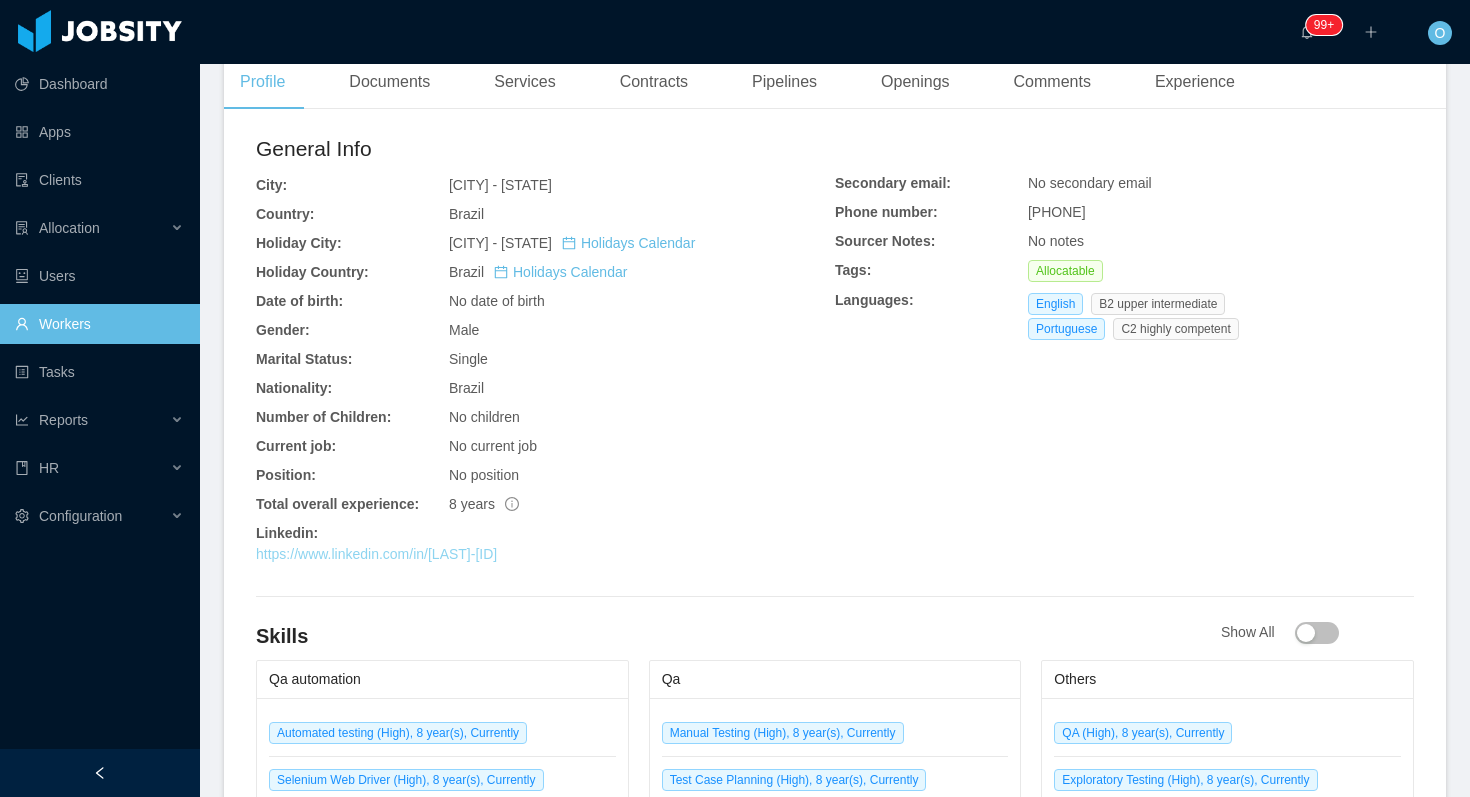 click on "https://www.linkedin.com/in/willian-castilho-497747145" at bounding box center [376, 554] 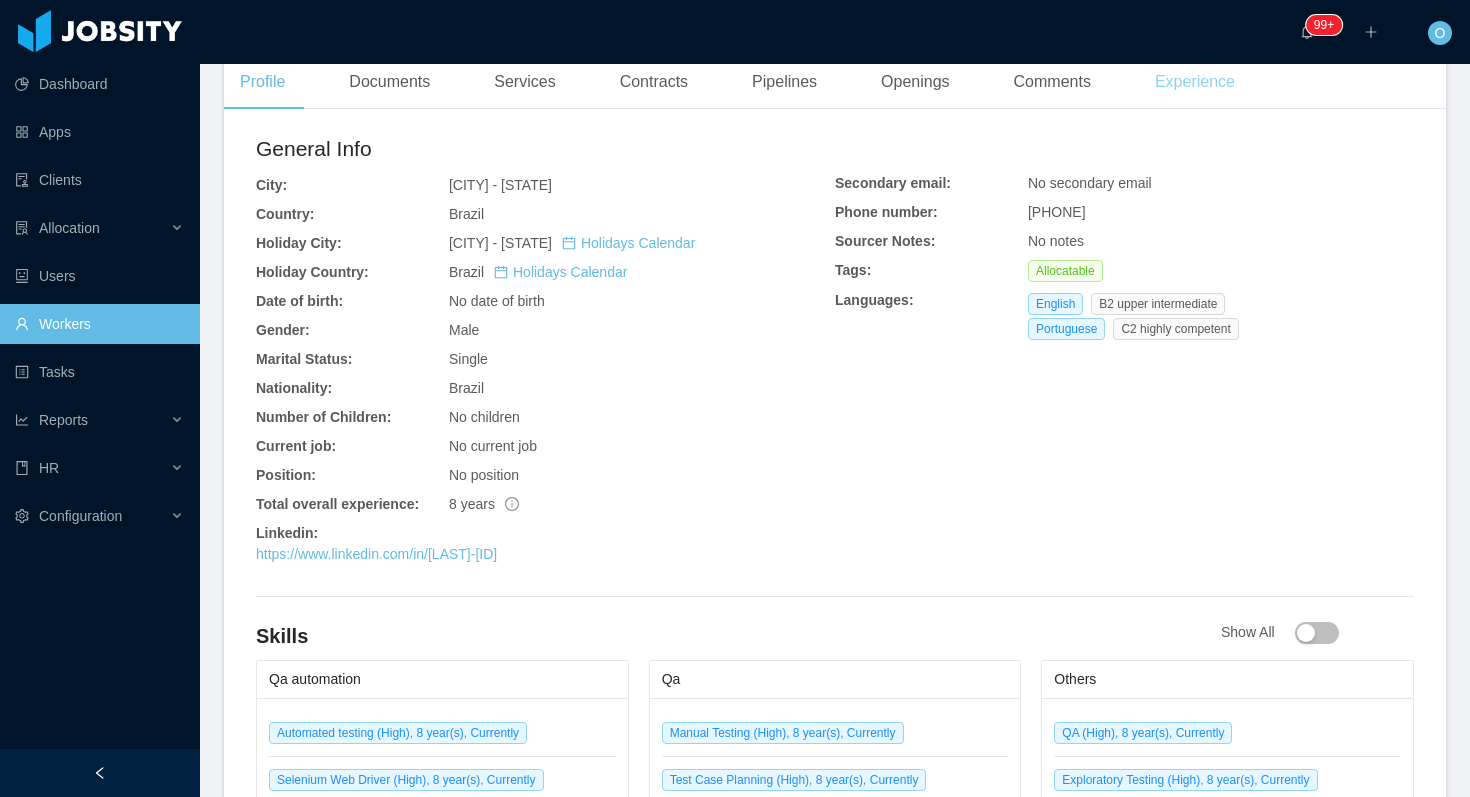scroll, scrollTop: 0, scrollLeft: 0, axis: both 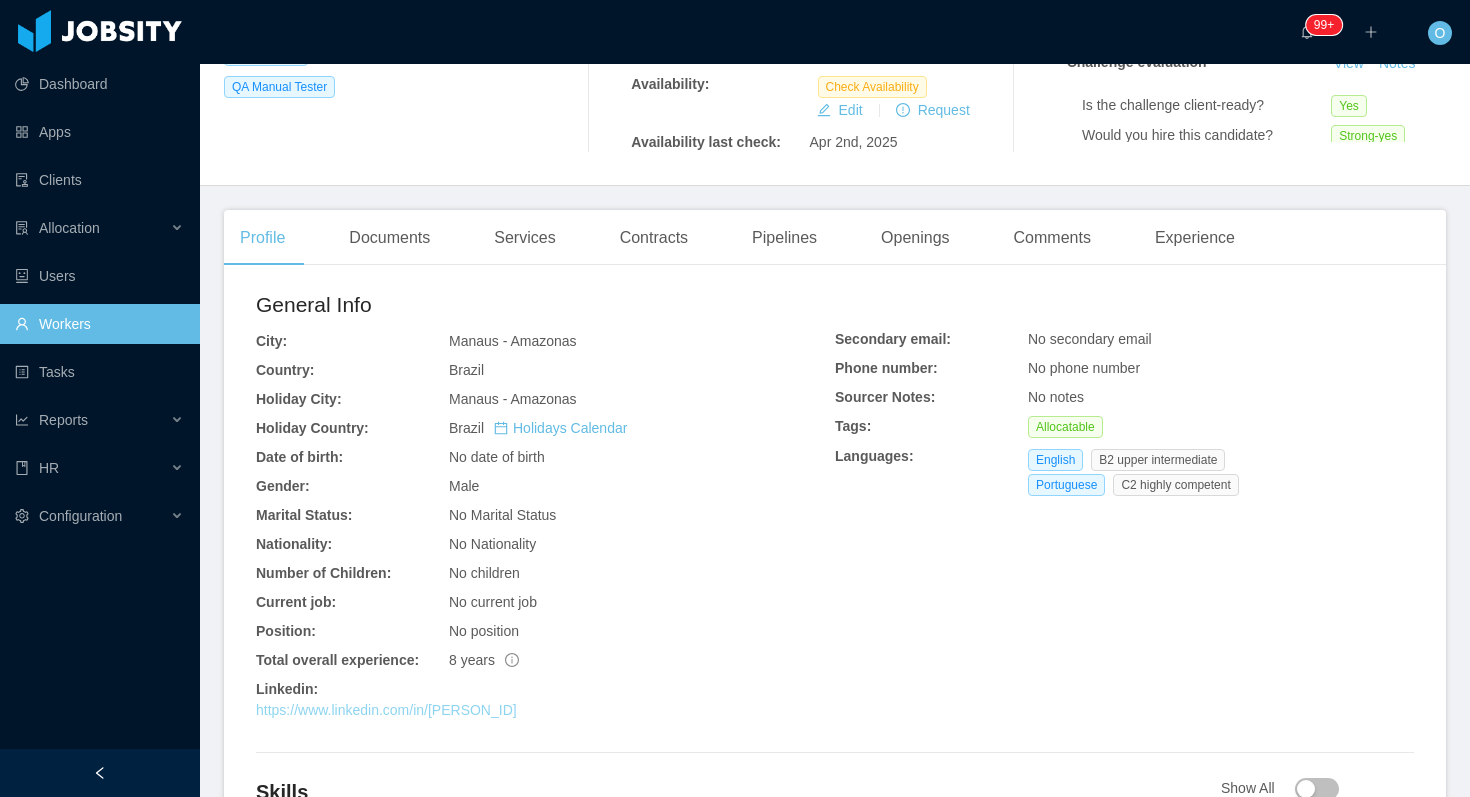 click on "https://www.linkedin.com/in/[PERSON_ID]" at bounding box center (386, 710) 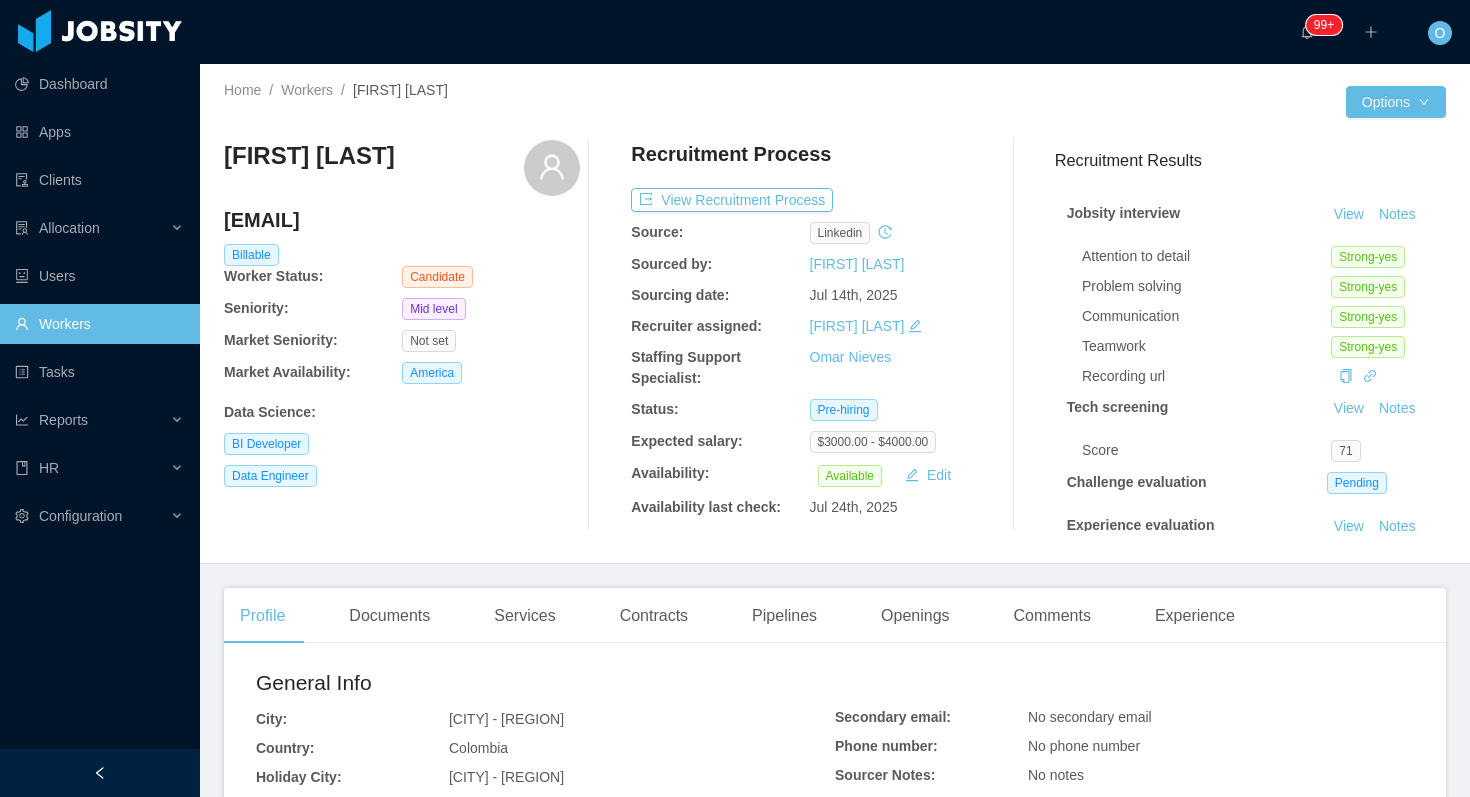 scroll, scrollTop: 0, scrollLeft: 0, axis: both 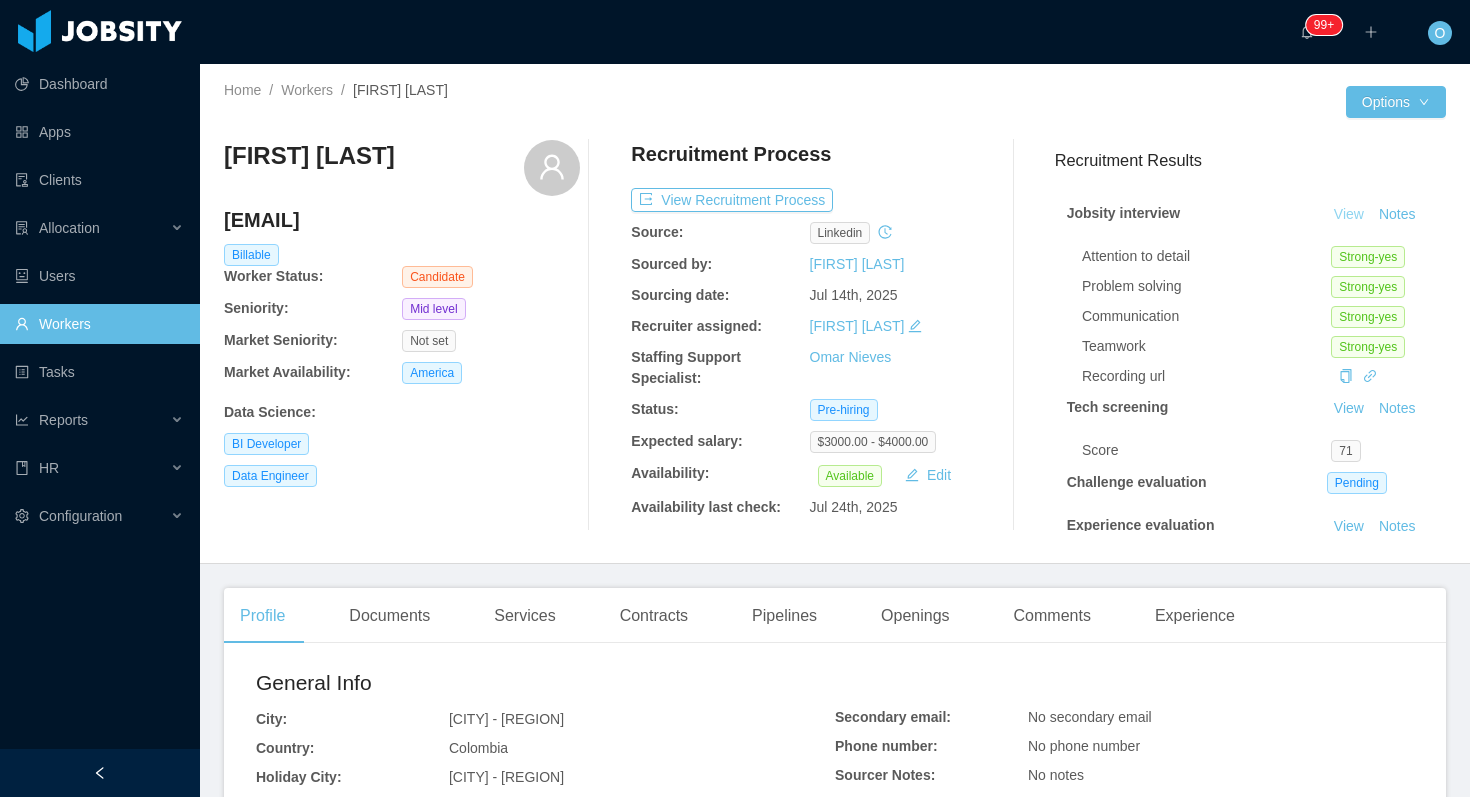 click on "View" at bounding box center (1349, 214) 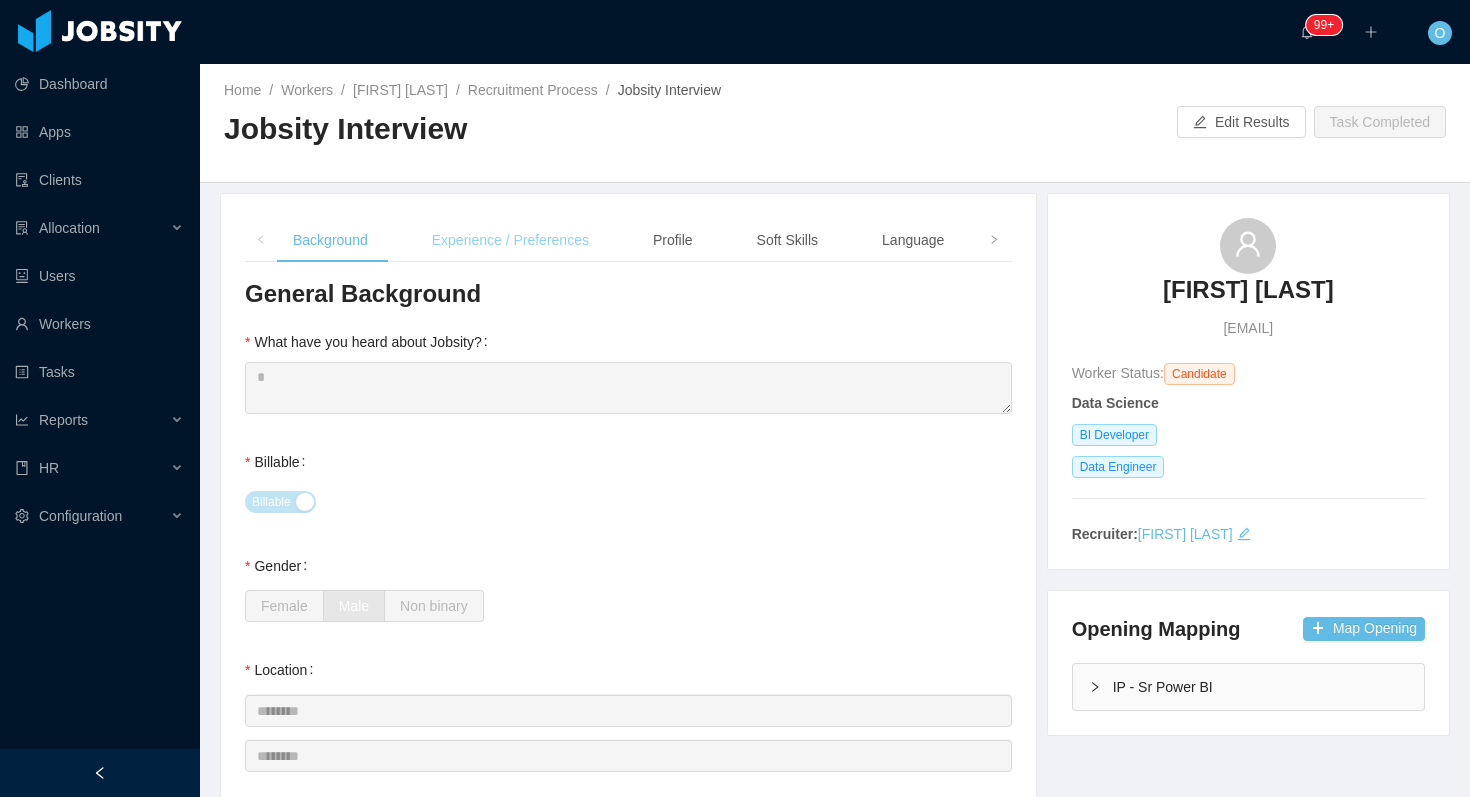 click on "Experience / Preferences" at bounding box center (510, 240) 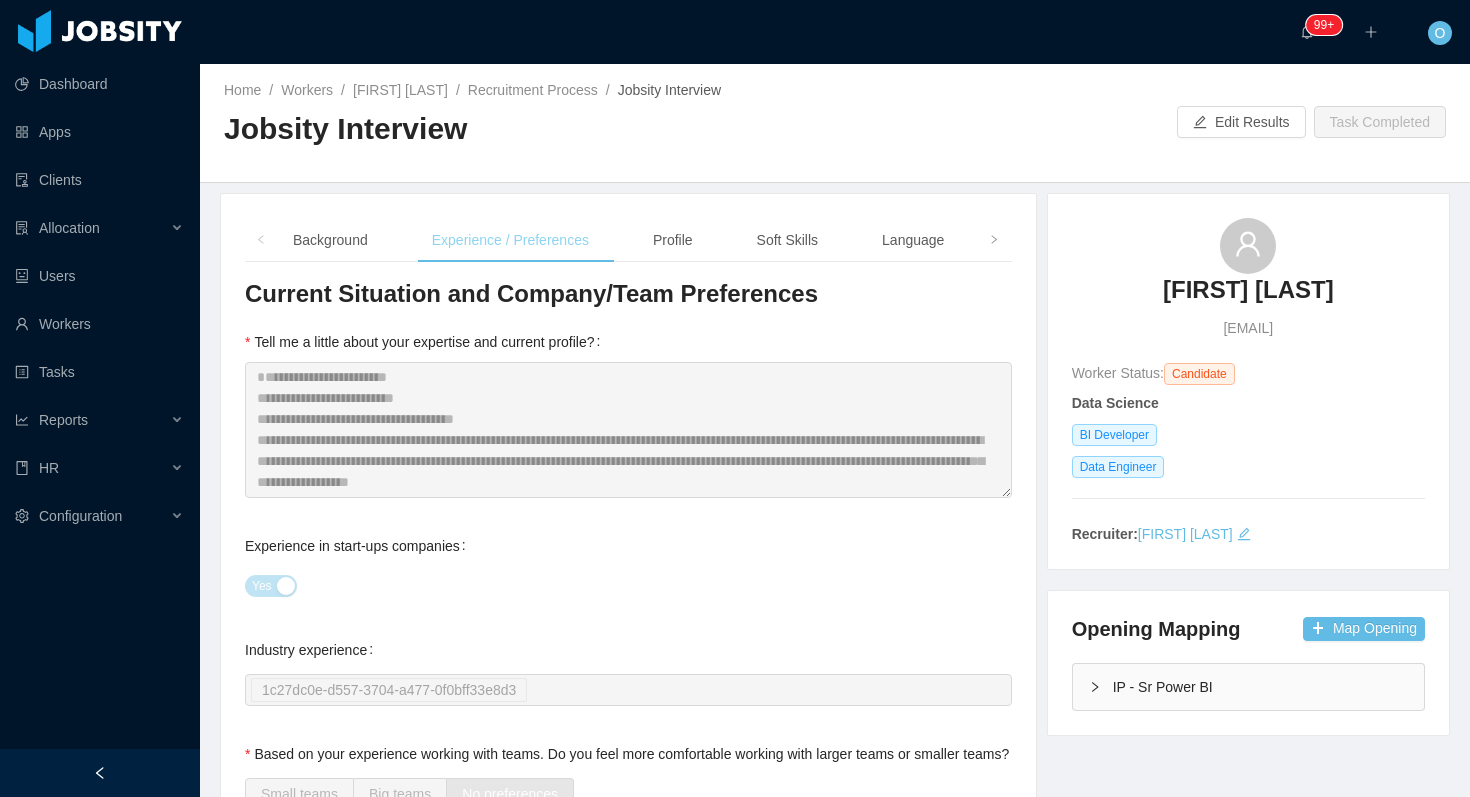 type 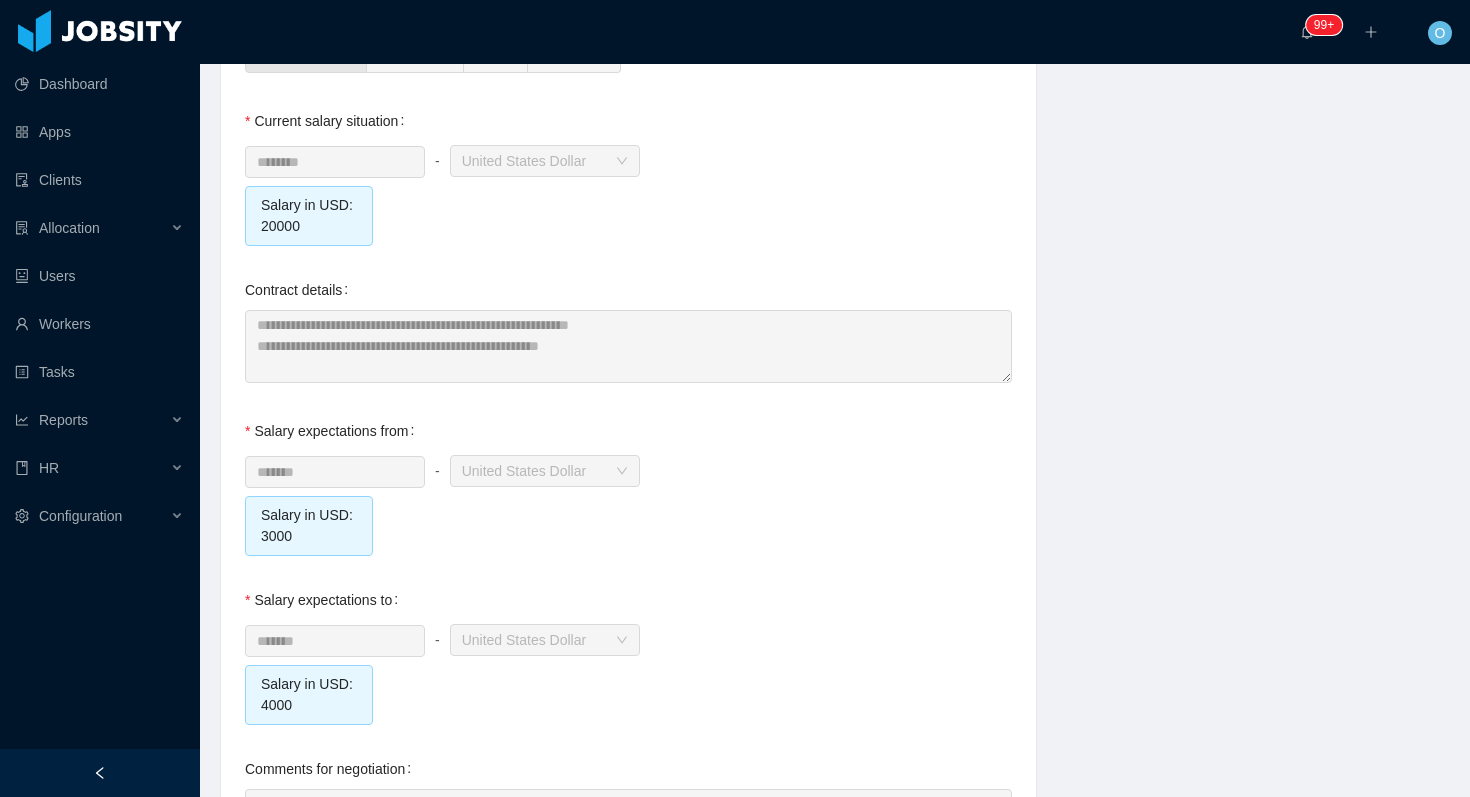 scroll, scrollTop: 2163, scrollLeft: 0, axis: vertical 